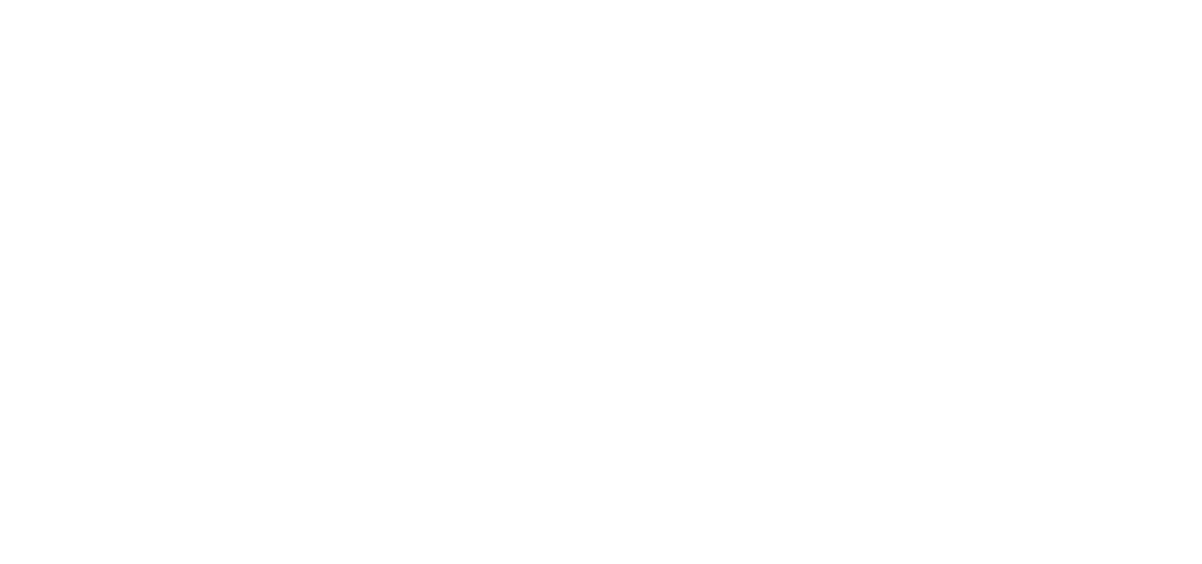 scroll, scrollTop: 0, scrollLeft: 0, axis: both 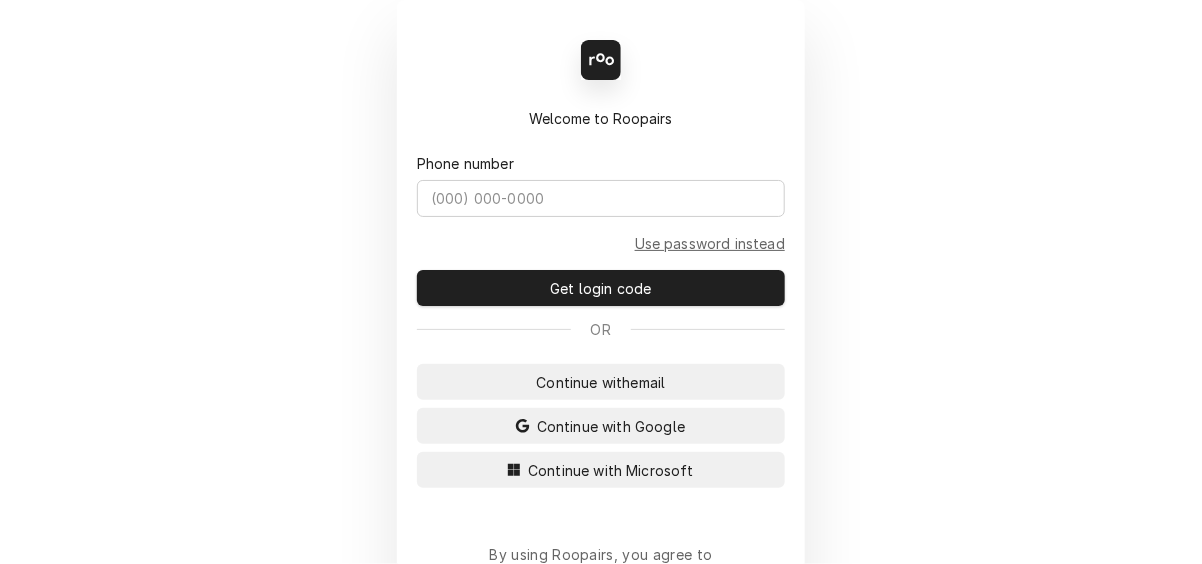 click on "Continue with Microsoft" at bounding box center [611, 470] 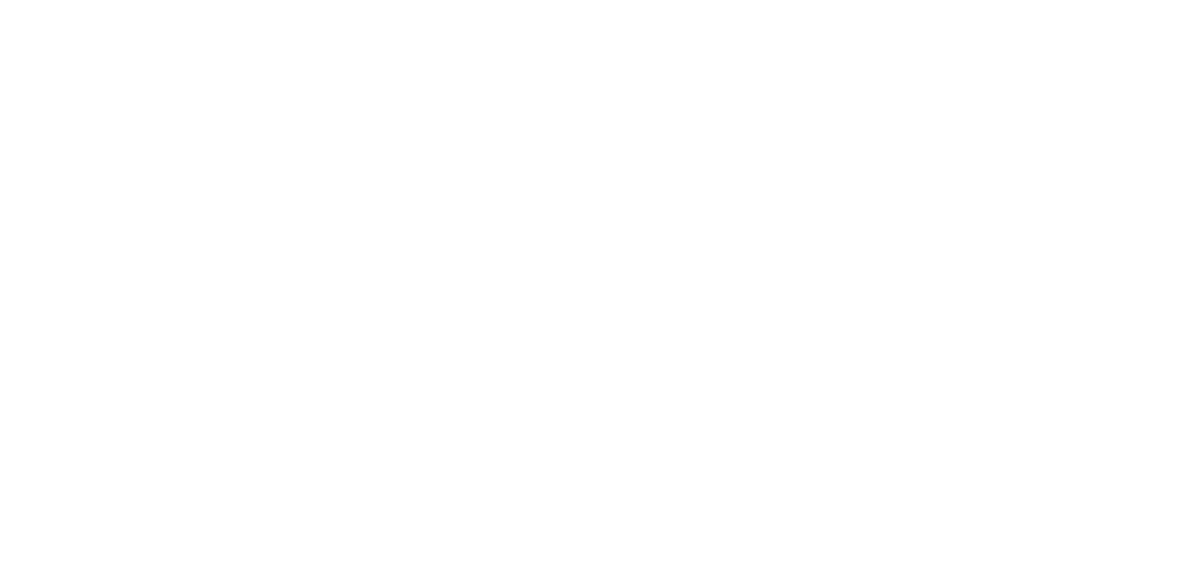 scroll, scrollTop: 0, scrollLeft: 0, axis: both 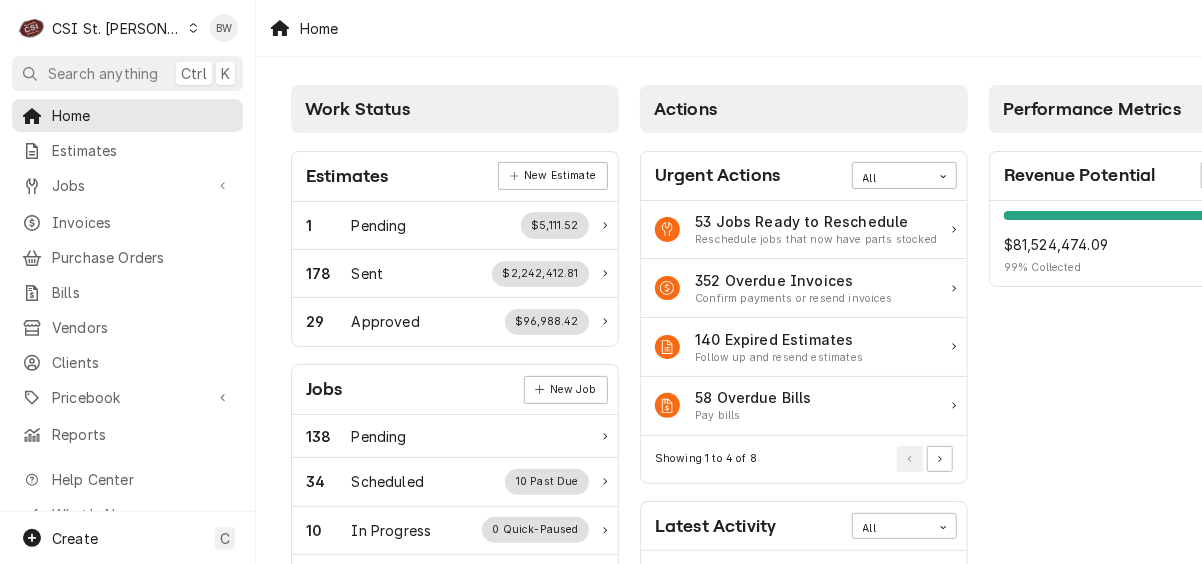 click on "Jobs" at bounding box center (127, 185) 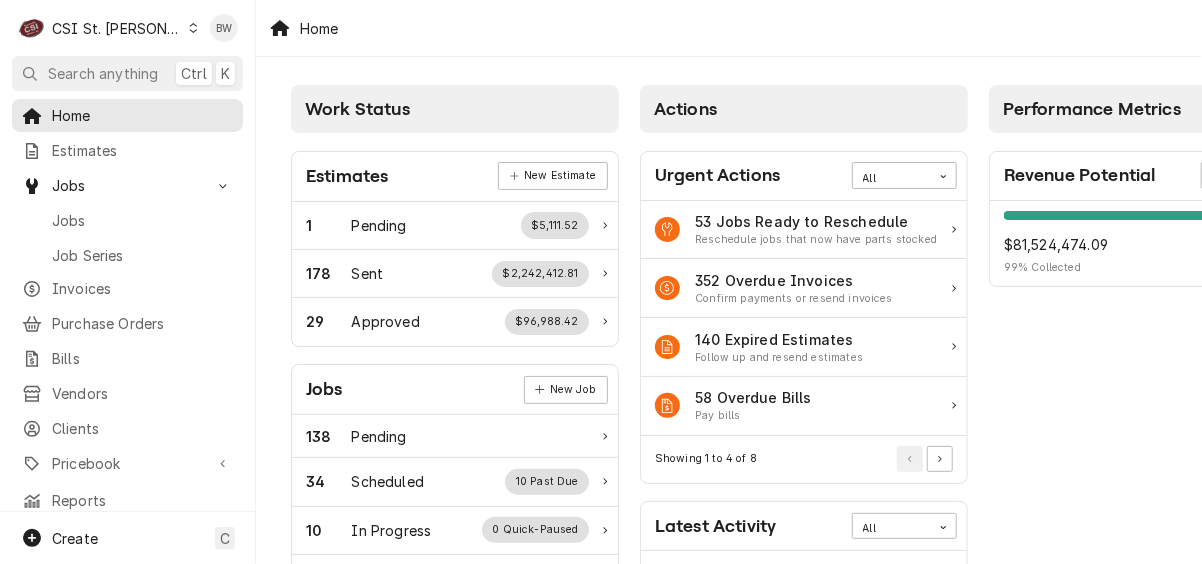 click on "Jobs" at bounding box center [142, 220] 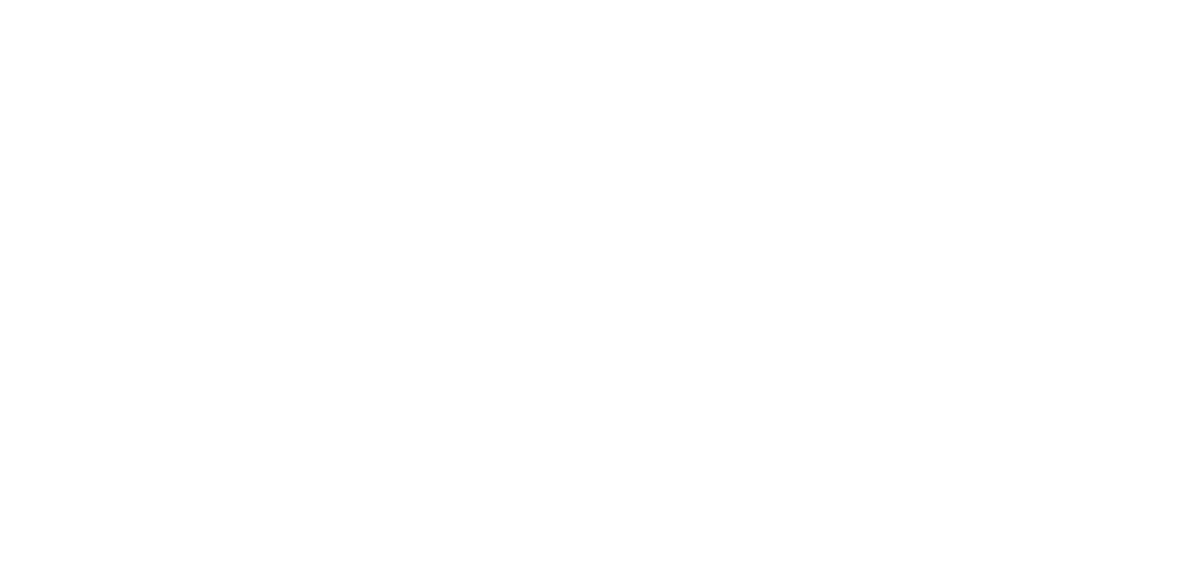scroll, scrollTop: 0, scrollLeft: 0, axis: both 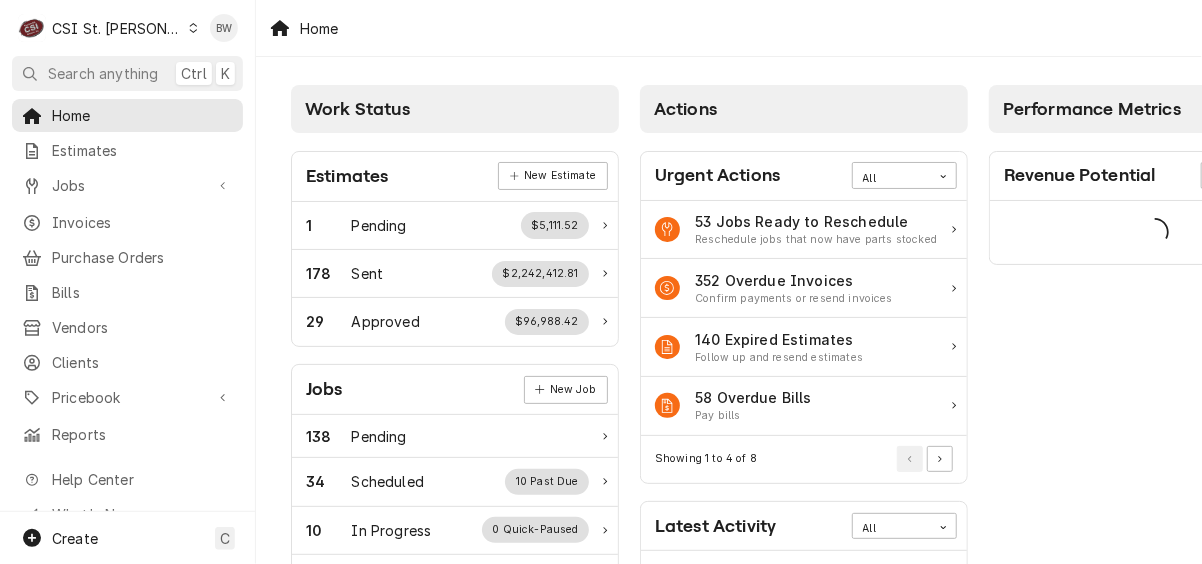 click on "Purchase Orders" at bounding box center (142, 257) 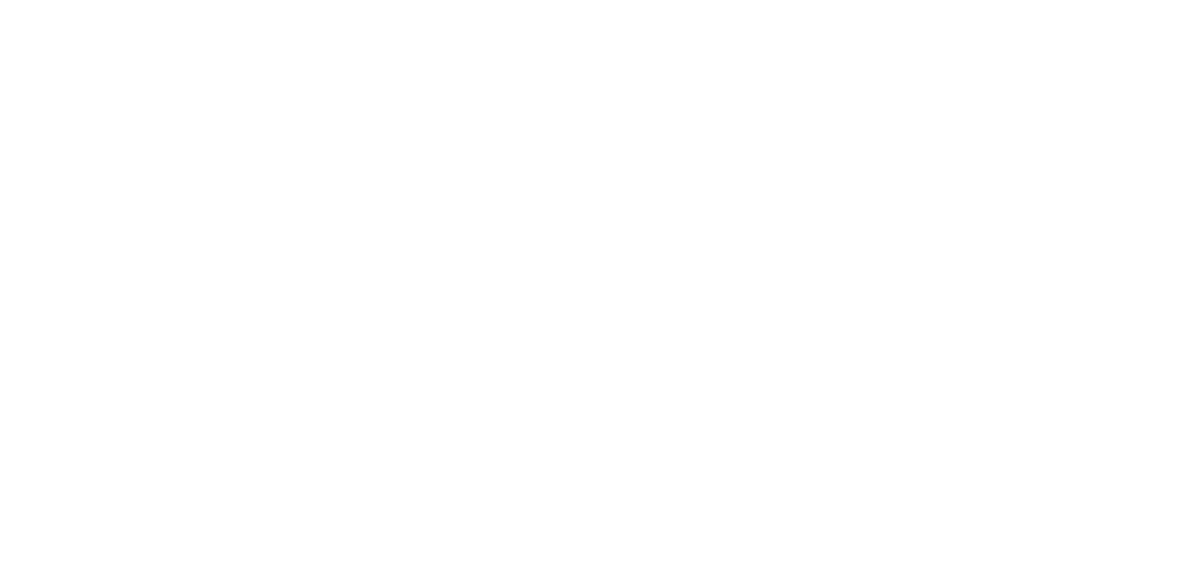 scroll, scrollTop: 0, scrollLeft: 0, axis: both 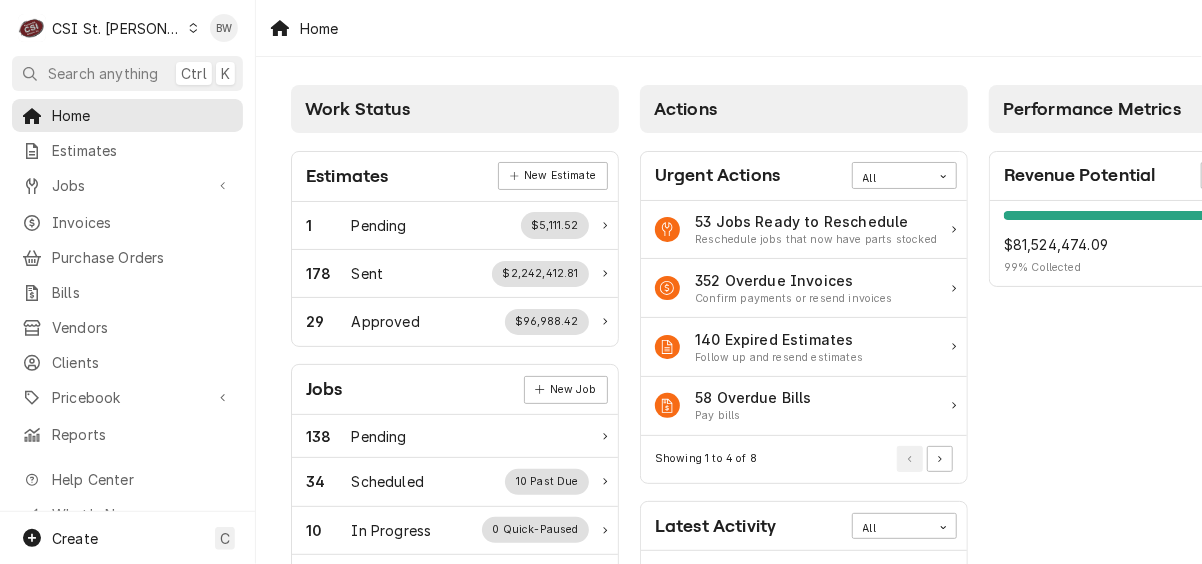 click on "Pricebook" at bounding box center [127, 397] 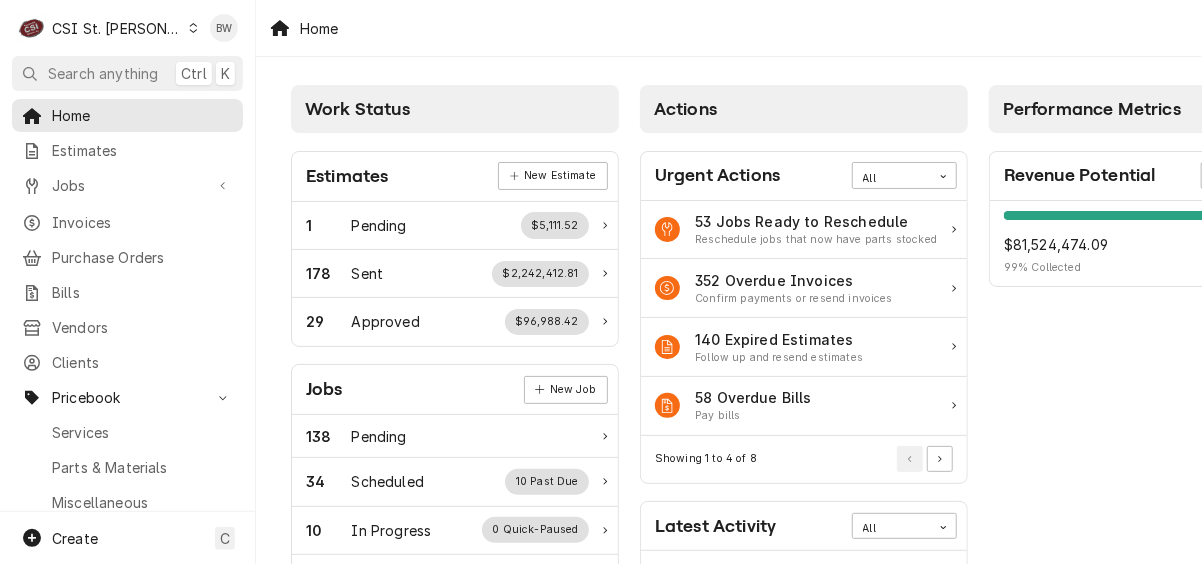 click on "Parts & Materials" at bounding box center [142, 467] 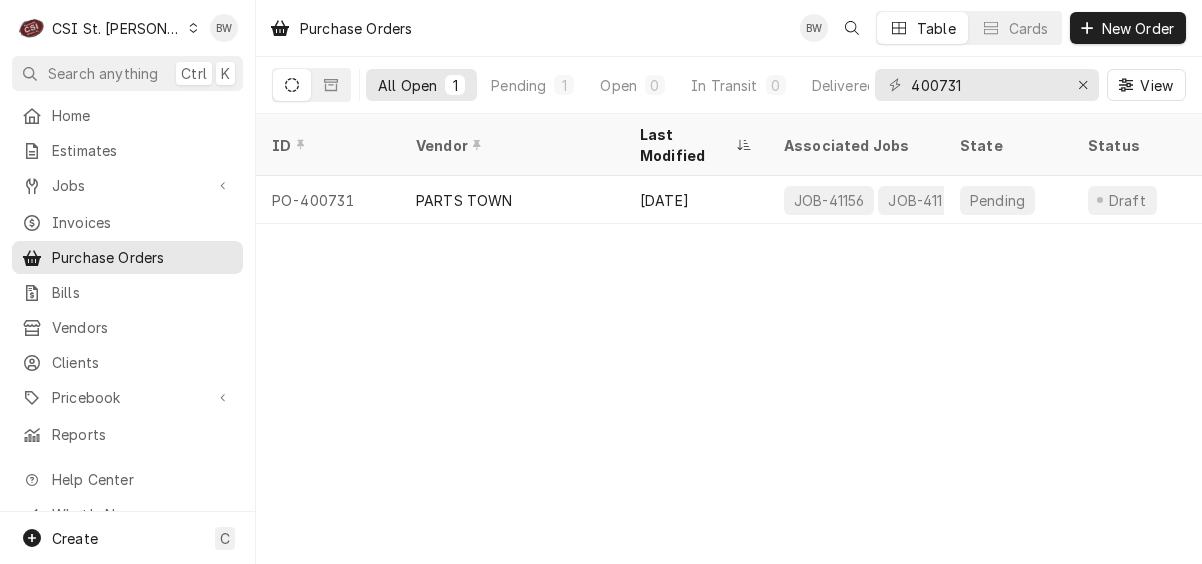 scroll, scrollTop: 0, scrollLeft: 0, axis: both 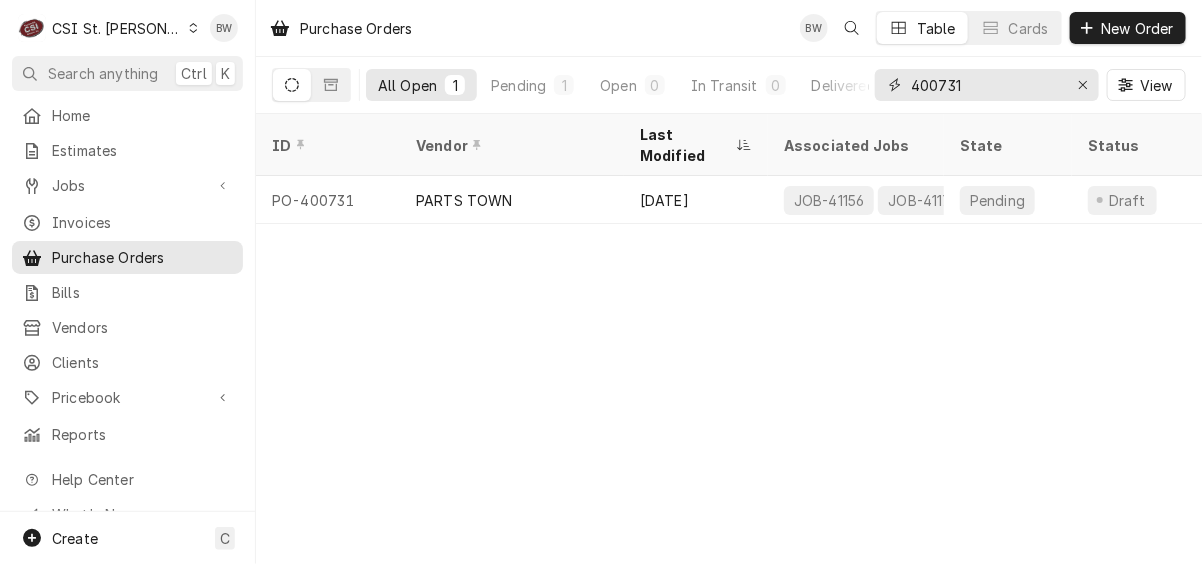 click on "400731" at bounding box center (986, 85) 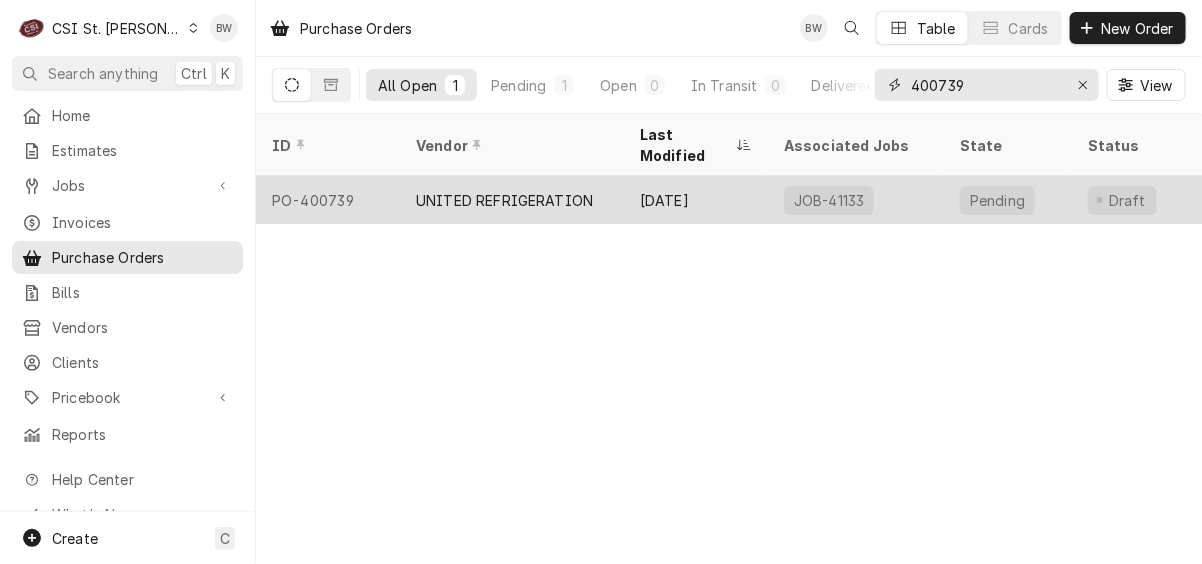 type on "400739" 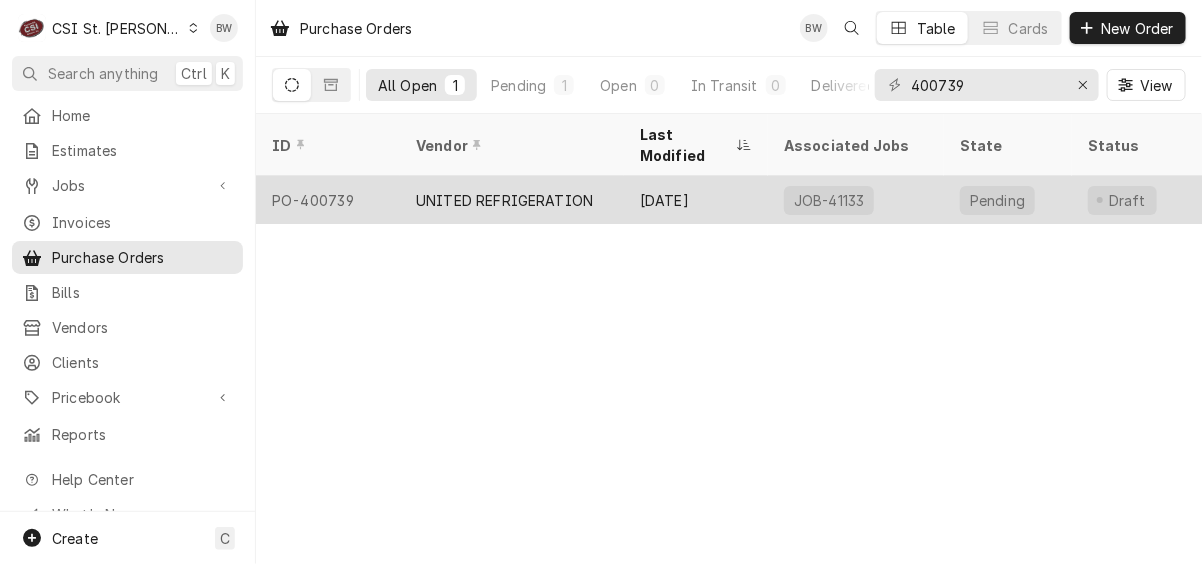 click on "PO-400739" at bounding box center [328, 200] 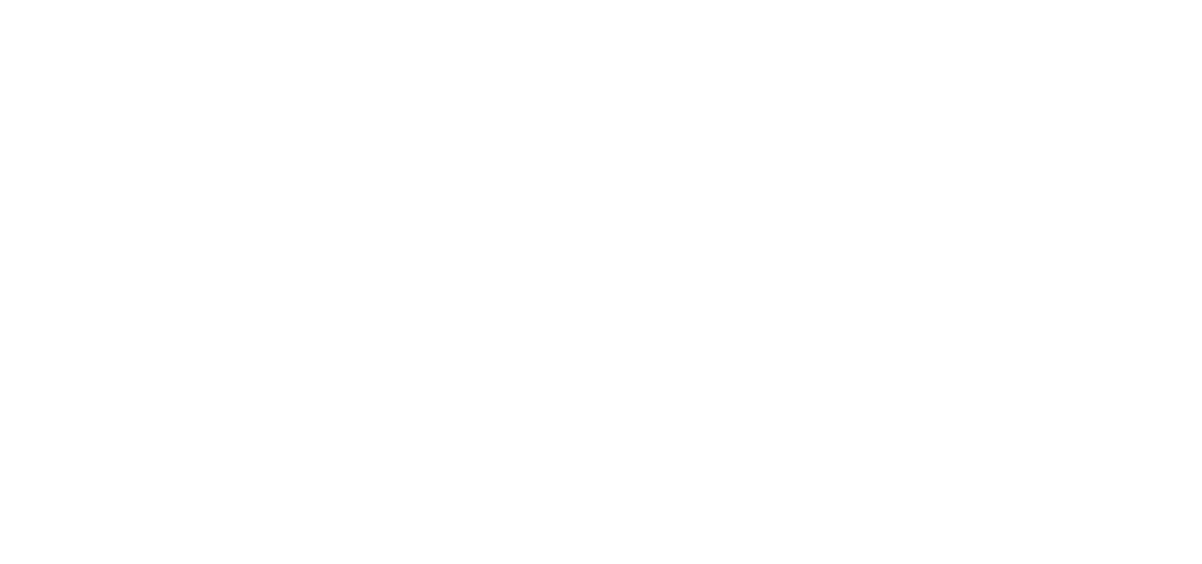 scroll, scrollTop: 0, scrollLeft: 0, axis: both 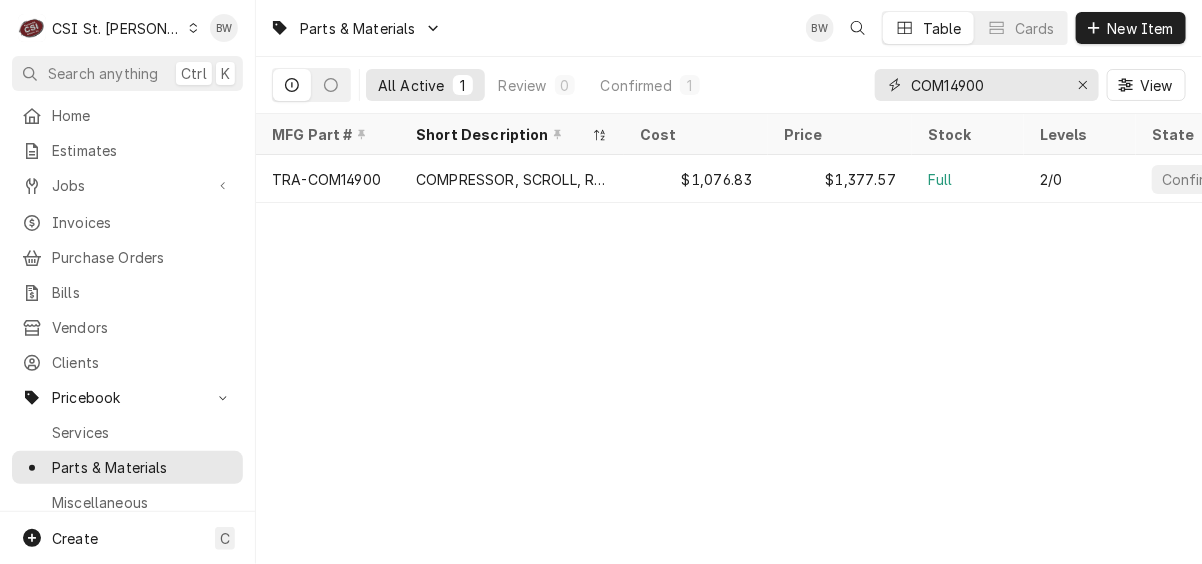 drag, startPoint x: 987, startPoint y: 82, endPoint x: 905, endPoint y: 87, distance: 82.1523 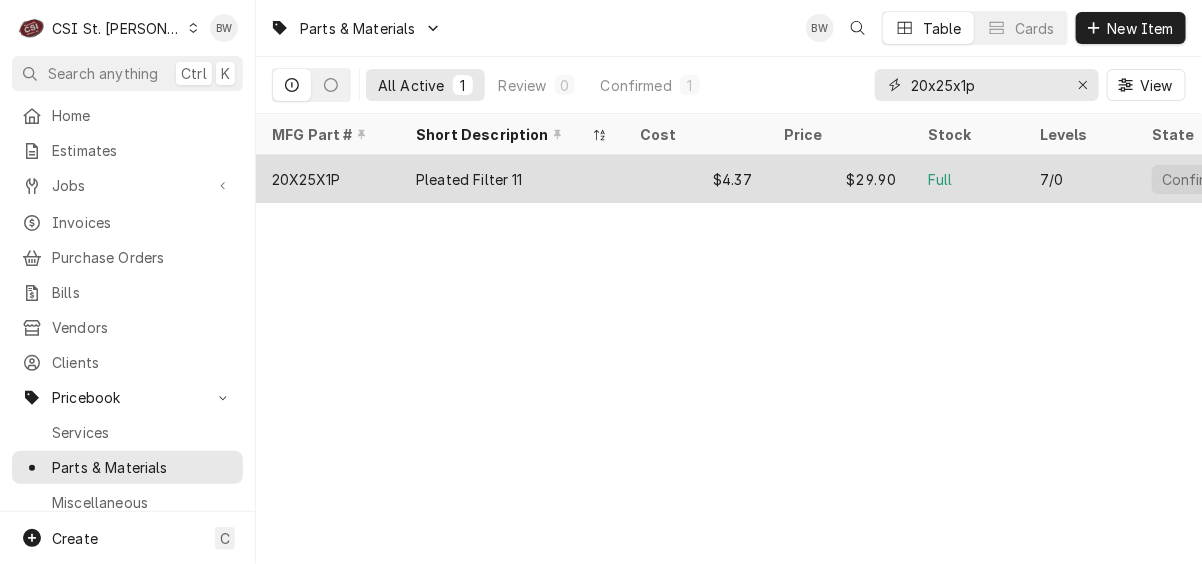 type on "20x25x1p" 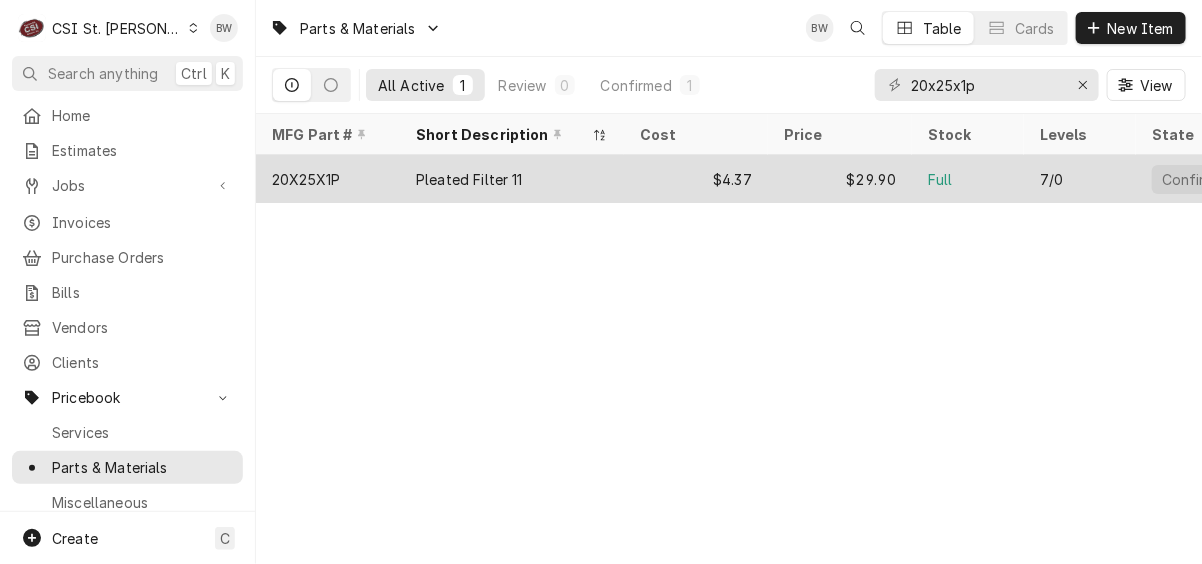 click on "20X25X1P" at bounding box center (306, 179) 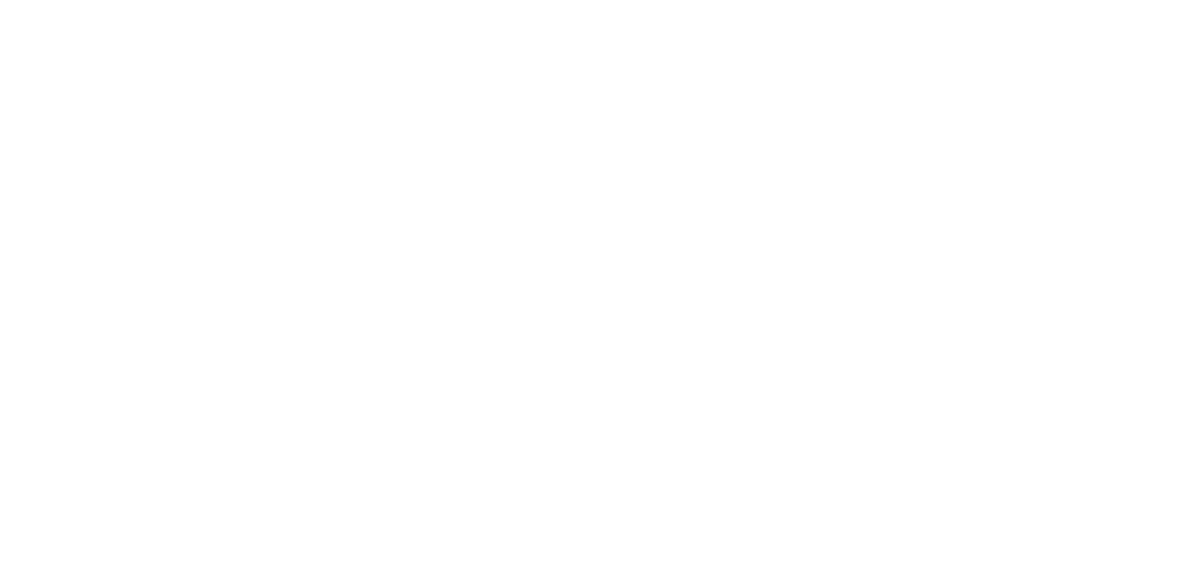 scroll, scrollTop: 0, scrollLeft: 0, axis: both 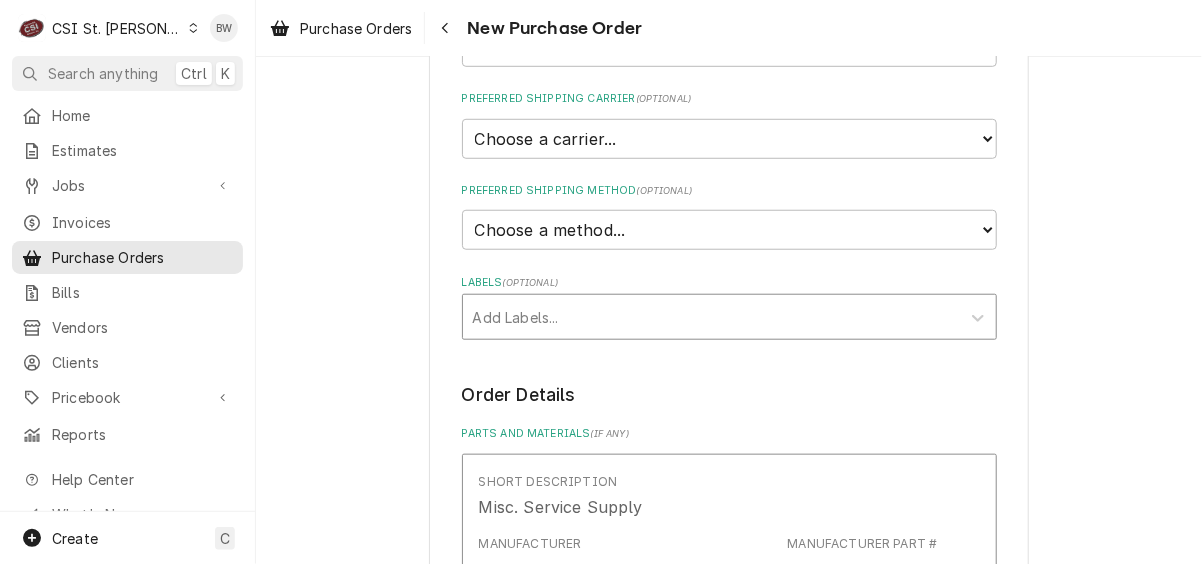 click at bounding box center [711, 317] 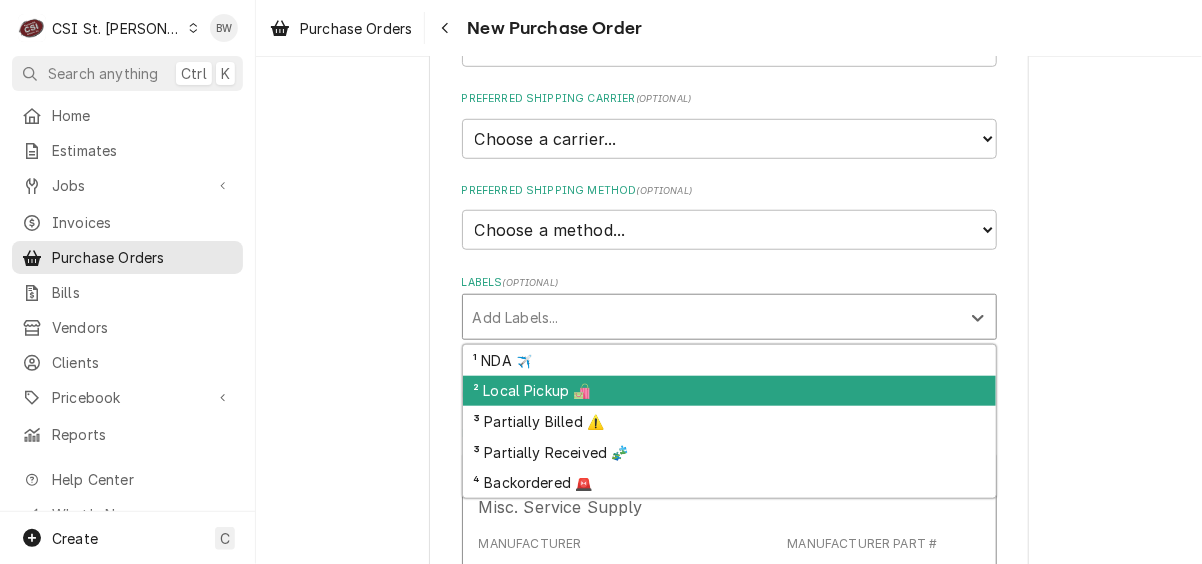 click on "² Local Pickup 🛍️" at bounding box center (729, 391) 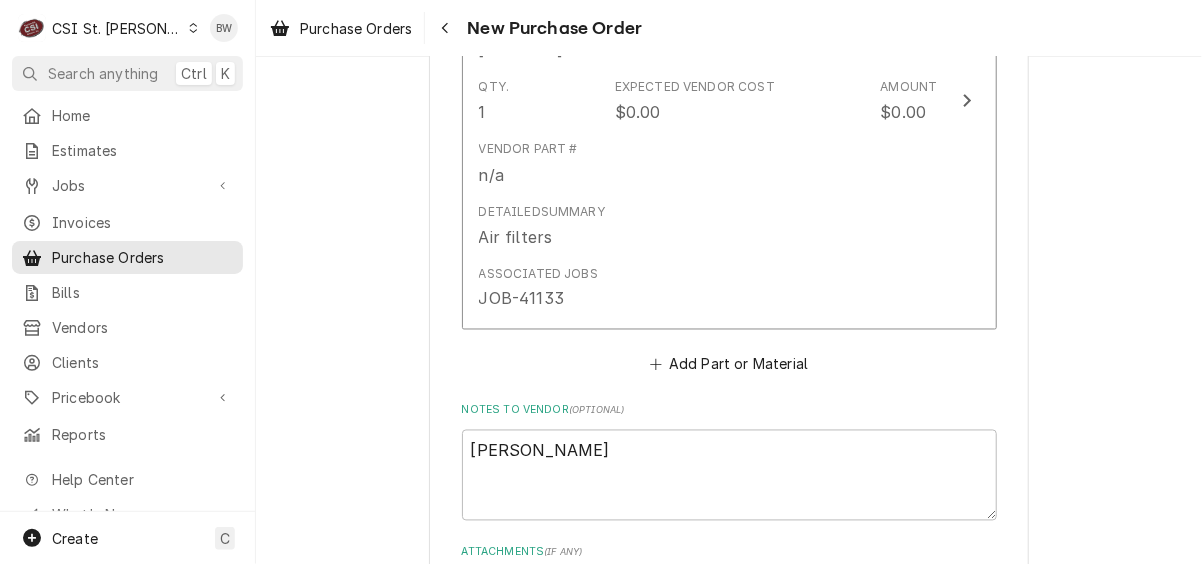 scroll, scrollTop: 1000, scrollLeft: 0, axis: vertical 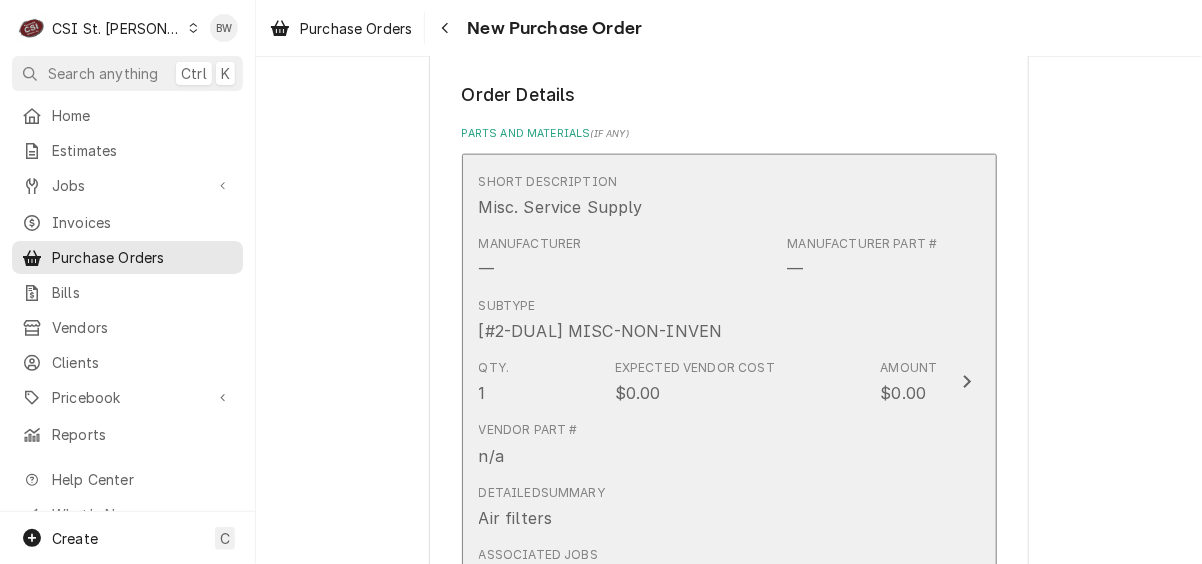 click on "Subtype [#2-DUAL] MISC-NON-INVEN" at bounding box center (601, 320) 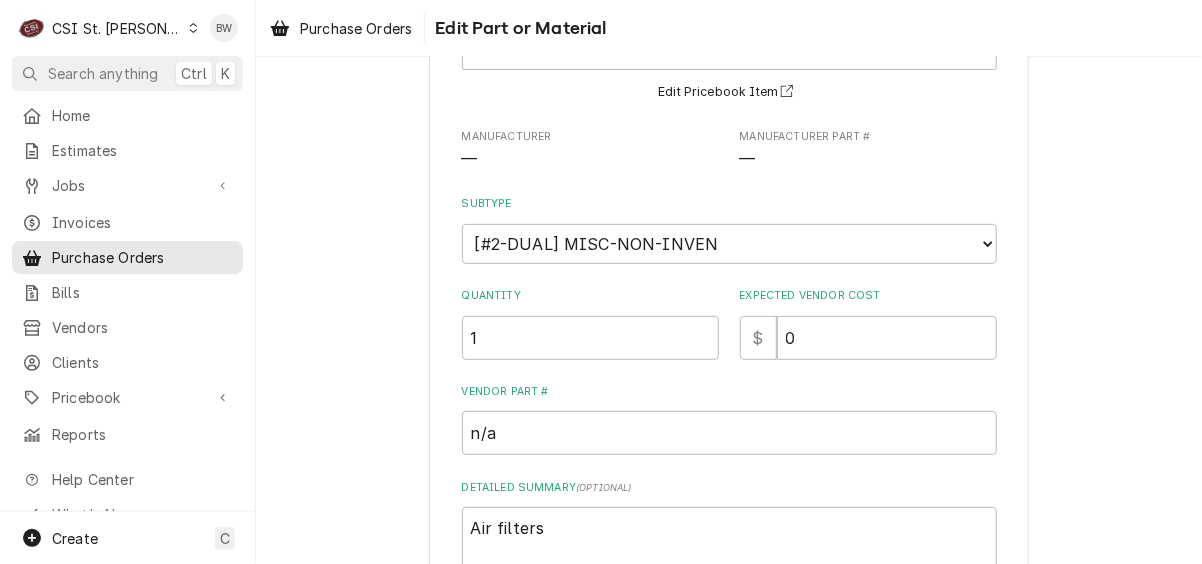 scroll, scrollTop: 200, scrollLeft: 0, axis: vertical 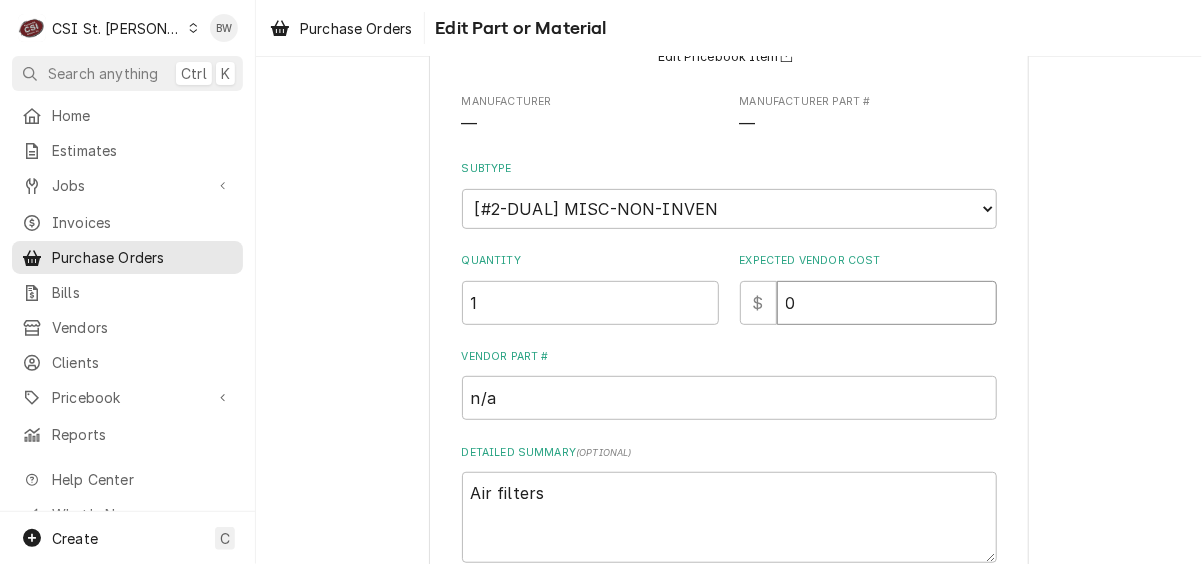 drag, startPoint x: 814, startPoint y: 302, endPoint x: 749, endPoint y: 301, distance: 65.00769 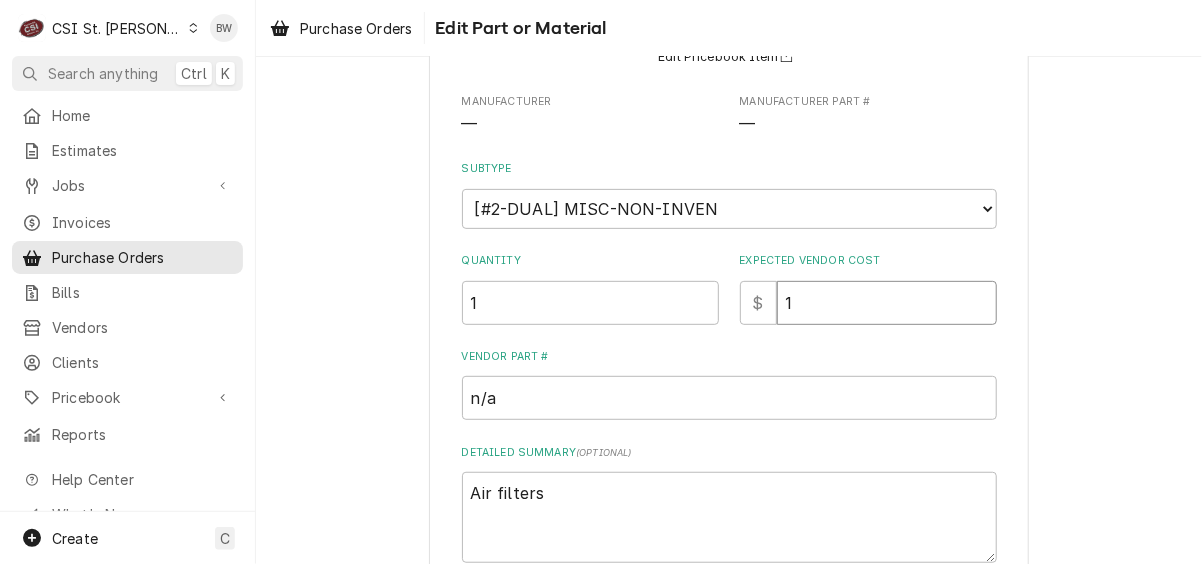 type on "x" 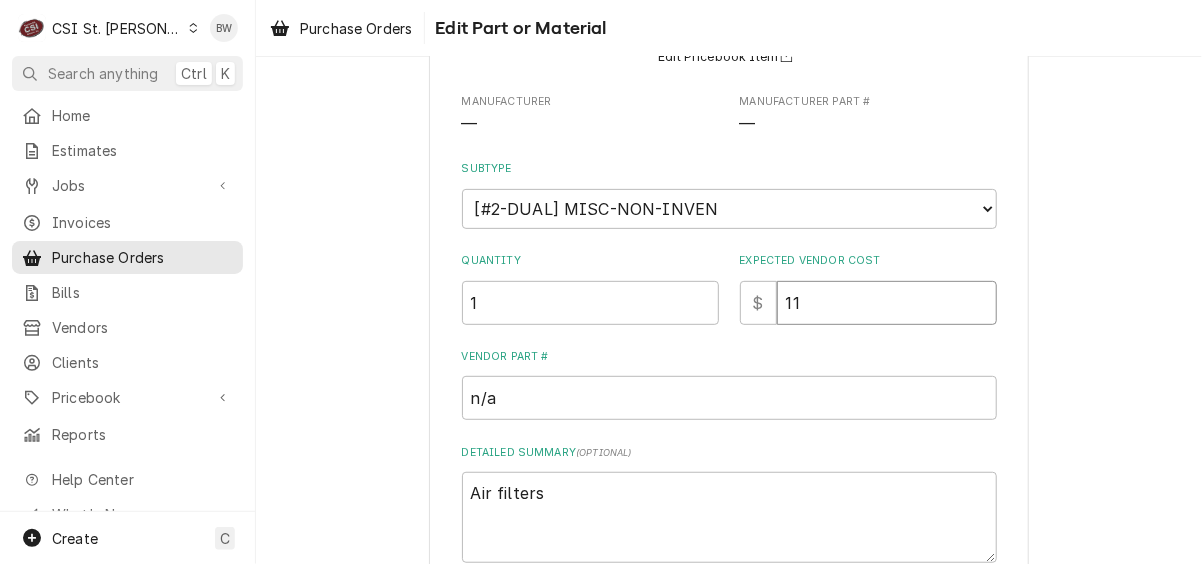 type on "x" 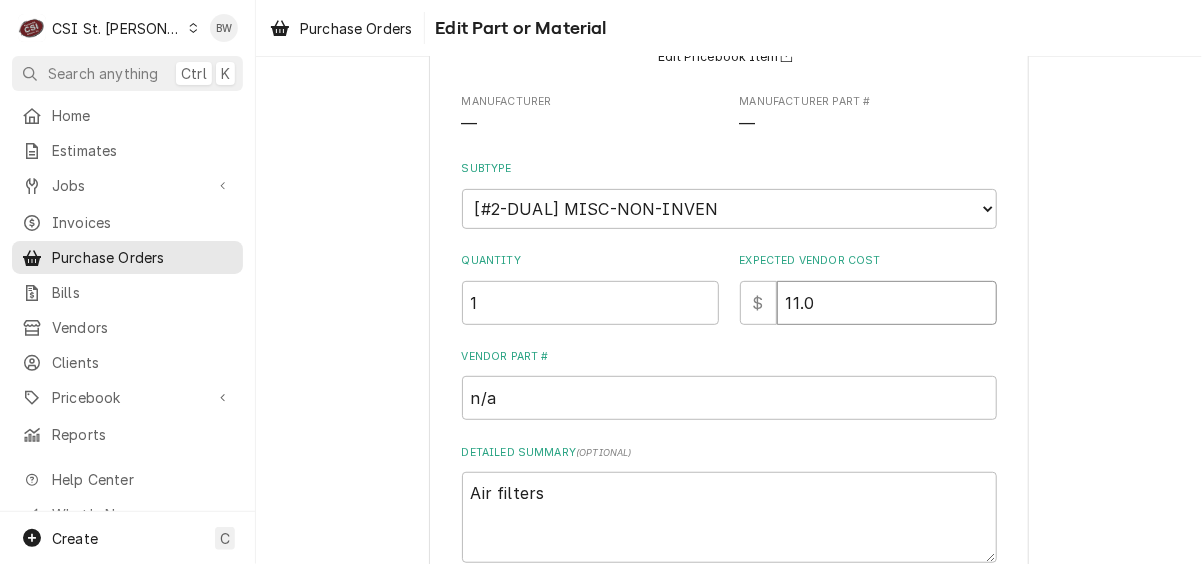 type on "11.05" 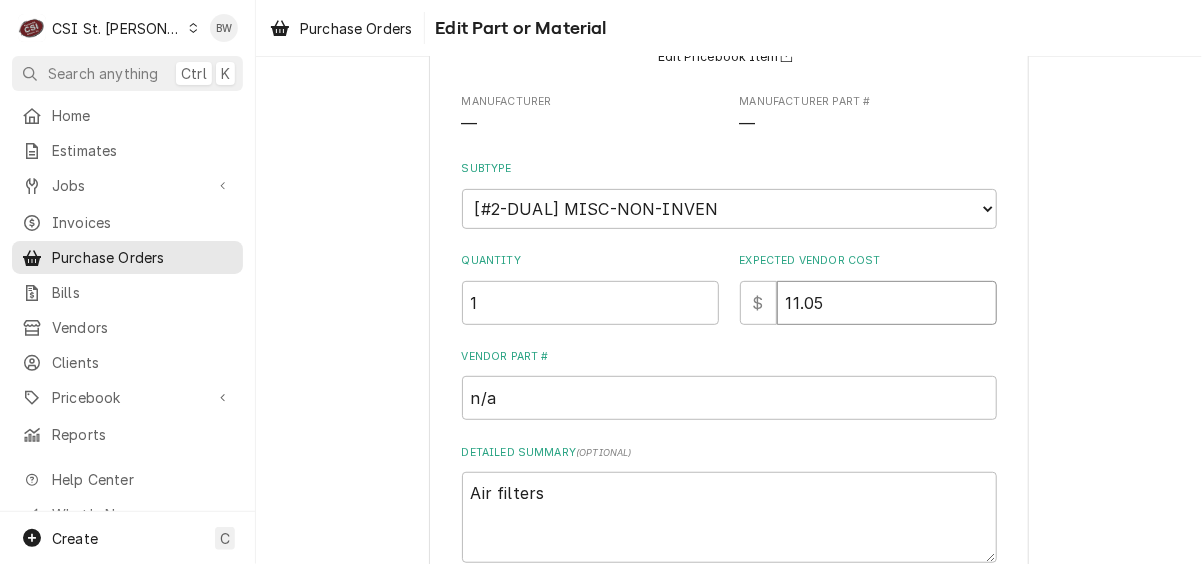 type on "x" 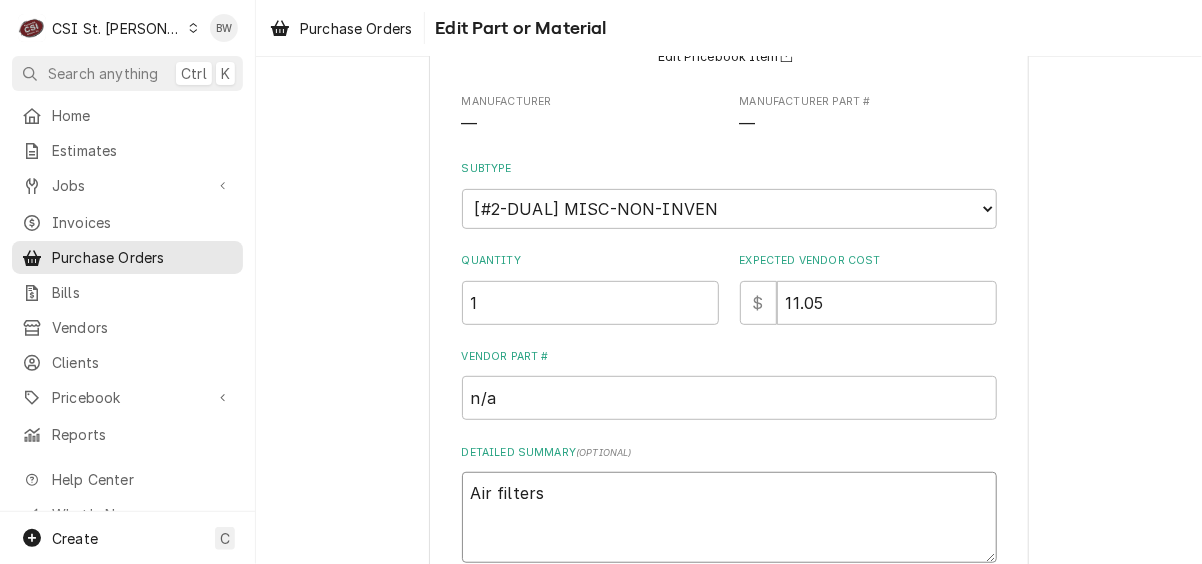 drag, startPoint x: 631, startPoint y: 496, endPoint x: 467, endPoint y: 498, distance: 164.01219 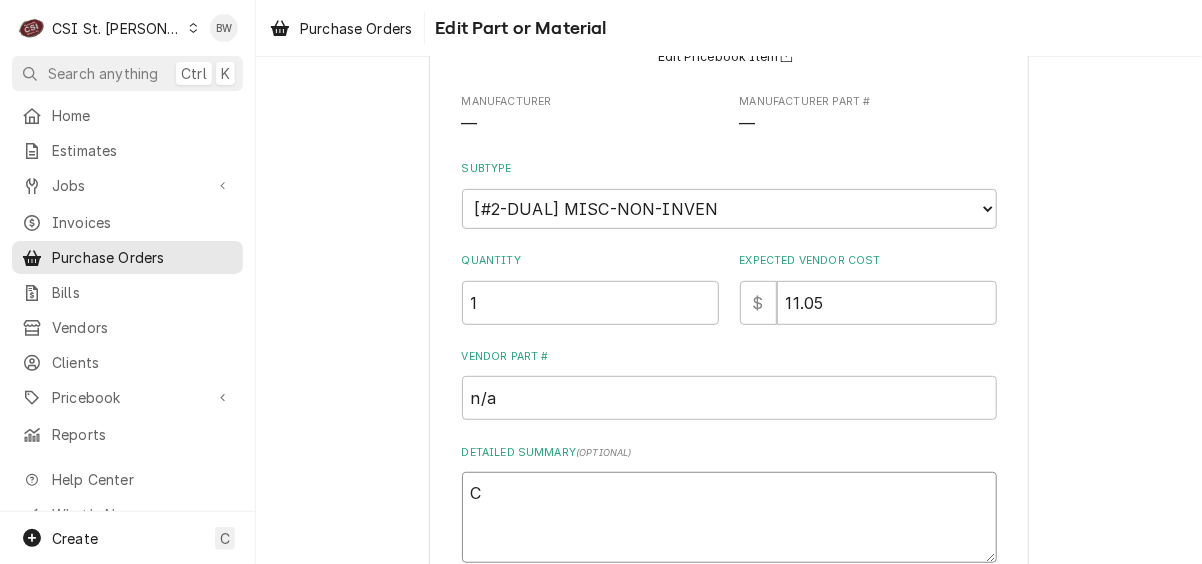 type on "x" 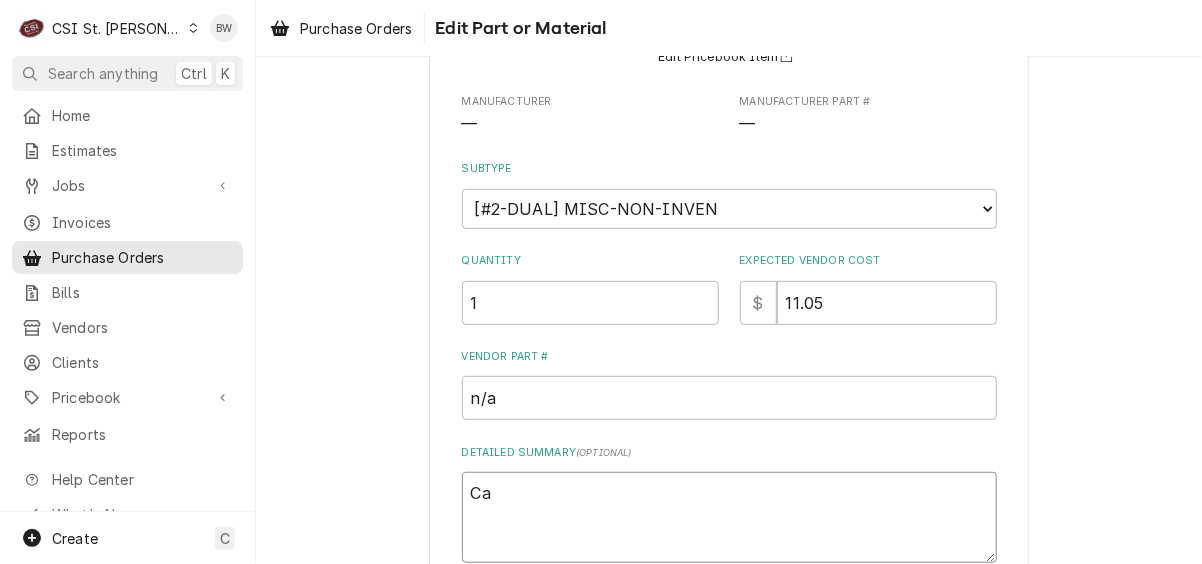 type on "x" 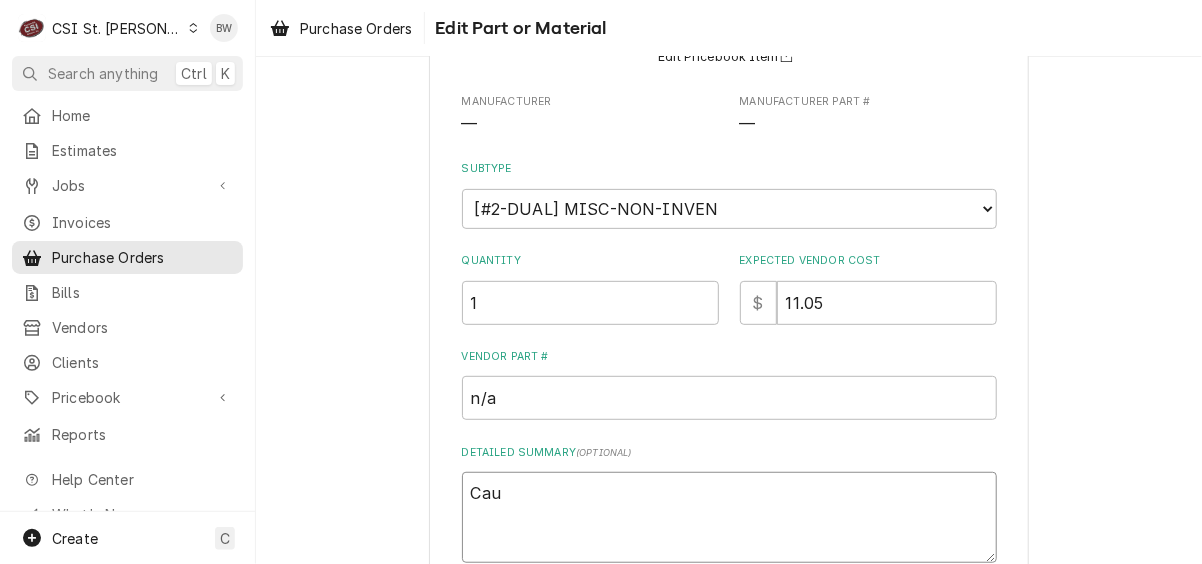 type on "x" 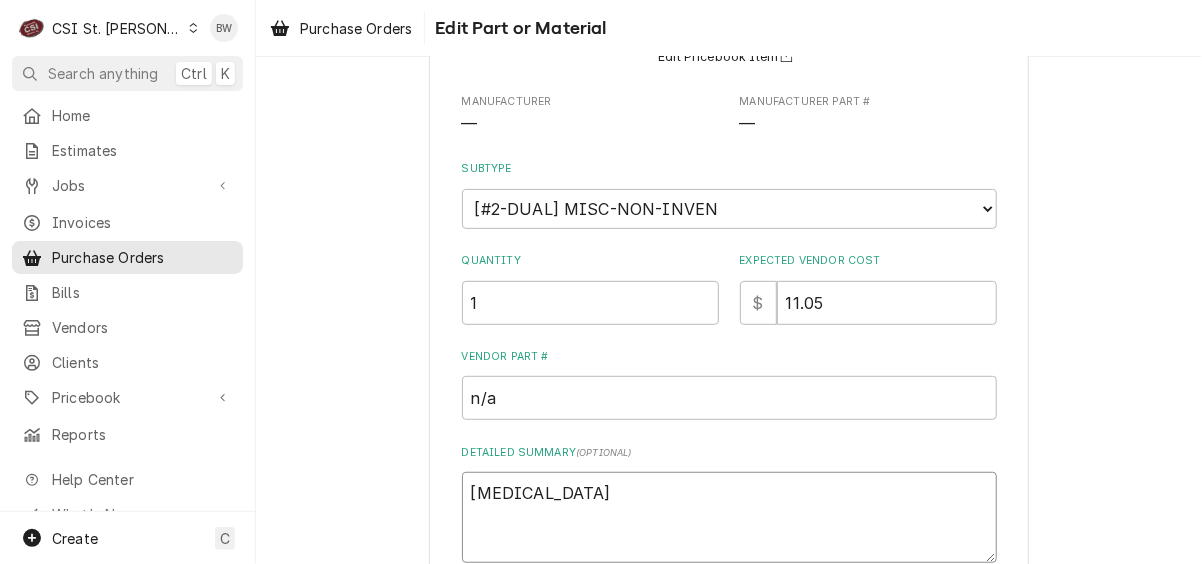 type on "x" 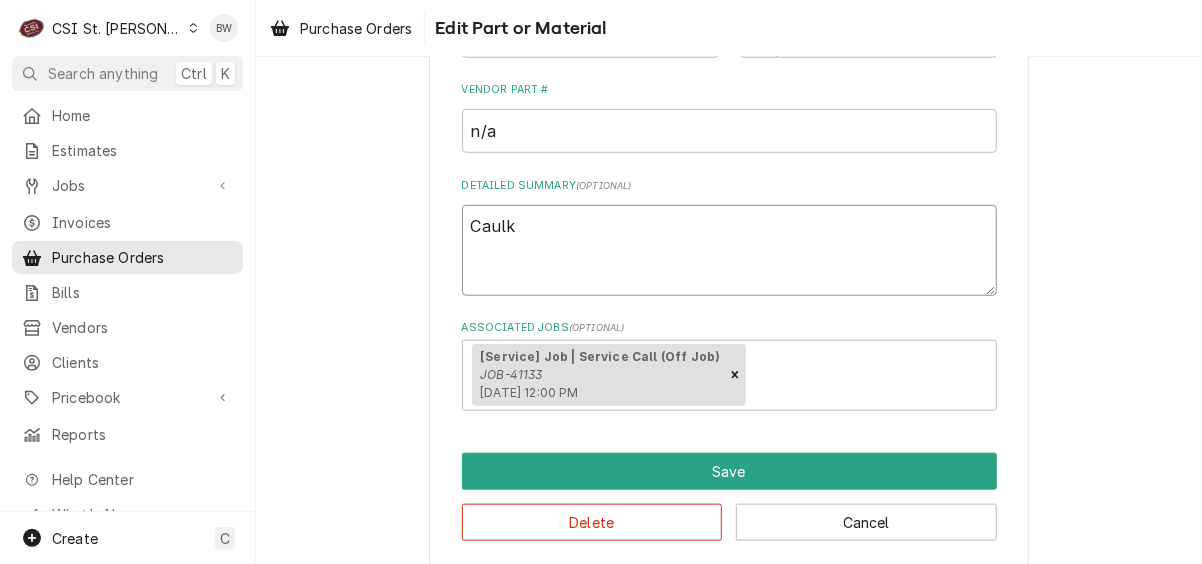 scroll, scrollTop: 486, scrollLeft: 0, axis: vertical 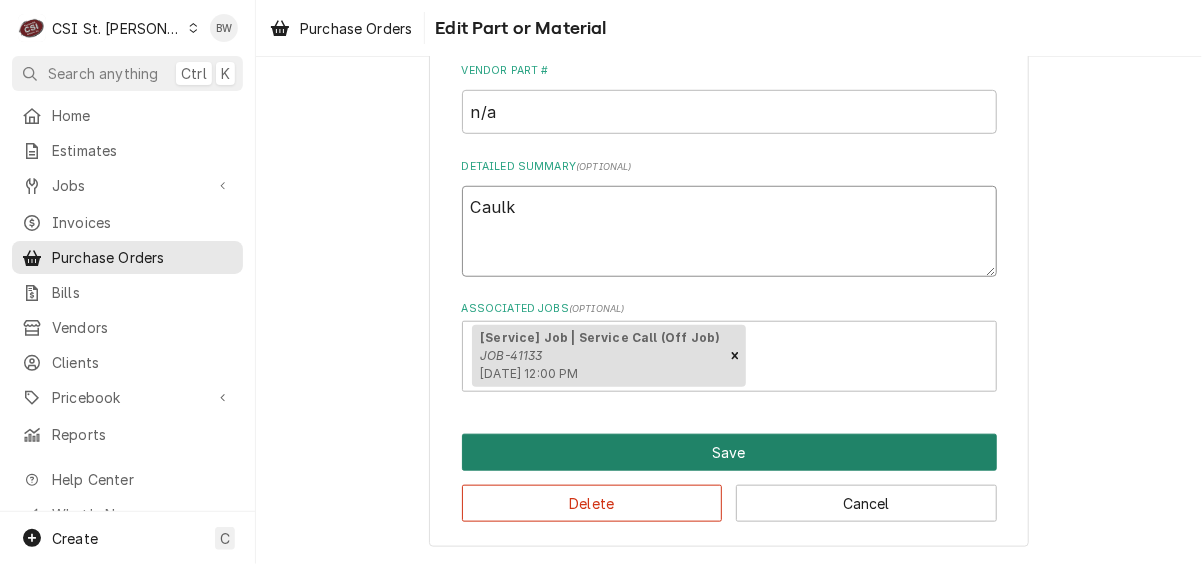 type on "Caulk" 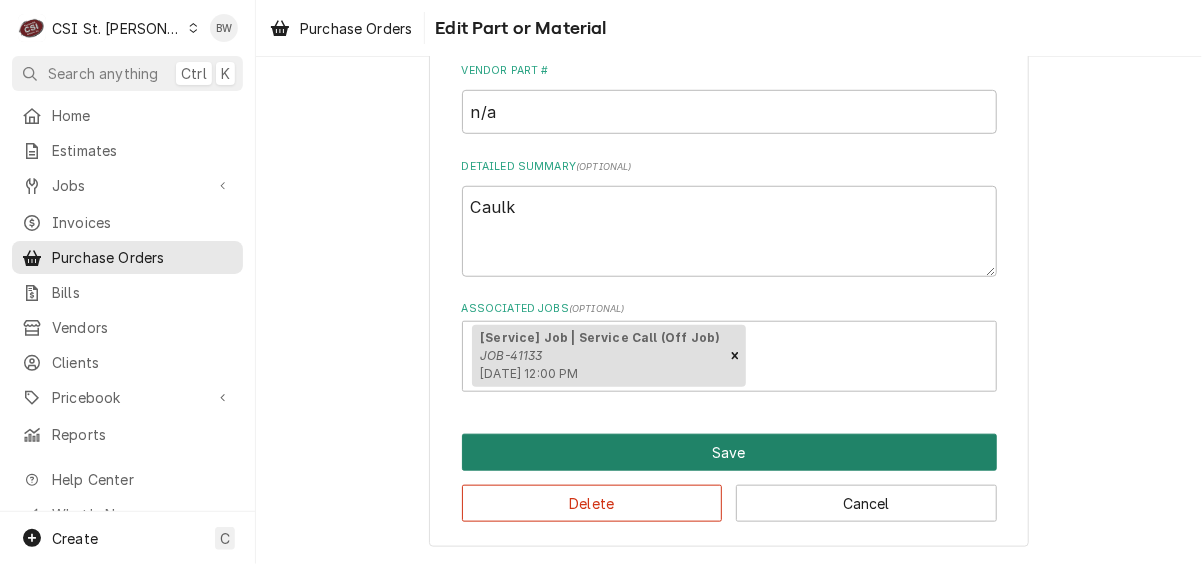 click on "Save" at bounding box center (729, 452) 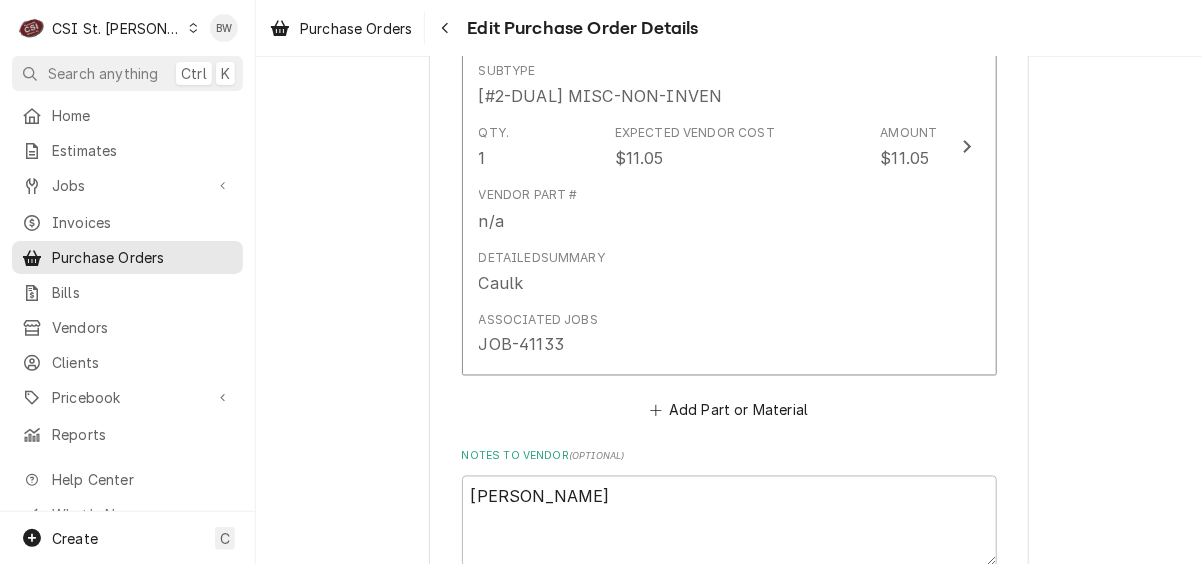 scroll, scrollTop: 1200, scrollLeft: 0, axis: vertical 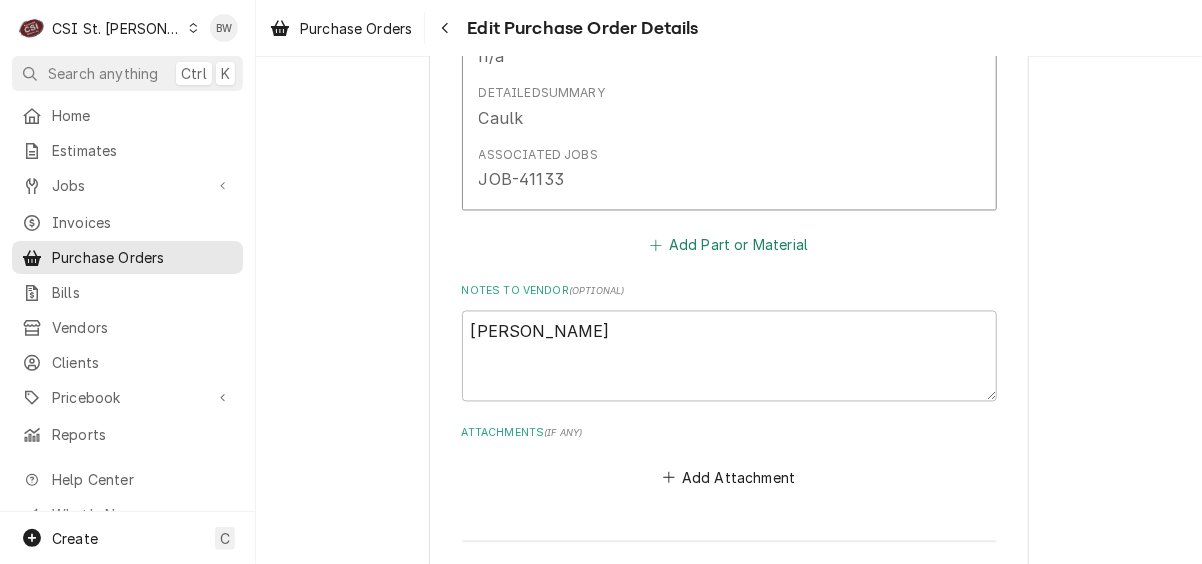 click on "Add Part or Material" at bounding box center [728, 245] 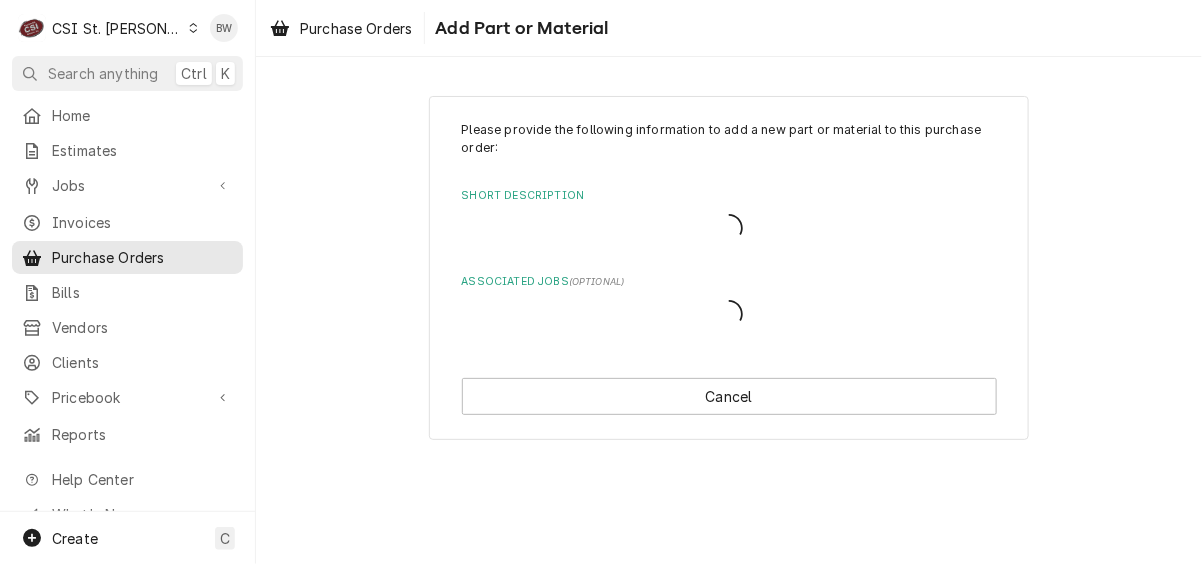 scroll, scrollTop: 0, scrollLeft: 0, axis: both 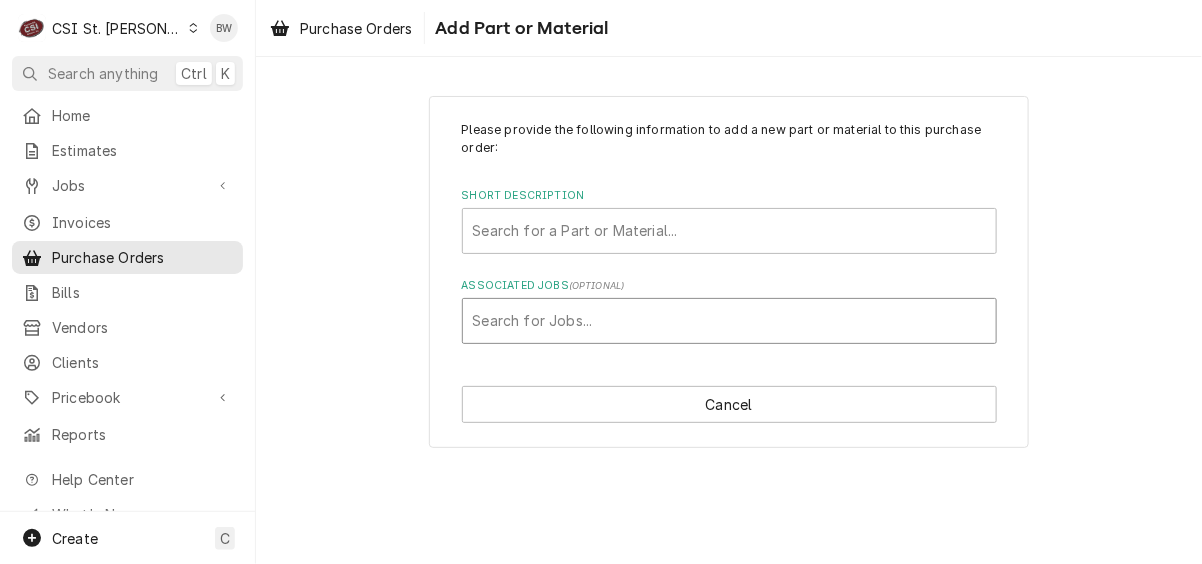 click at bounding box center [729, 321] 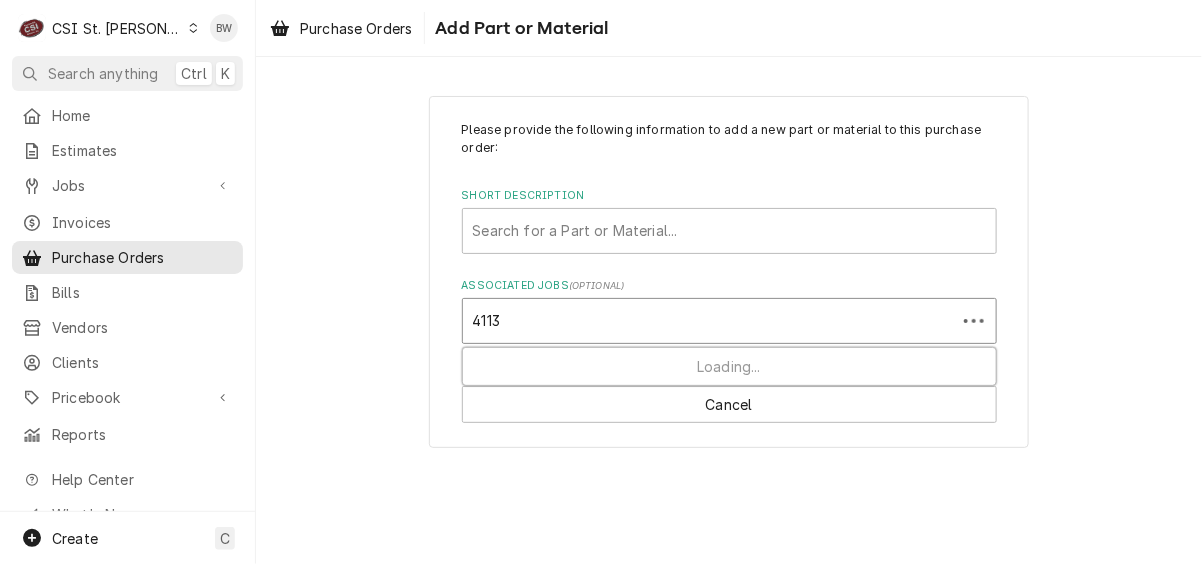 type on "41133" 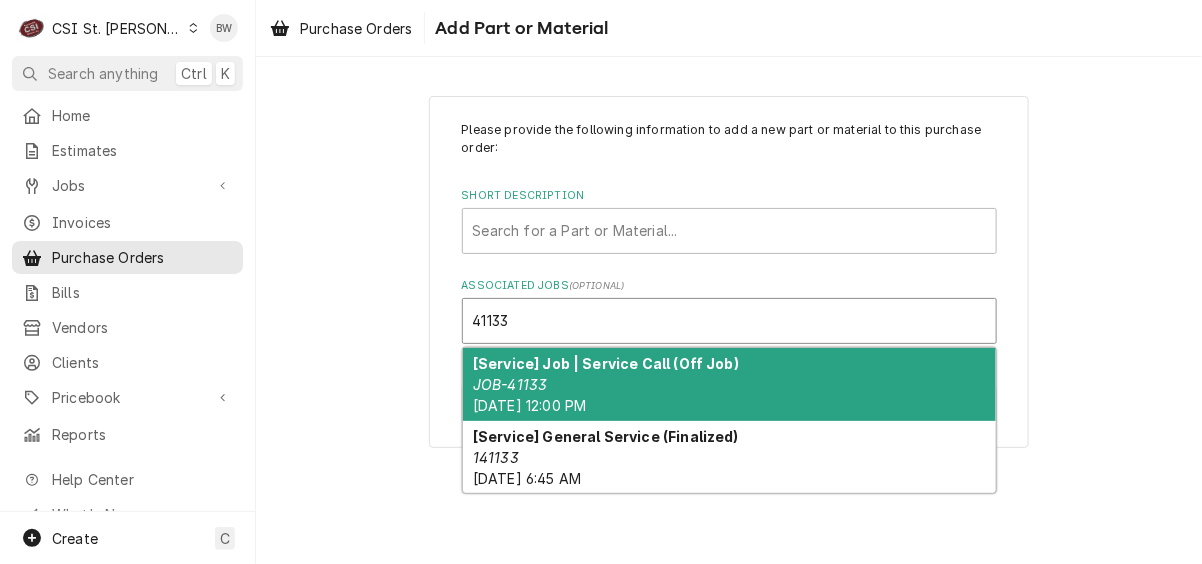 click on "[Service] Job | Service Call (Off Job) JOB-41133 Thu, Jul 10th, 2025 - 12:00 PM" at bounding box center [729, 384] 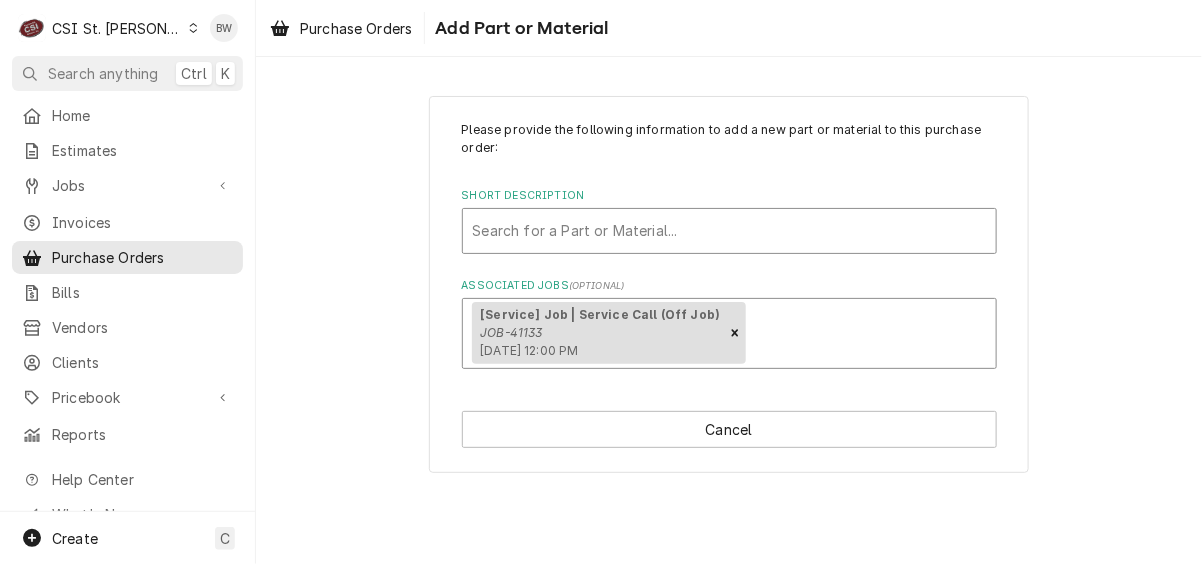 click at bounding box center [729, 231] 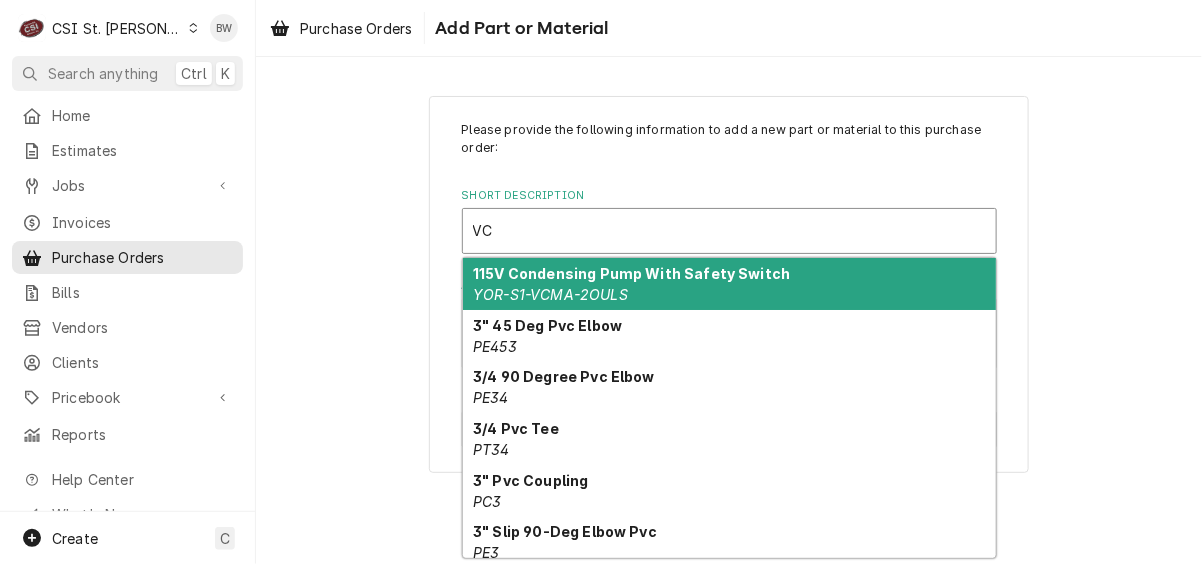 type on "V" 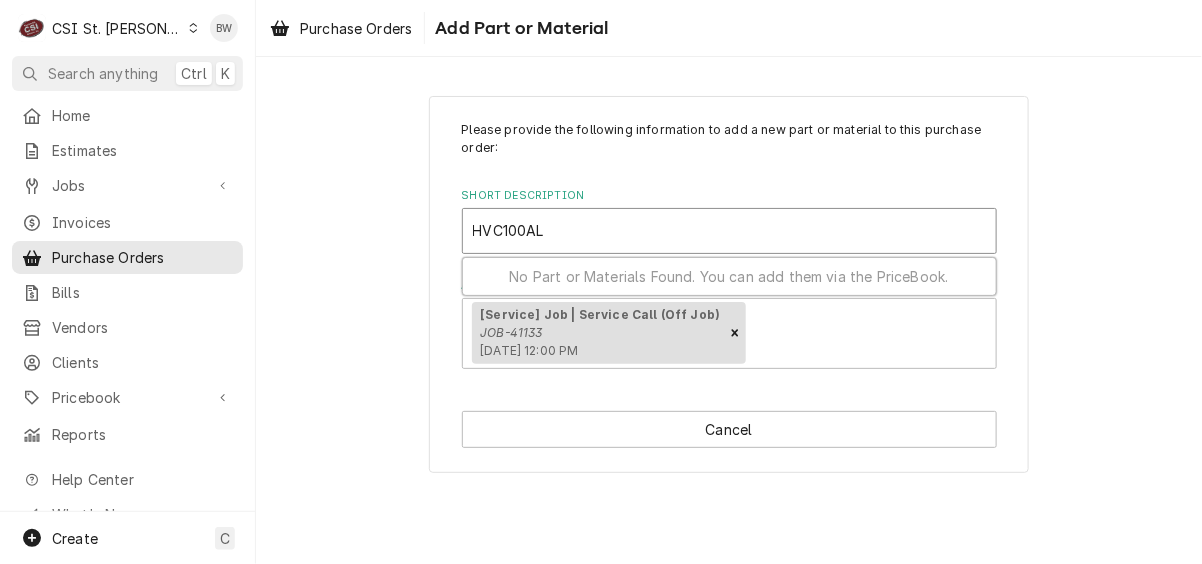 type on "HVC100AL" 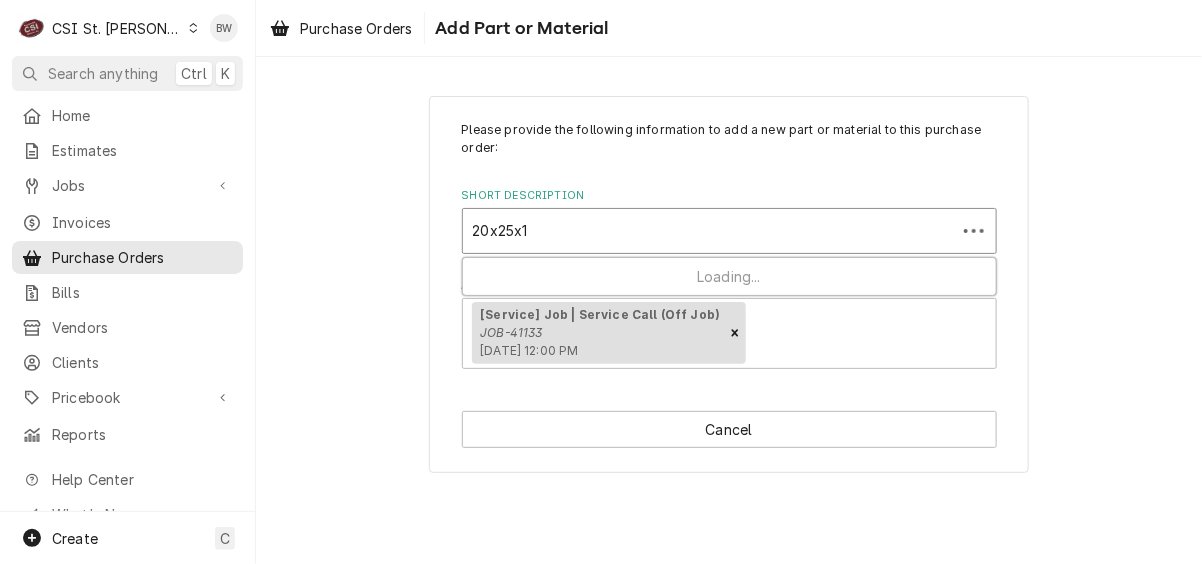 type on "20x25x1p" 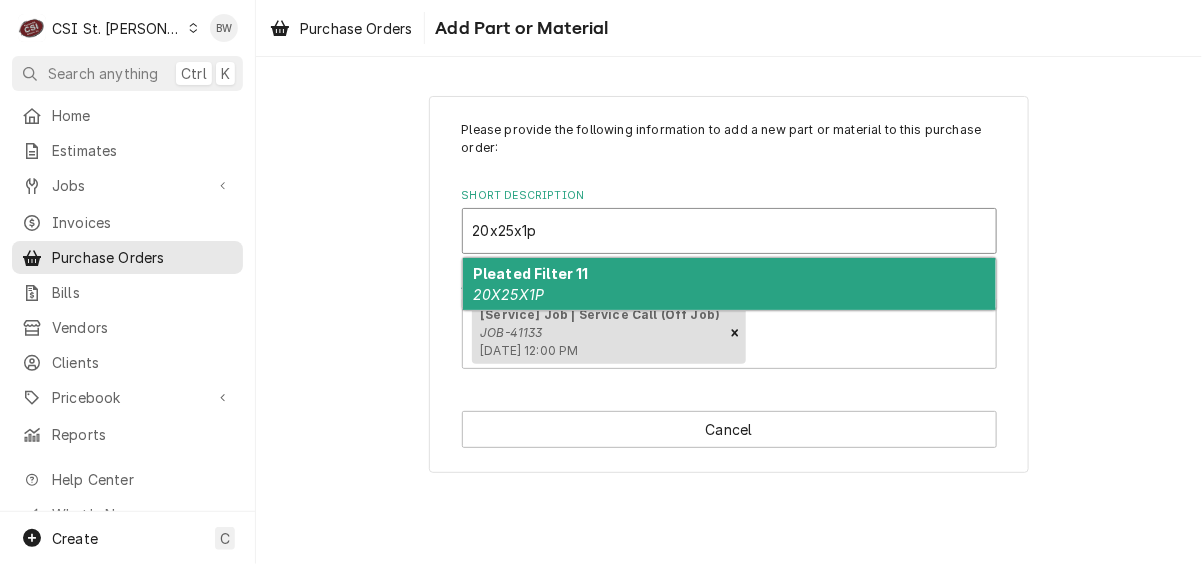 click on "Pleated Filter 11" at bounding box center (531, 273) 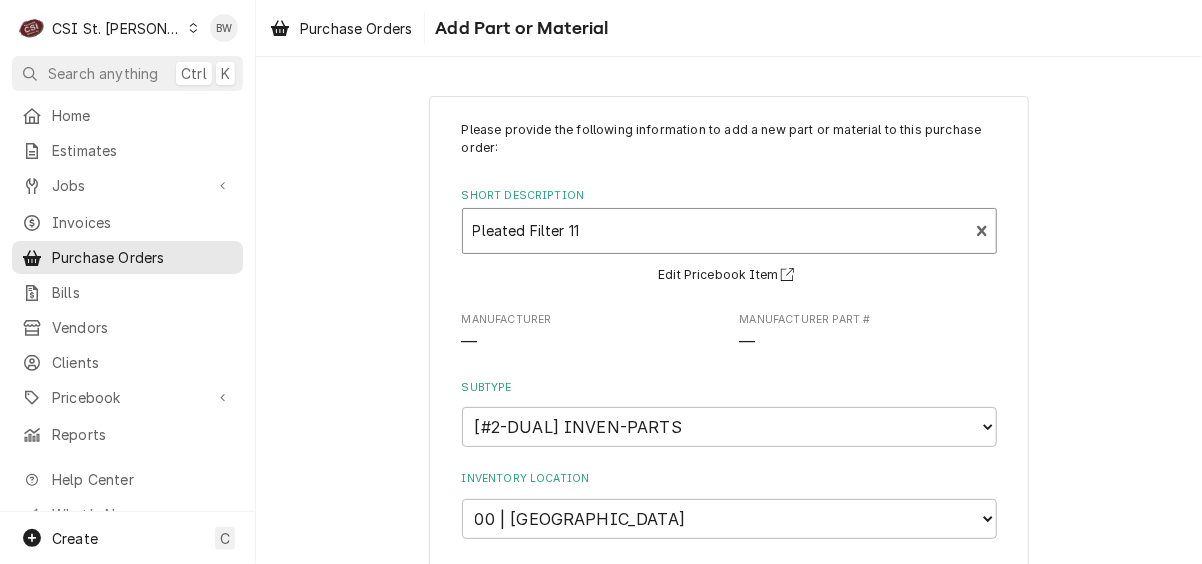 type on "x" 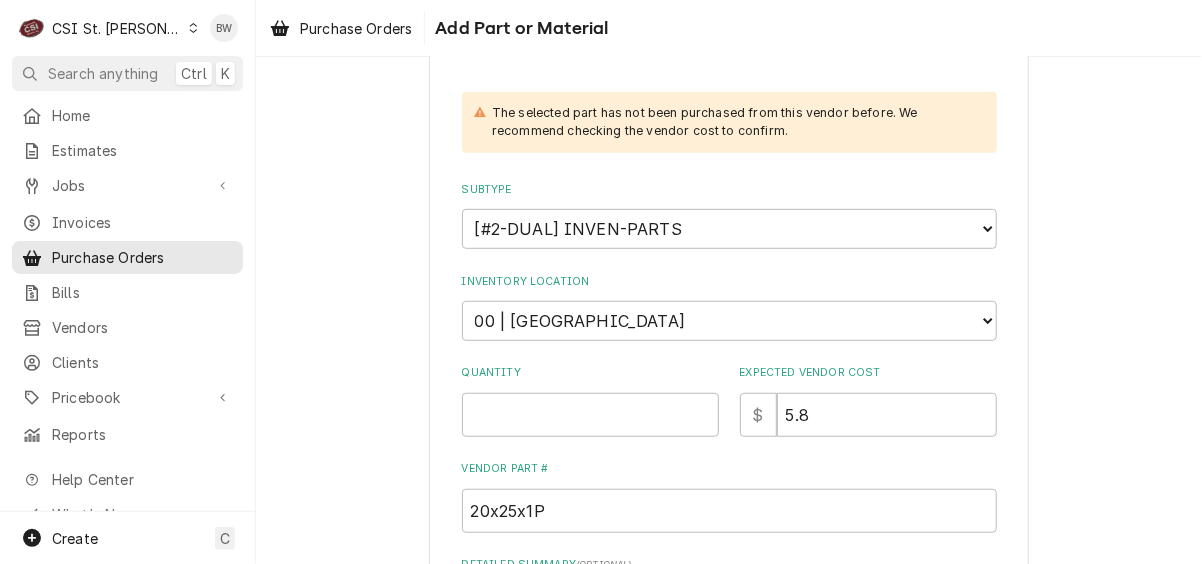 scroll, scrollTop: 400, scrollLeft: 0, axis: vertical 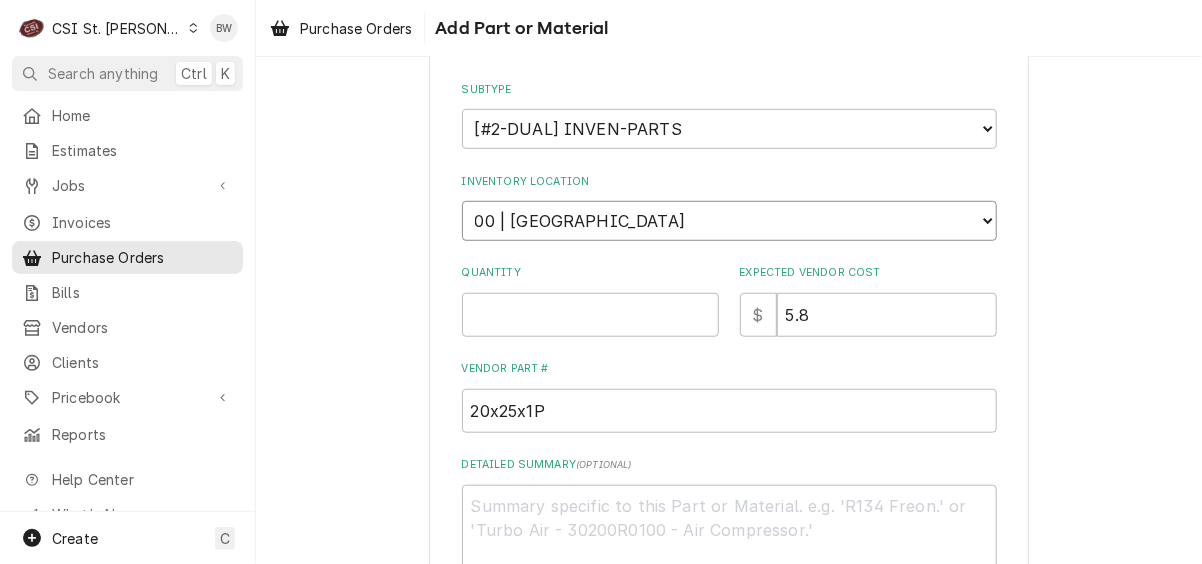 click on "Choose a location... 00 | STL WAREHOUSE 01 | CHUCK WAMBOLDT V#93 01 | COURTNEY WILLIFORD 01 | ERIC GUARD 01 | ERICK HUDGENS V#152 01 | HERB PHILLIPS 01 | JAROD DUKE 01 | KEVIN FLOYD V#80 01 | KEVIN JORDAN 01 | KYLE SMITH V#121 01 | MATT FLORES 01 | MICHAEL (BRAD) COPE 01 | MIKE BAKER V#118 01 | MOE HAMED V#122 01 | RYAN BIETCHERT V#99 01 | RYAN POTTS VAN #62 01 | RYAN SMITH 01 | THOMAS FONTE V#116 01 | TOM LEMBKE 01 | TONY PLASTINA #172 02 | JEFF GEORGE 02 | MIKE BARNETT 02 | STEVE HEPPERMANN 02 | TREVOR JOHNSON 03 | DAVID LINDSEY 03 | DREW KOONCE 04 | RESERVED STOCK 04 | RETURNS 05 | CANES RESERVED ITEMS 05 | PM FILTERS 06 | CFA V2.0 GO-BOX 06 | R-290 GO-BOX 06 | WENDYS GARLAND GRILL GO-BOX 07 | DIRECT SHIP (CUSTOM ADDRESS) 07 | SUBAGENT WARRANTY (CUSTOM ADDRESS) 86D ⛔️ | ANTHONY DELAROSA 86D ⛔️ | JERRY HODGE V#88 86D ⛔️ | KC WAREHOUSE 86D ⛔️ | KEVIN BERG V#152 86D ⛔️ | KRIS SWEARINGEN V134 86D ⛔️ | MARK CRABTREE V#87 86D ⛔️ | MATT BREWINGTON KUV 86D ⛔️ | NASH WAREHOUSE" at bounding box center [729, 221] 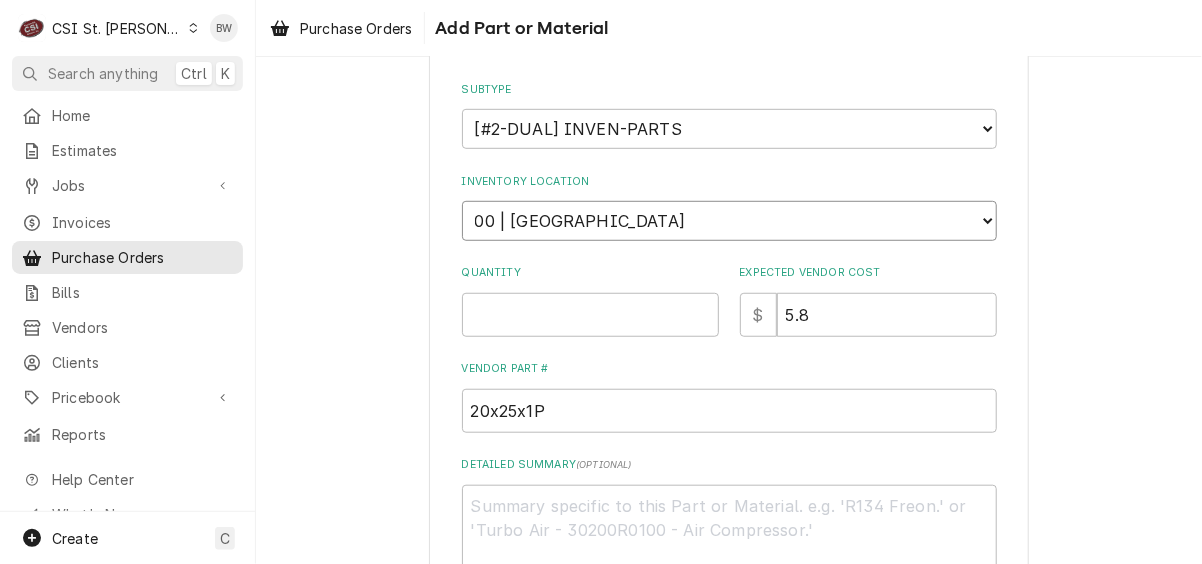 select on "1418" 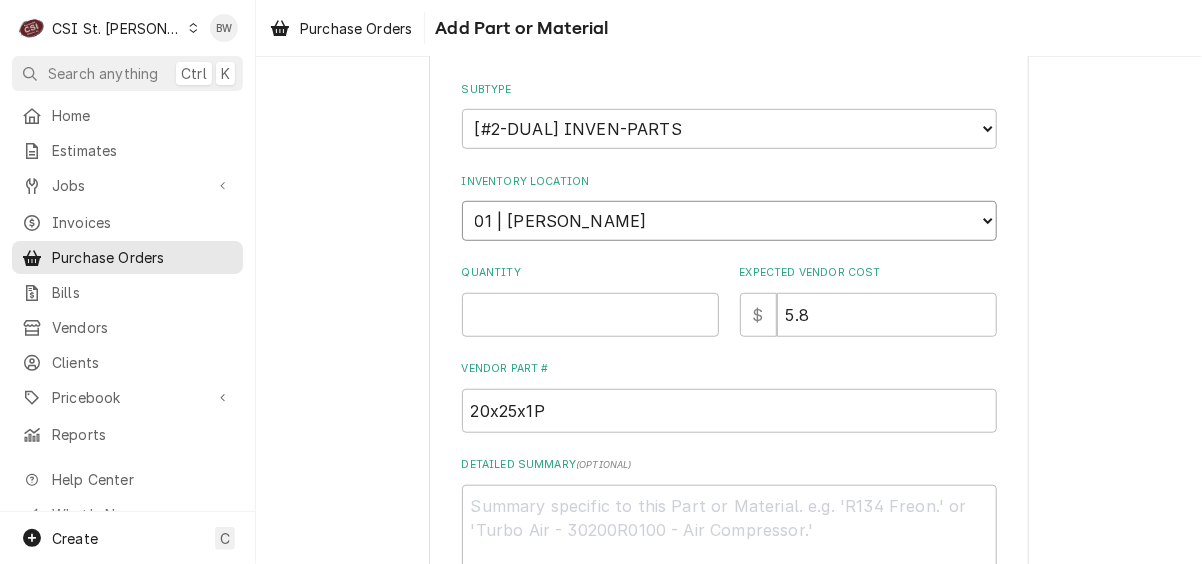 click on "Choose a location... 00 | STL WAREHOUSE 01 | CHUCK WAMBOLDT V#93 01 | COURTNEY WILLIFORD 01 | ERIC GUARD 01 | ERICK HUDGENS V#152 01 | HERB PHILLIPS 01 | JAROD DUKE 01 | KEVIN FLOYD V#80 01 | KEVIN JORDAN 01 | KYLE SMITH V#121 01 | MATT FLORES 01 | MICHAEL (BRAD) COPE 01 | MIKE BAKER V#118 01 | MOE HAMED V#122 01 | RYAN BIETCHERT V#99 01 | RYAN POTTS VAN #62 01 | RYAN SMITH 01 | THOMAS FONTE V#116 01 | TOM LEMBKE 01 | TONY PLASTINA #172 02 | JEFF GEORGE 02 | MIKE BARNETT 02 | STEVE HEPPERMANN 02 | TREVOR JOHNSON 03 | DAVID LINDSEY 03 | DREW KOONCE 04 | RESERVED STOCK 04 | RETURNS 05 | CANES RESERVED ITEMS 05 | PM FILTERS 06 | CFA V2.0 GO-BOX 06 | R-290 GO-BOX 06 | WENDYS GARLAND GRILL GO-BOX 07 | DIRECT SHIP (CUSTOM ADDRESS) 07 | SUBAGENT WARRANTY (CUSTOM ADDRESS) 86D ⛔️ | ANTHONY DELAROSA 86D ⛔️ | JERRY HODGE V#88 86D ⛔️ | KC WAREHOUSE 86D ⛔️ | KEVIN BERG V#152 86D ⛔️ | KRIS SWEARINGEN V134 86D ⛔️ | MARK CRABTREE V#87 86D ⛔️ | MATT BREWINGTON KUV 86D ⛔️ | NASH WAREHOUSE" at bounding box center (729, 221) 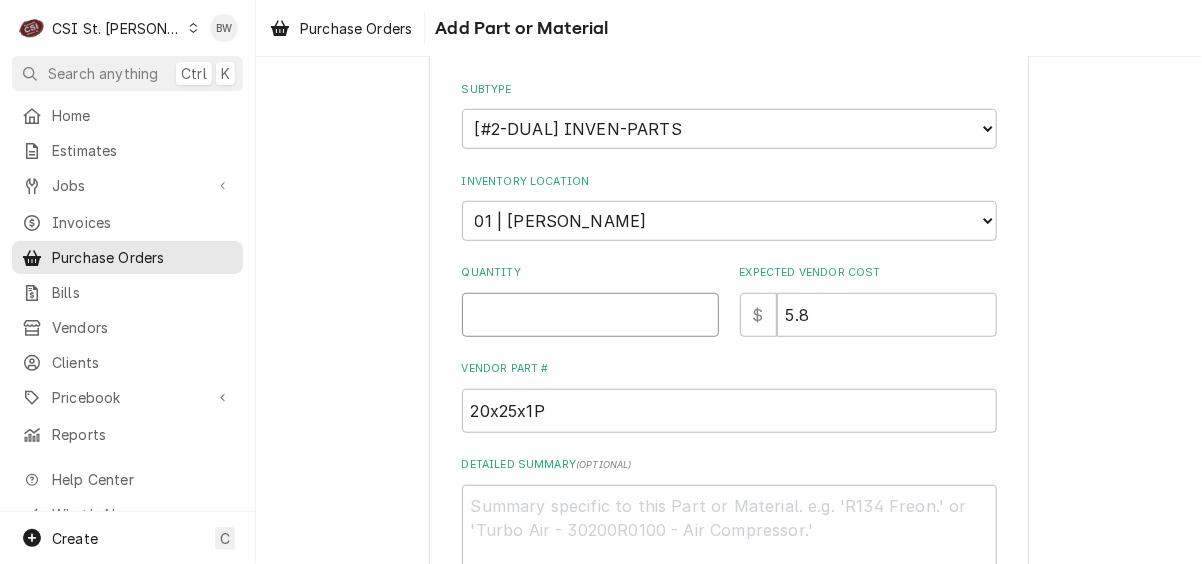 click on "Quantity" at bounding box center [590, 315] 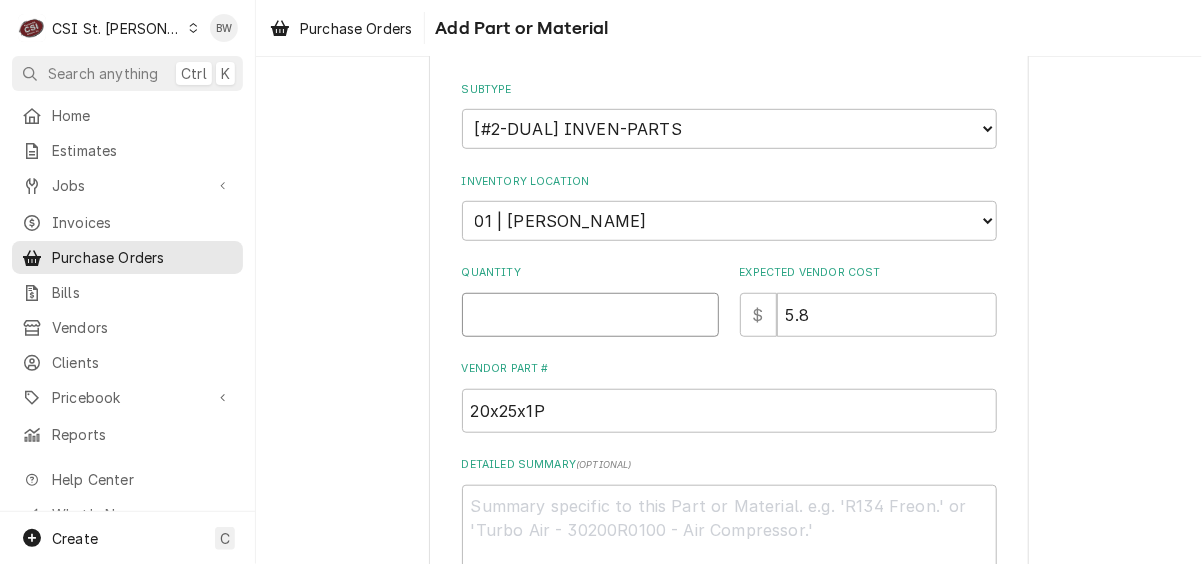 type on "x" 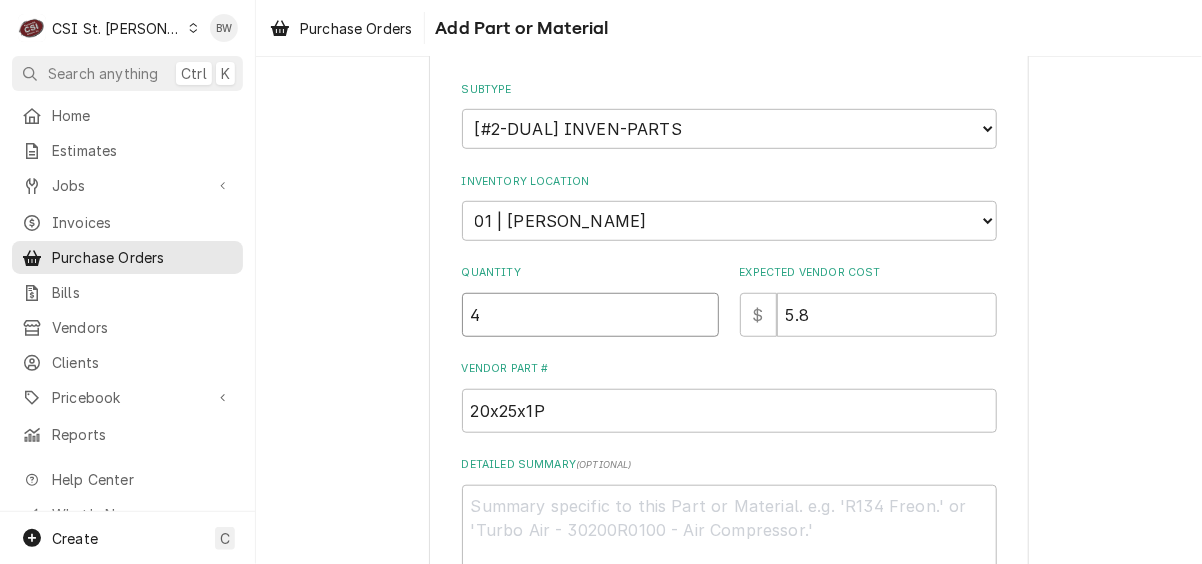 type on "4" 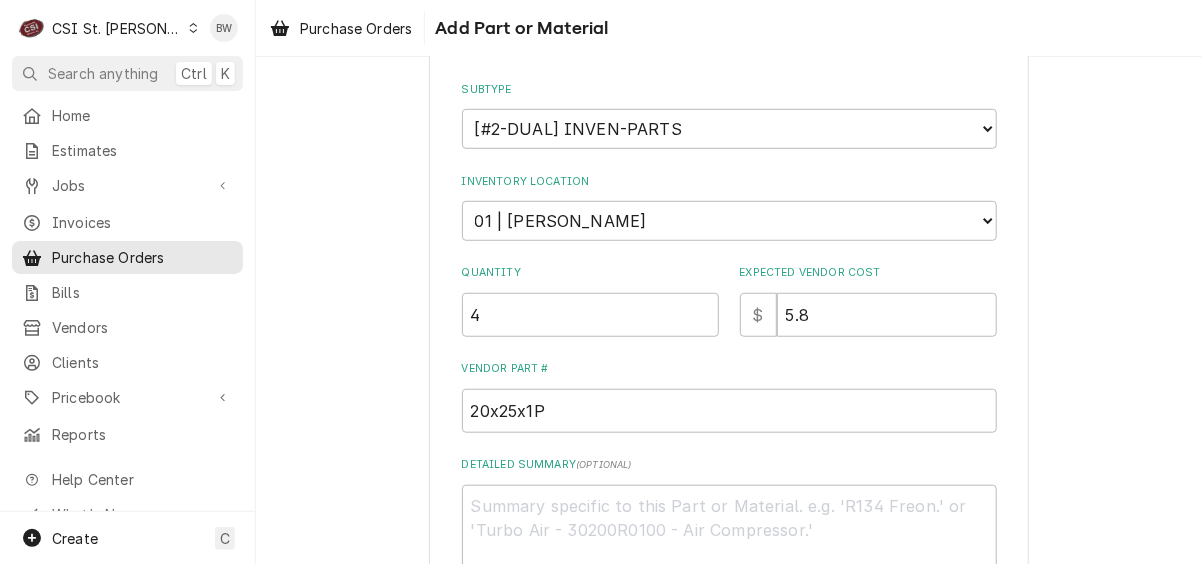 click on "Please provide the following information to add a new part or material to this purchase order: Short Description Pleated Filter 11 20X25X1P Edit Pricebook Item    Manufacturer — Manufacturer Part # 20X25X1P The selected part has not been purchased from this vendor before. We recommend checking the vendor cost to confirm. Subtype Choose a subtype... [#2-DUAL] AFTERHRS-WH-CHG-2 [#2-DUAL] BEV-EQUIP [#2-DUAL] BEV-MATS [#2-DUAL] CONT-LABR-2 [#2-DUAL] CRANE-LIFT-2 [#2-DUAL] EQUIP-RENT-2 [#2-DUAL] INVEN-PARTS [#2-DUAL] MAINT-SUPPLY [#2-DUAL] MISC-EQUIP [#2-DUAL] MISC-NON-INVEN [#2-DUAL] PROJ-CONT-LABR-2 [#2-DUAL] PROJ-EQUIP [#2-DUAL] PROJ-MATS [#3-BILL] SHOP-TOOLS Inventory Location Choose a location... 00 | STL WAREHOUSE 01 | CHUCK WAMBOLDT V#93 01 | COURTNEY WILLIFORD 01 | ERIC GUARD 01 | ERICK HUDGENS V#152 01 | HERB PHILLIPS 01 | JAROD DUKE 01 | KEVIN FLOYD V#80 01 | KEVIN JORDAN 01 | KYLE SMITH V#121 01 | MATT FLORES 01 | MICHAEL (BRAD) COPE 01 | MIKE BAKER V#118 01 | MOE HAMED V#122 01 | RYAN BIETCHERT V#99" at bounding box center [729, 205] 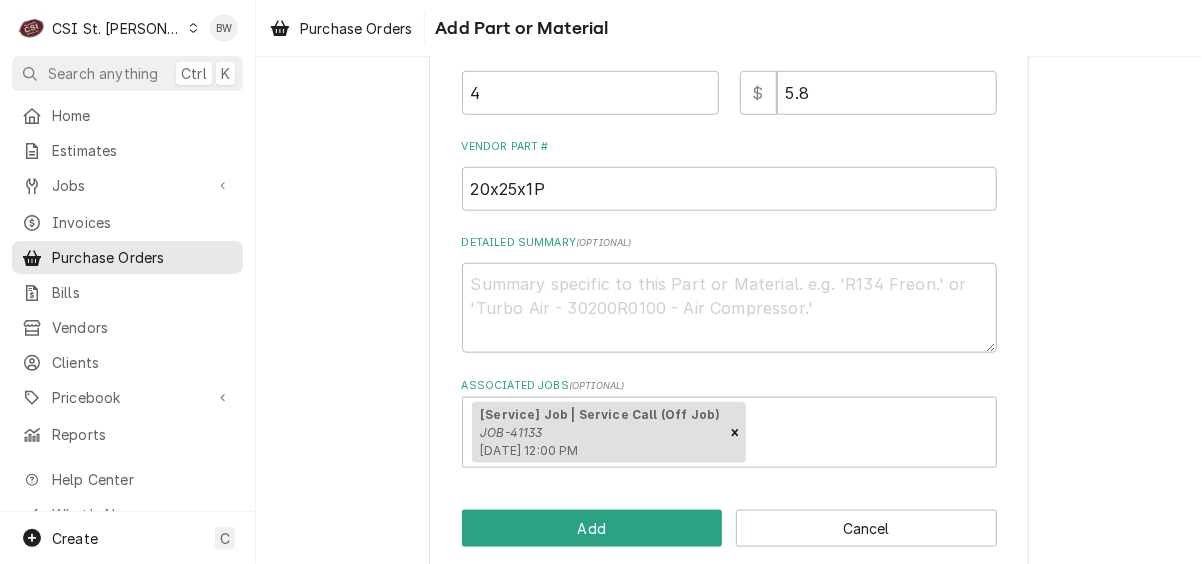 scroll, scrollTop: 645, scrollLeft: 0, axis: vertical 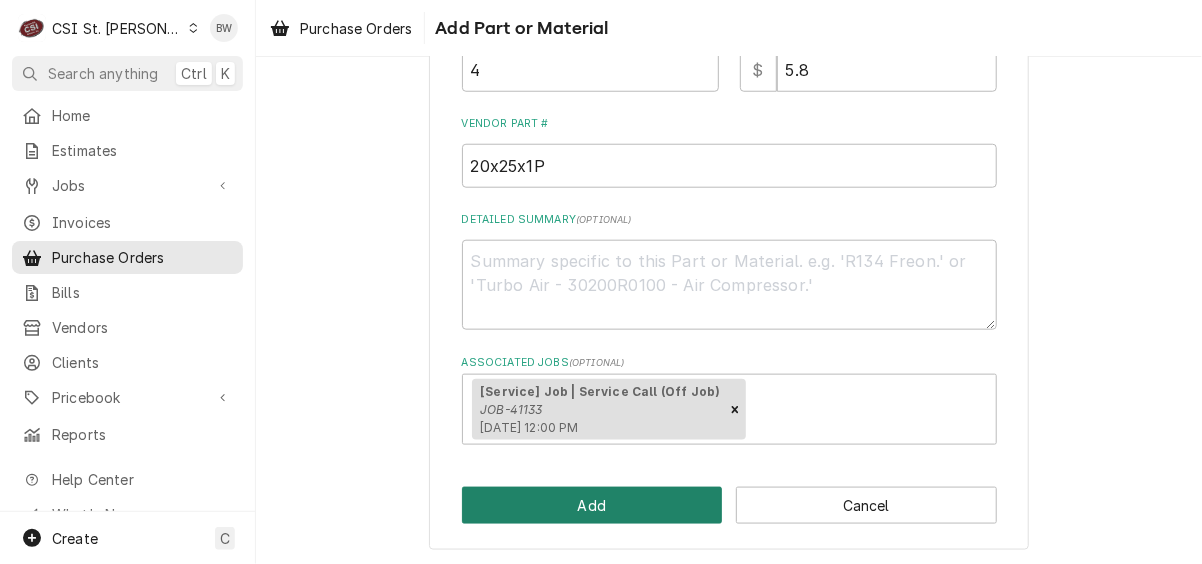 click on "Add" at bounding box center [592, 505] 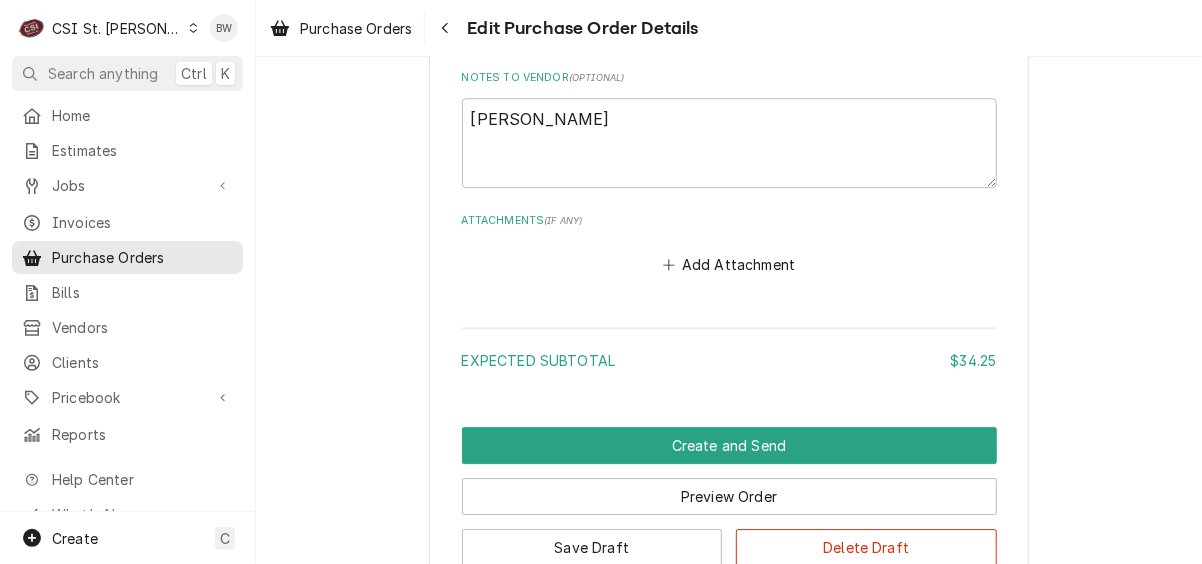 scroll, scrollTop: 1939, scrollLeft: 0, axis: vertical 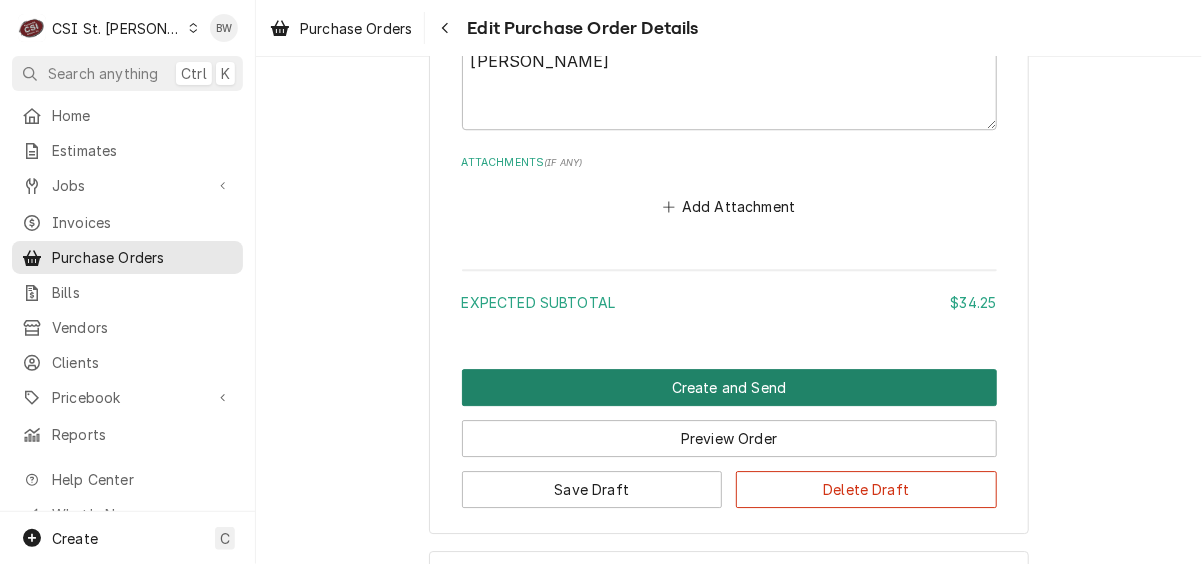 click on "Create and Send" at bounding box center [729, 387] 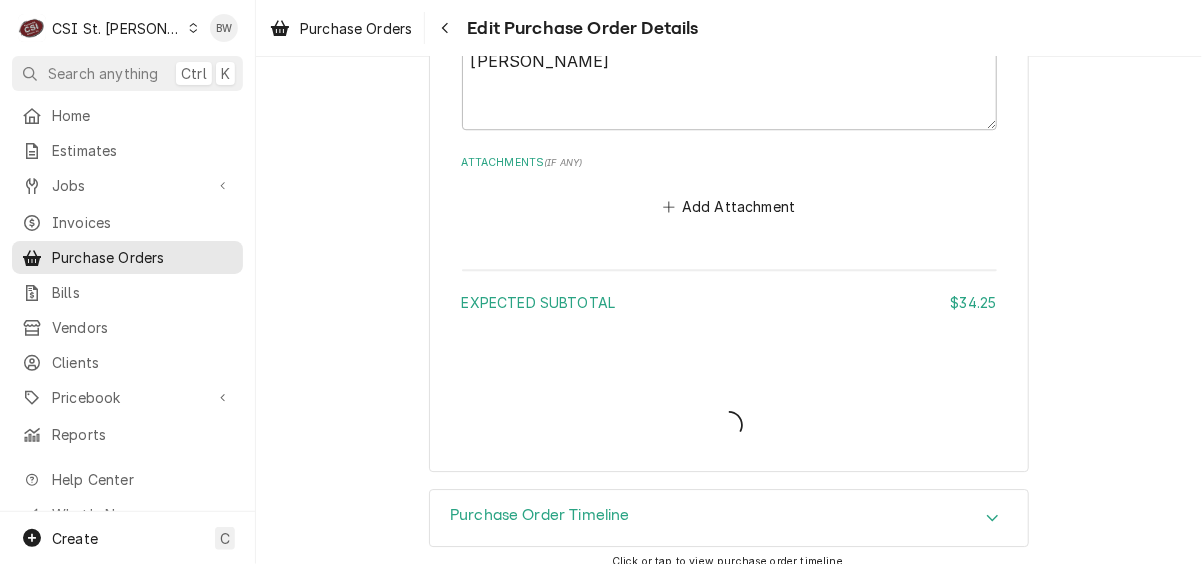type on "x" 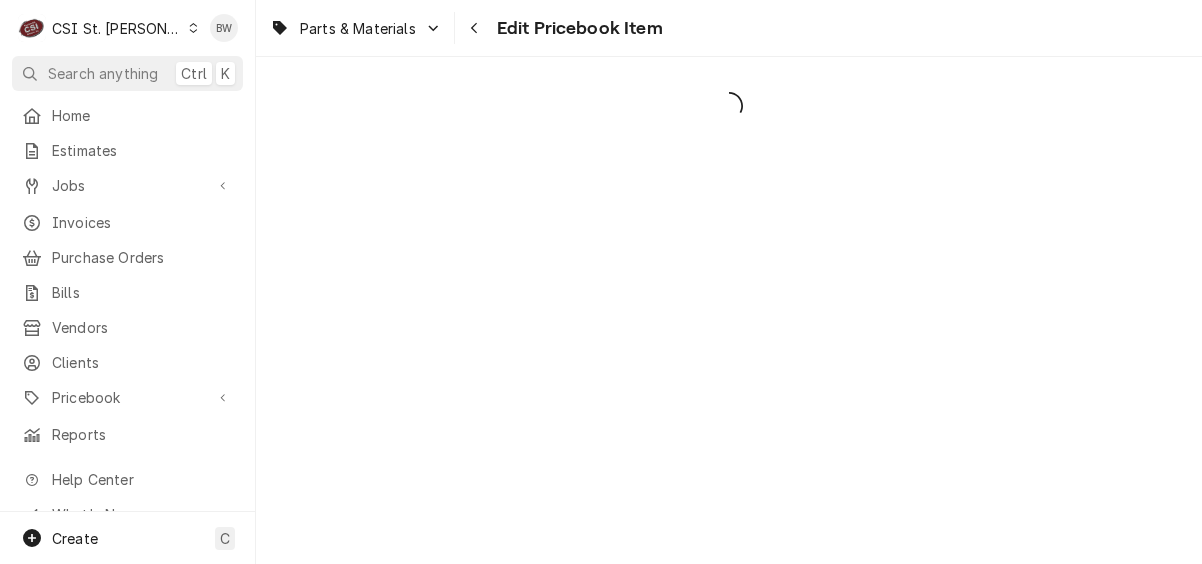 scroll, scrollTop: 0, scrollLeft: 0, axis: both 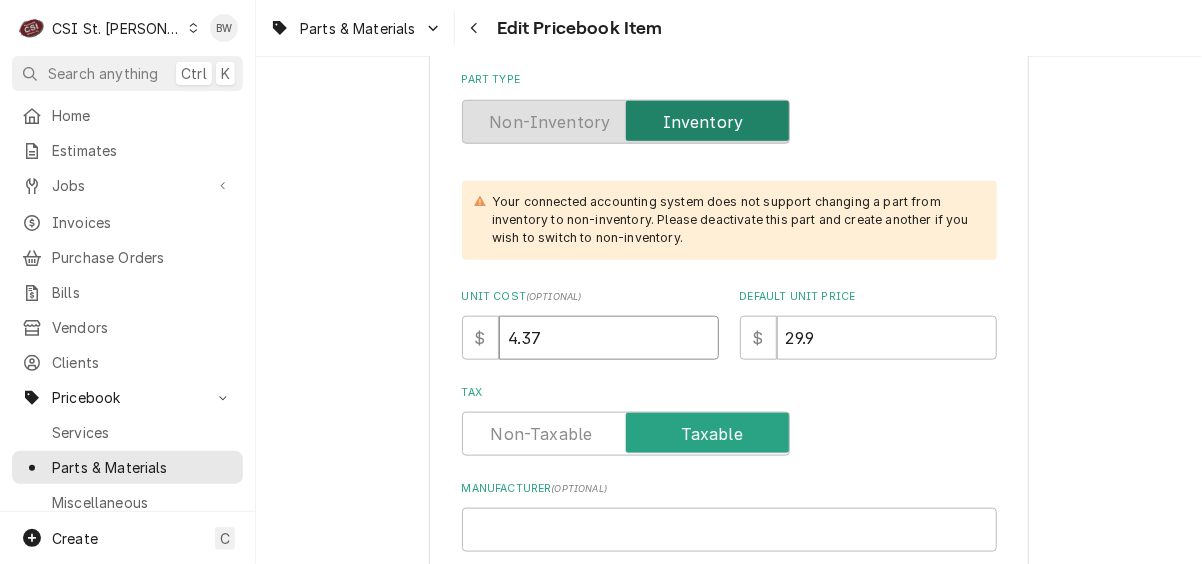 drag, startPoint x: 539, startPoint y: 336, endPoint x: 490, endPoint y: 338, distance: 49.0408 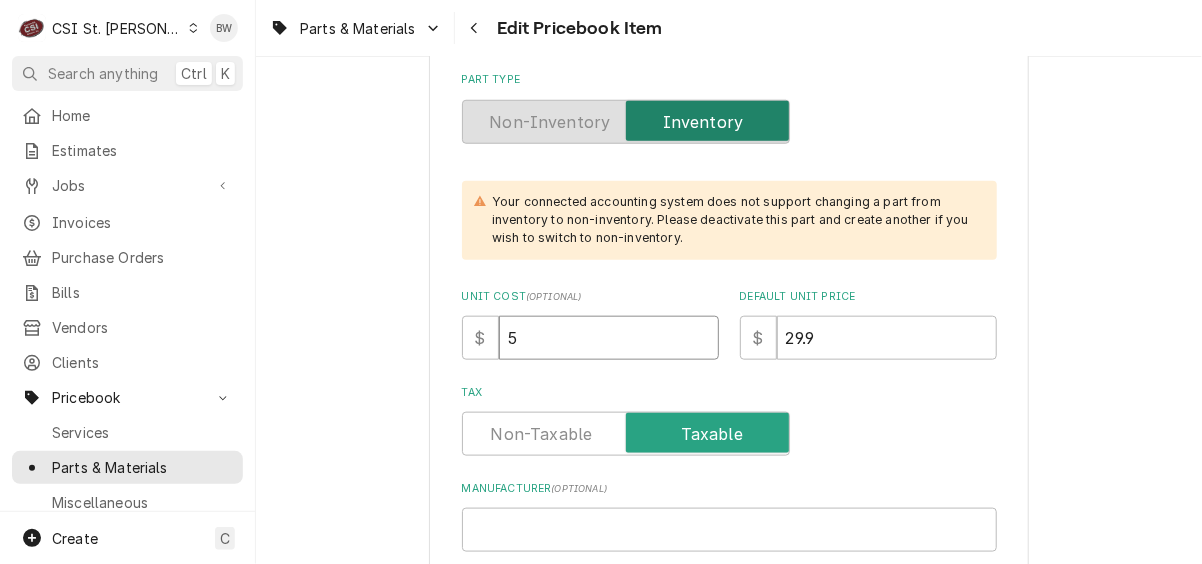 type on "x" 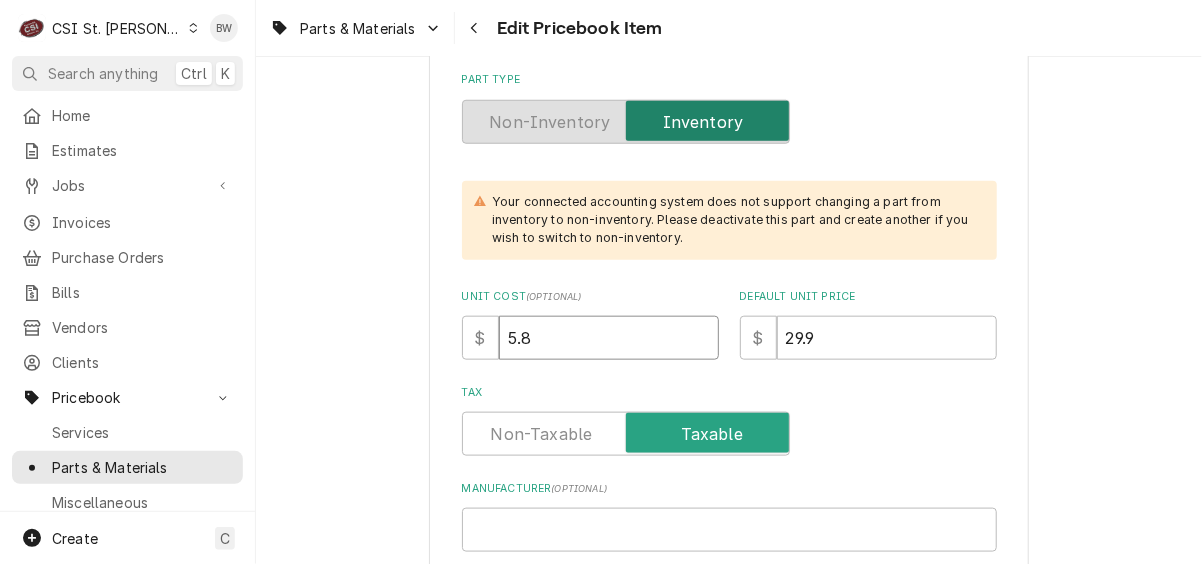type on "x" 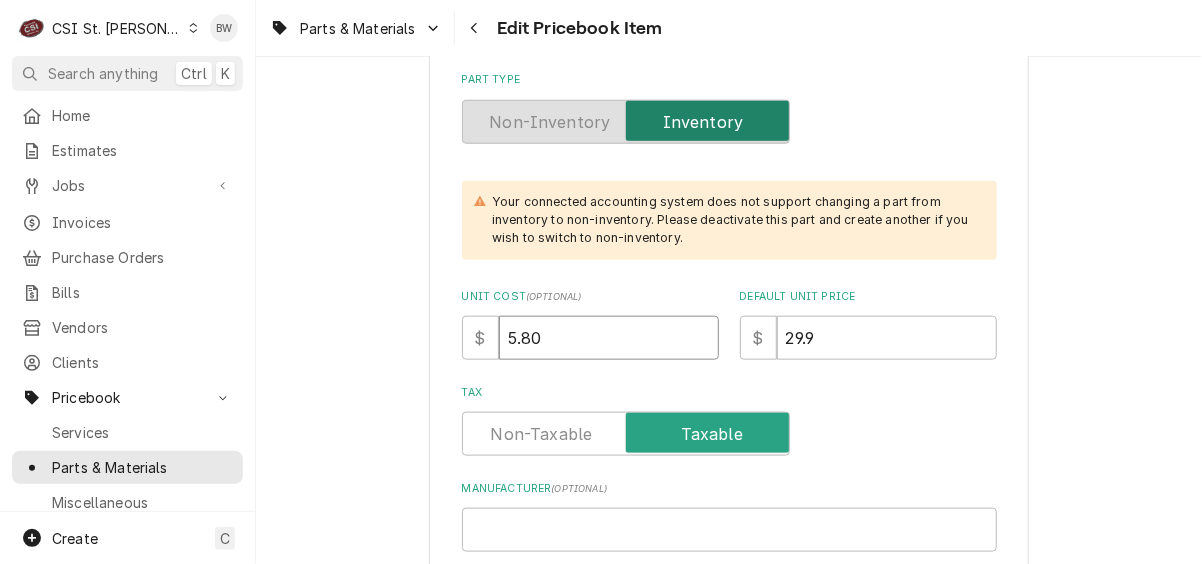 type on "5.80" 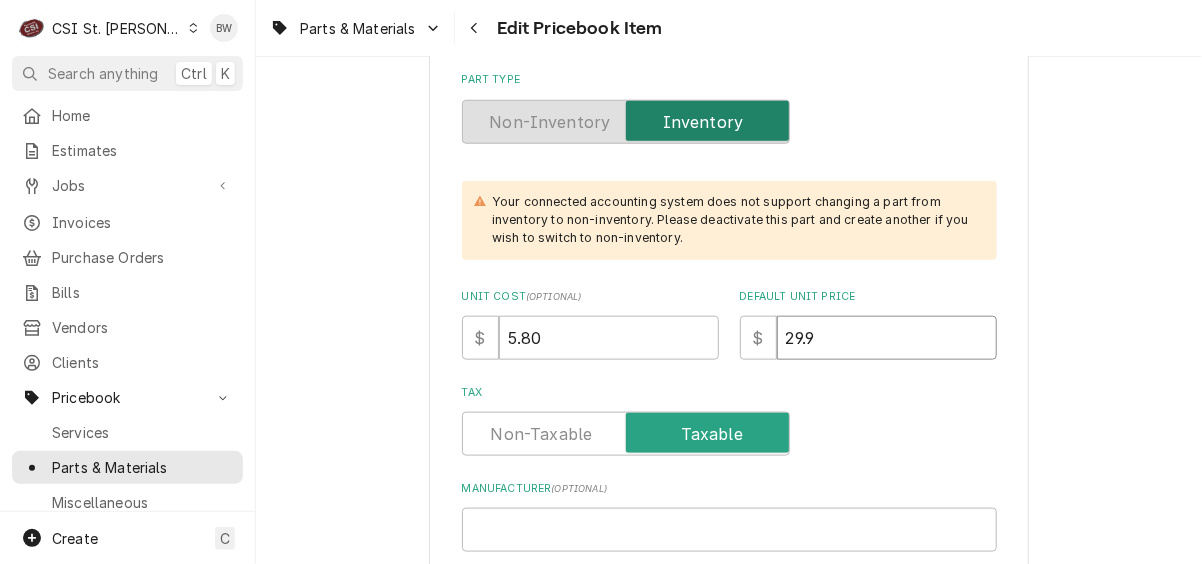 drag, startPoint x: 813, startPoint y: 331, endPoint x: 726, endPoint y: 320, distance: 87.69264 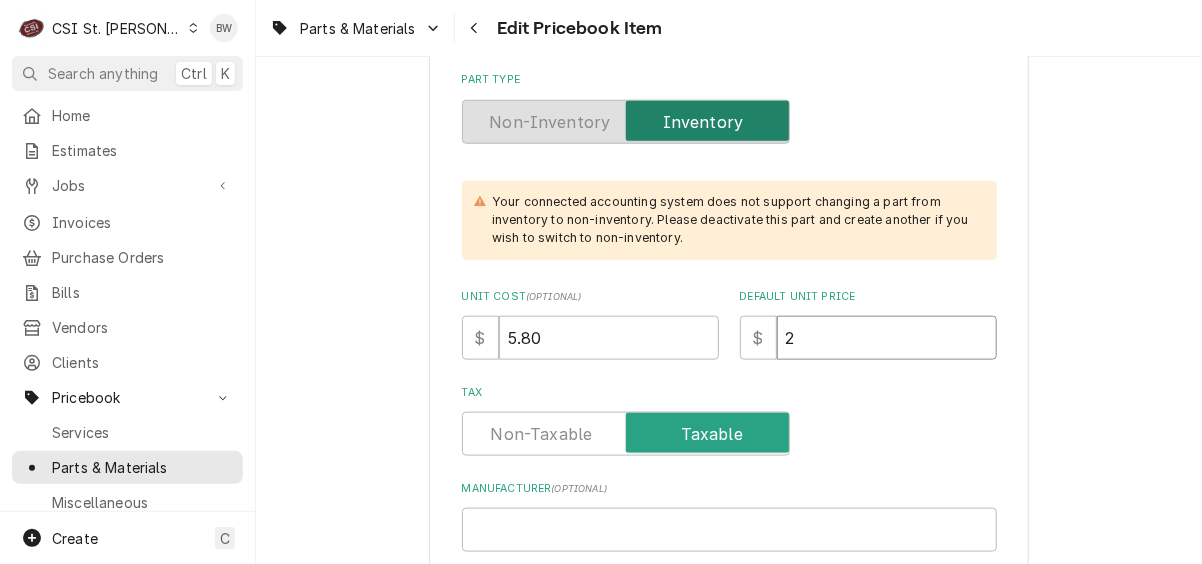 type on "29" 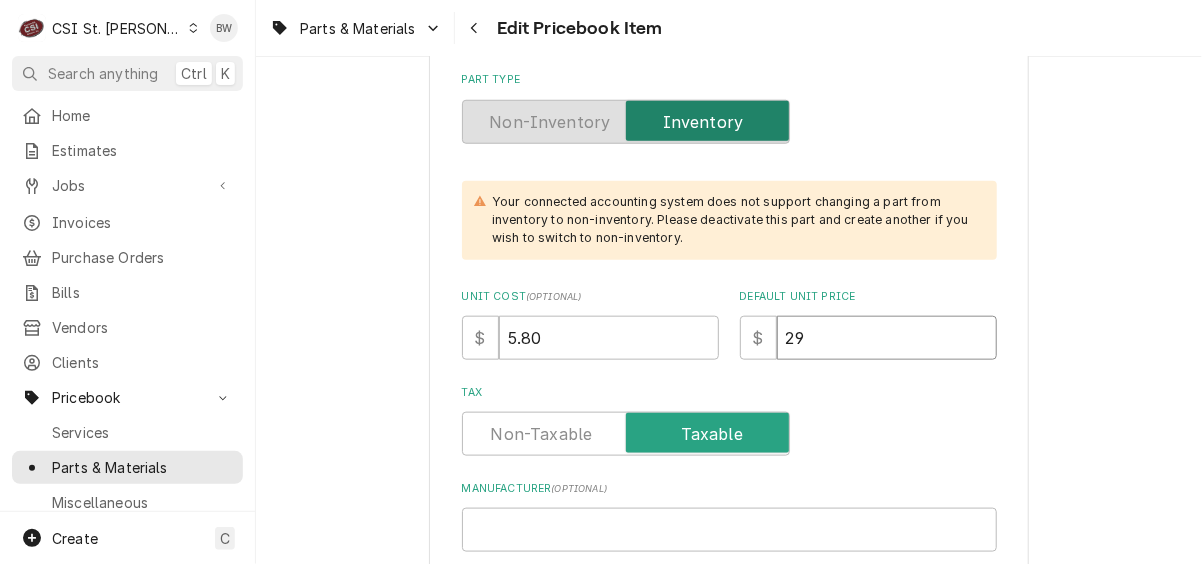 type on "x" 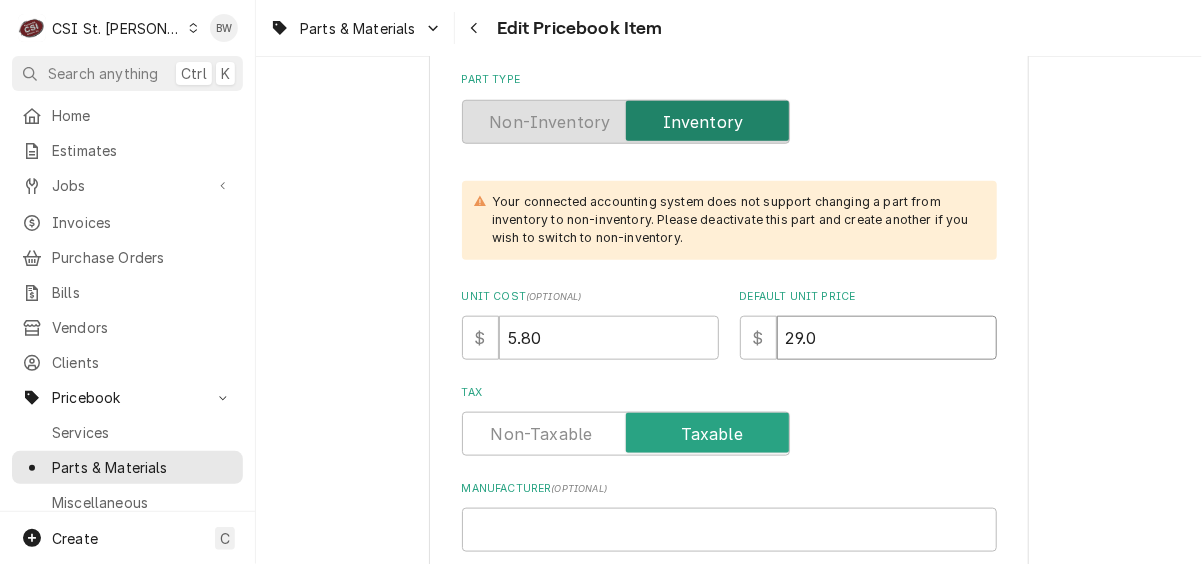 type on "x" 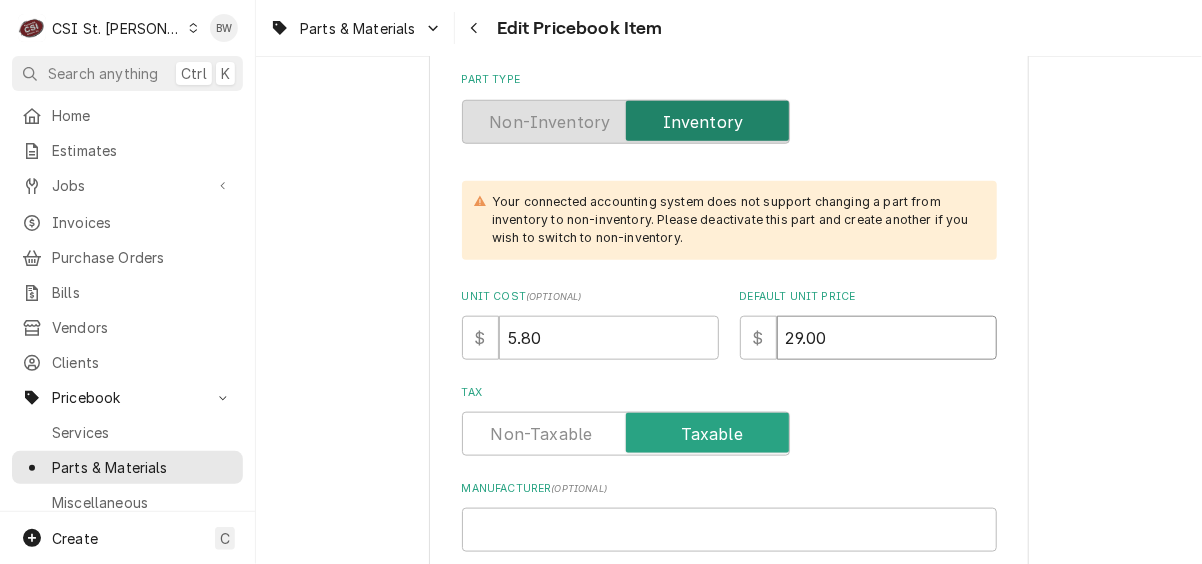 type on "29.00" 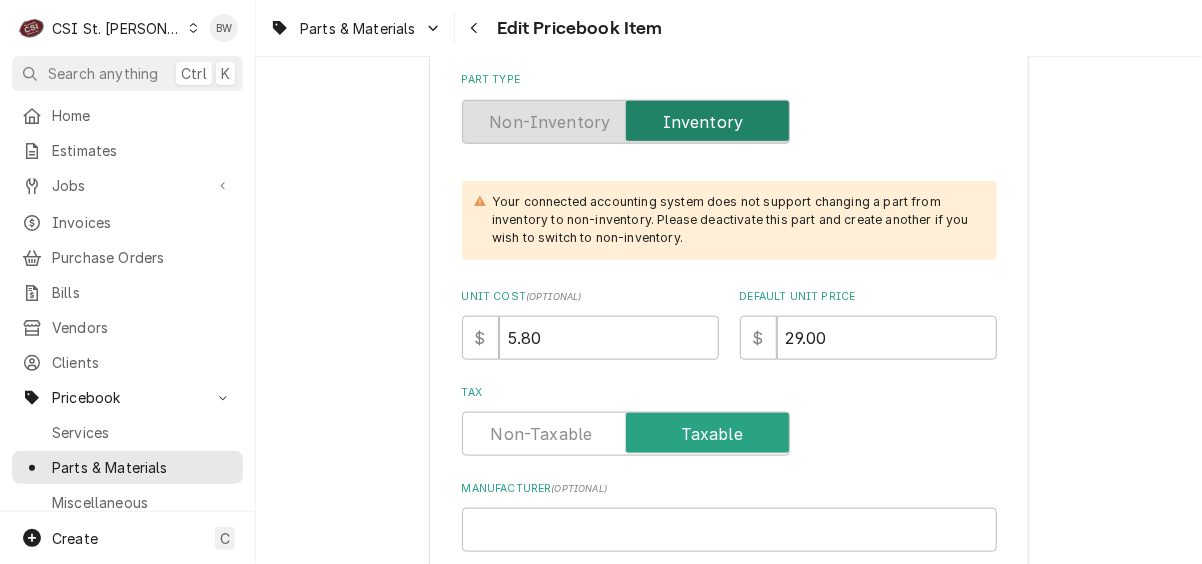 click on "Tax" at bounding box center [729, 393] 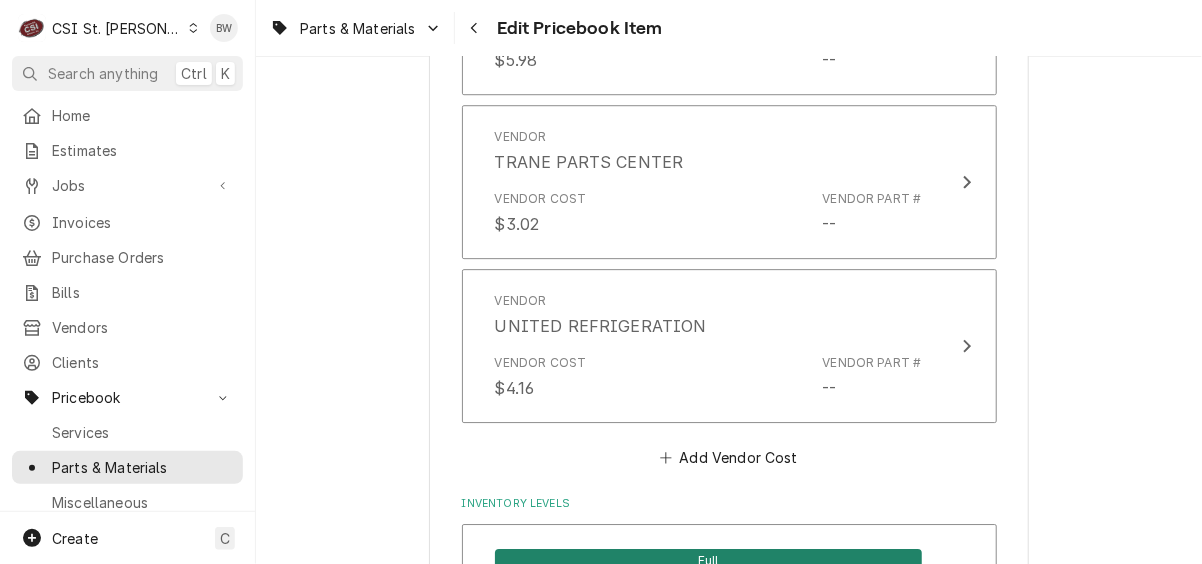 scroll, scrollTop: 2100, scrollLeft: 0, axis: vertical 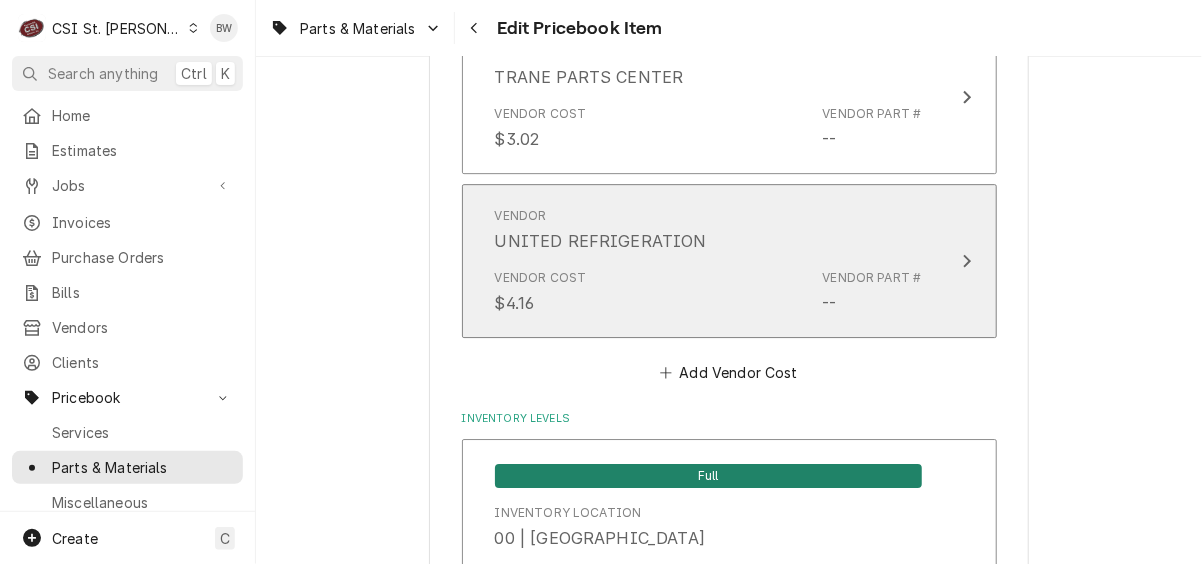 click on "Vendor Cost $4.16 Vendor Part # --" at bounding box center [708, 292] 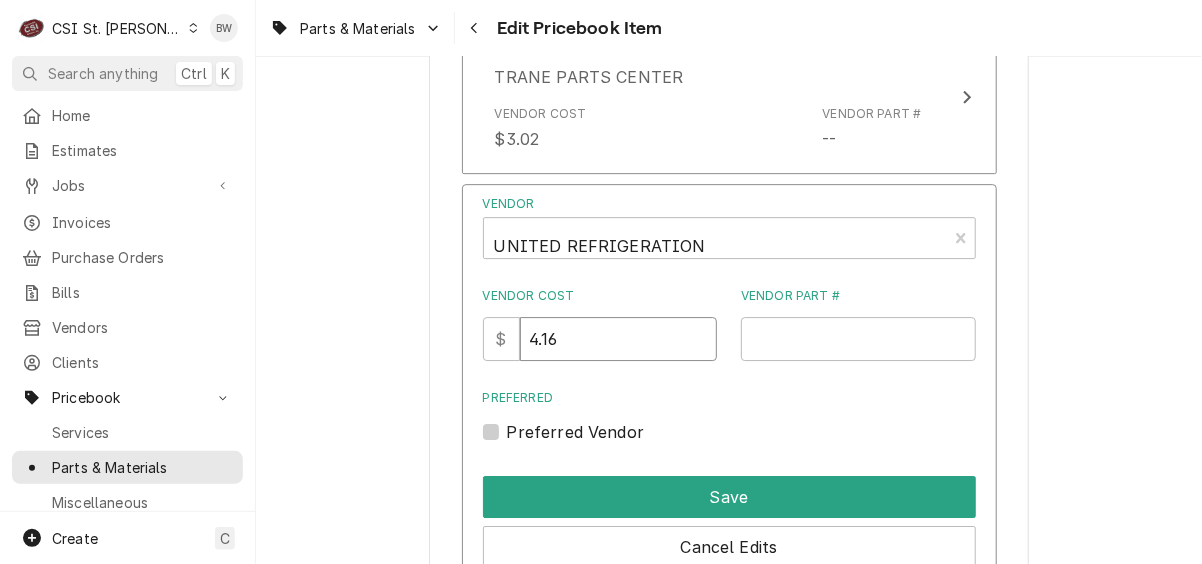 drag, startPoint x: 595, startPoint y: 335, endPoint x: 512, endPoint y: 341, distance: 83.21658 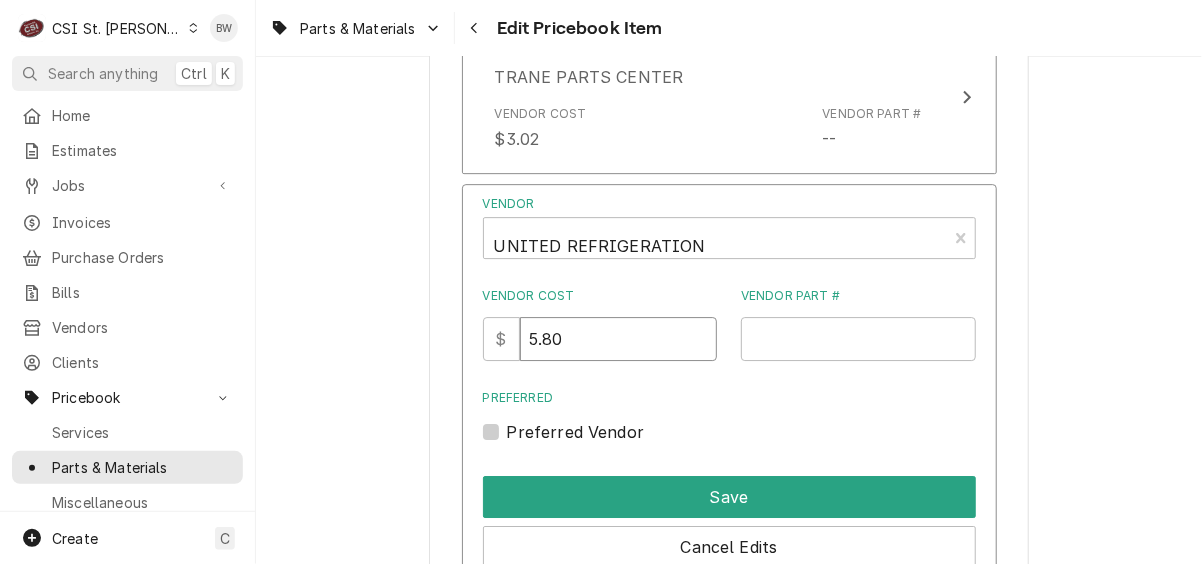 type on "5.80" 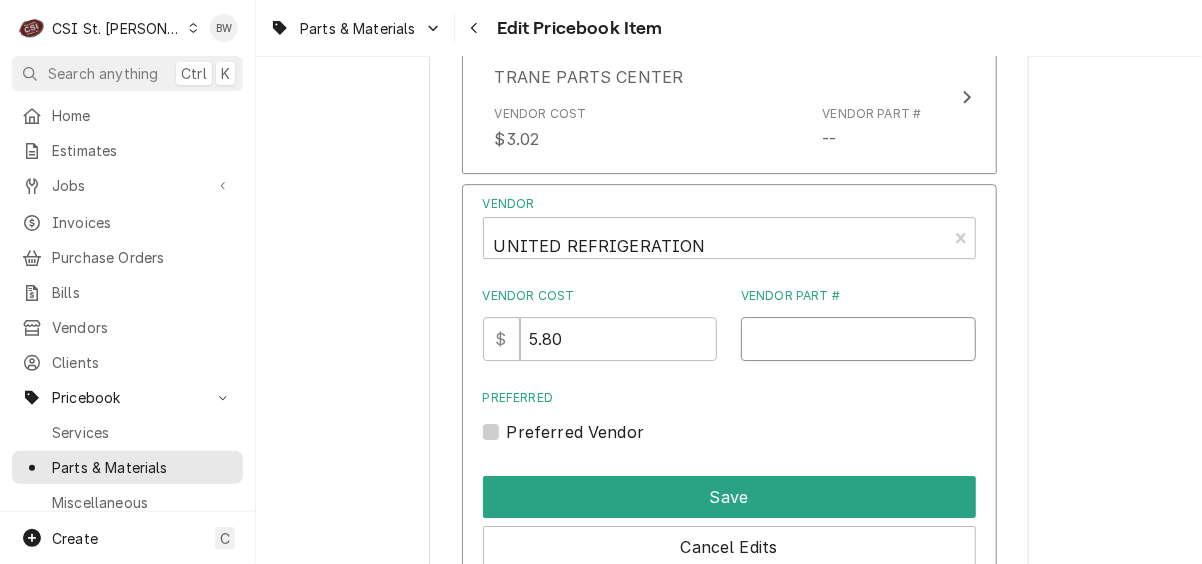 click on "Vendor Part #" at bounding box center (858, 339) 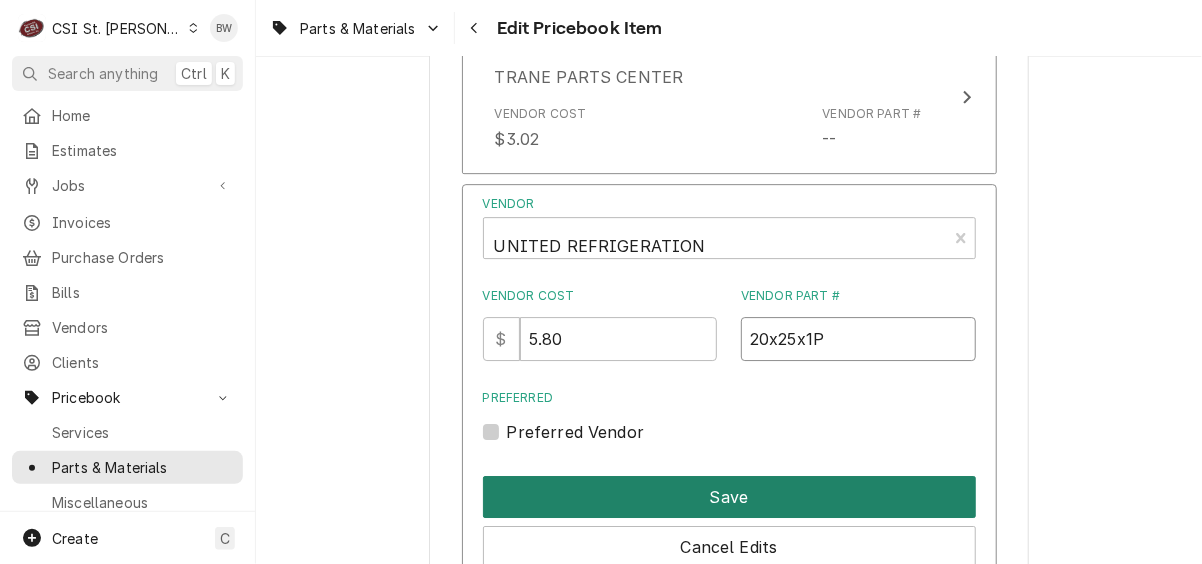 type on "20x25x1P" 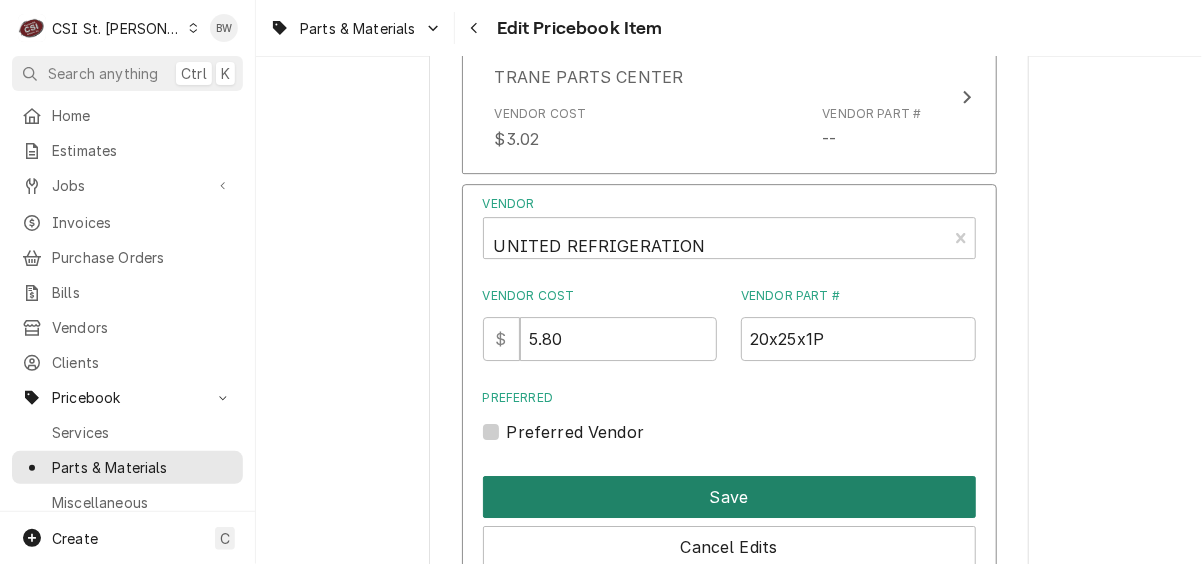 click on "Save" at bounding box center (729, 497) 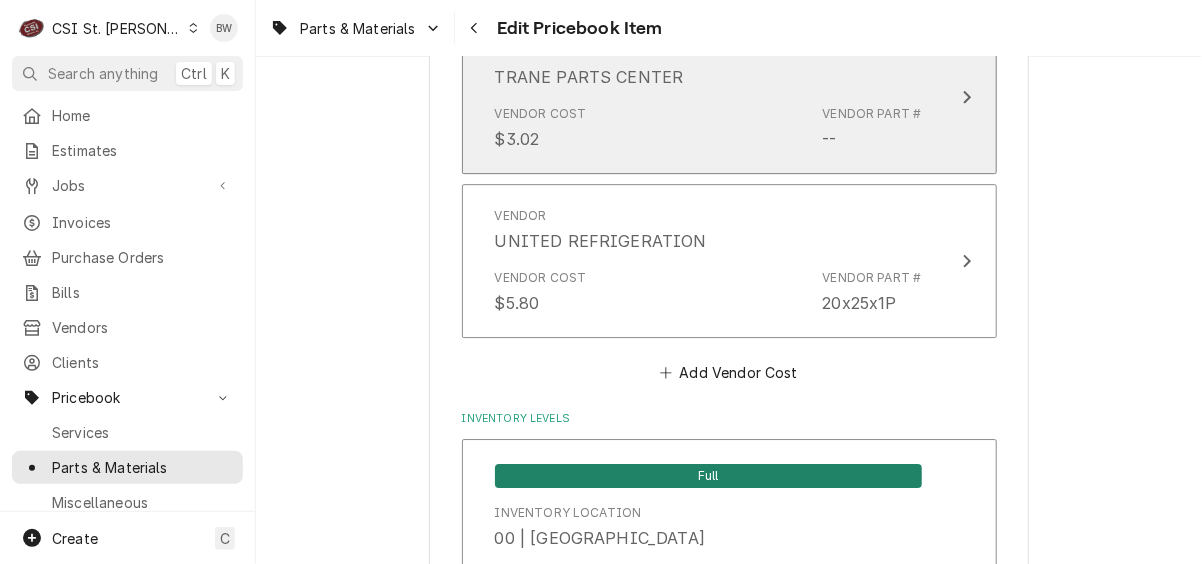 click on "Vendor Cost $3.02 Vendor Part # --" at bounding box center [708, 128] 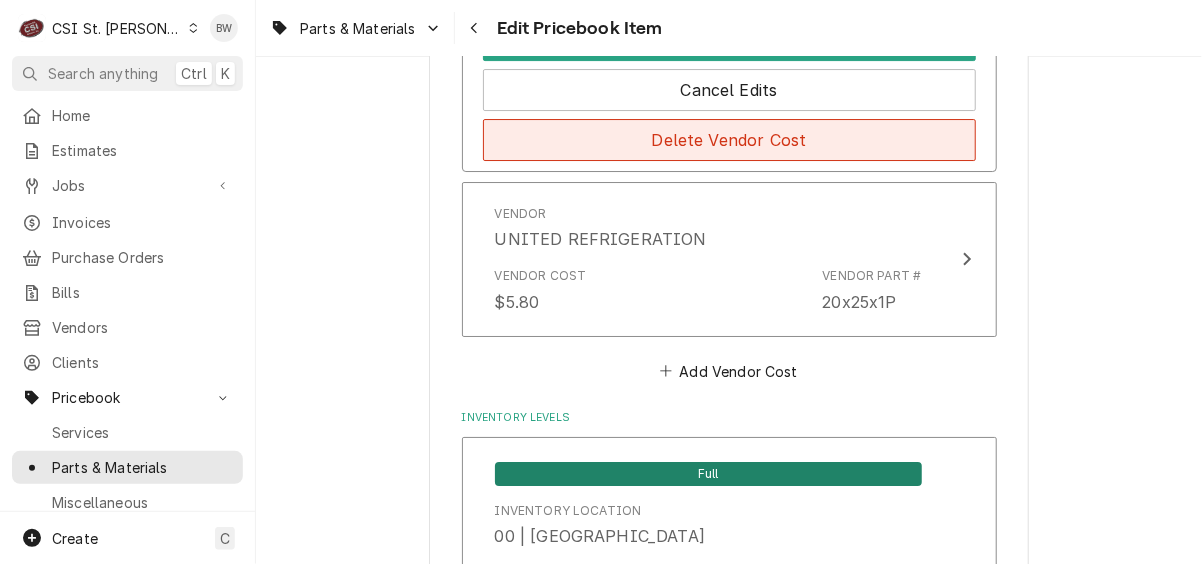 click on "Delete Vendor Cost" at bounding box center (729, 140) 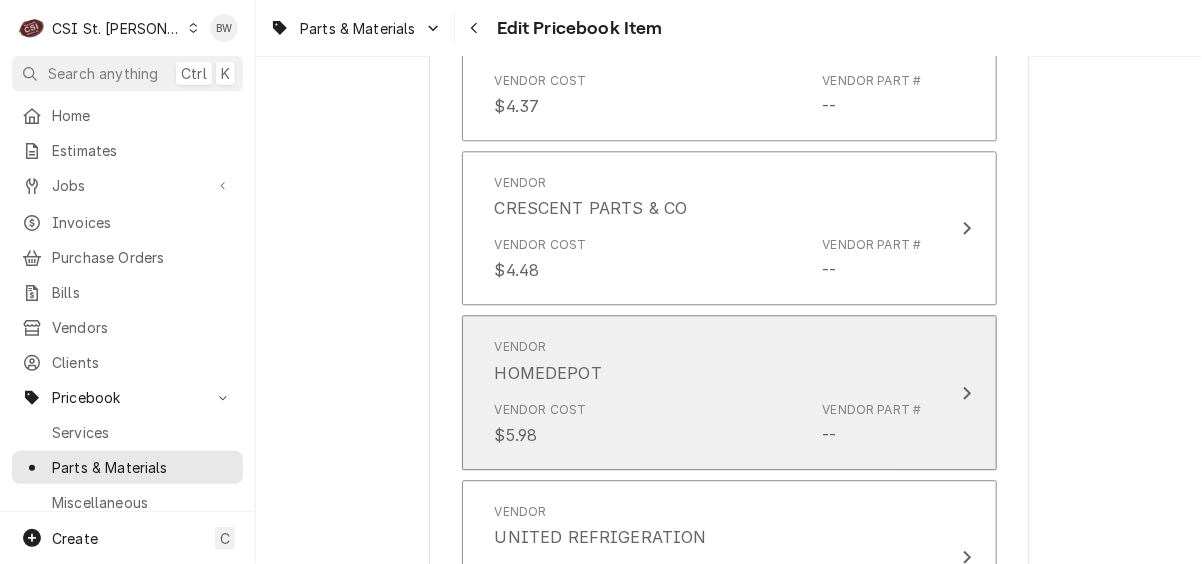 scroll, scrollTop: 1635, scrollLeft: 0, axis: vertical 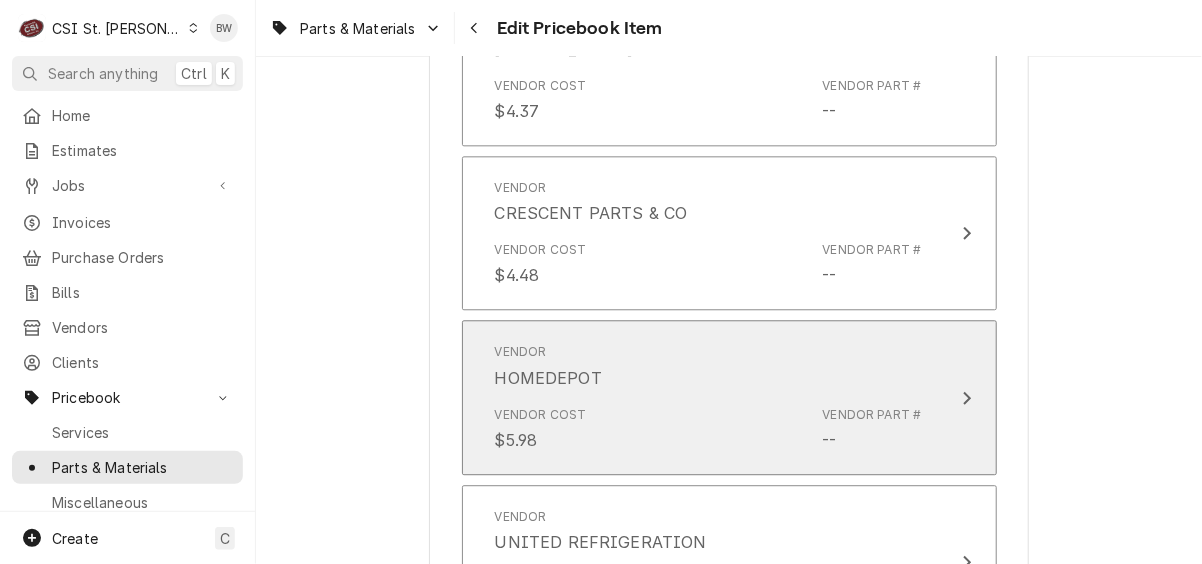 drag, startPoint x: 695, startPoint y: 368, endPoint x: 626, endPoint y: 359, distance: 69.58448 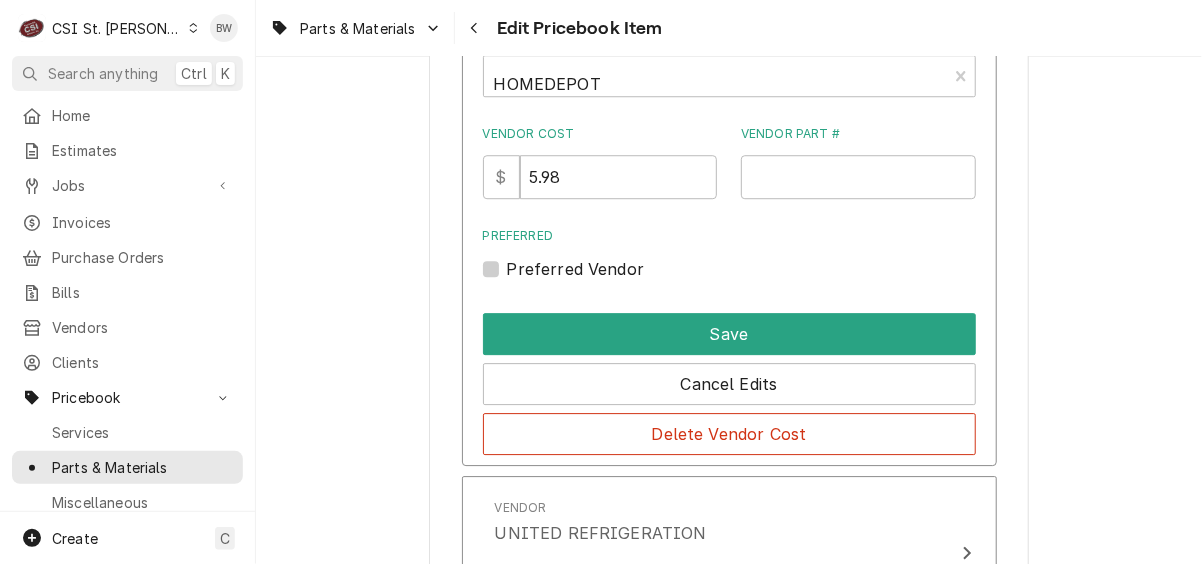 scroll, scrollTop: 1935, scrollLeft: 0, axis: vertical 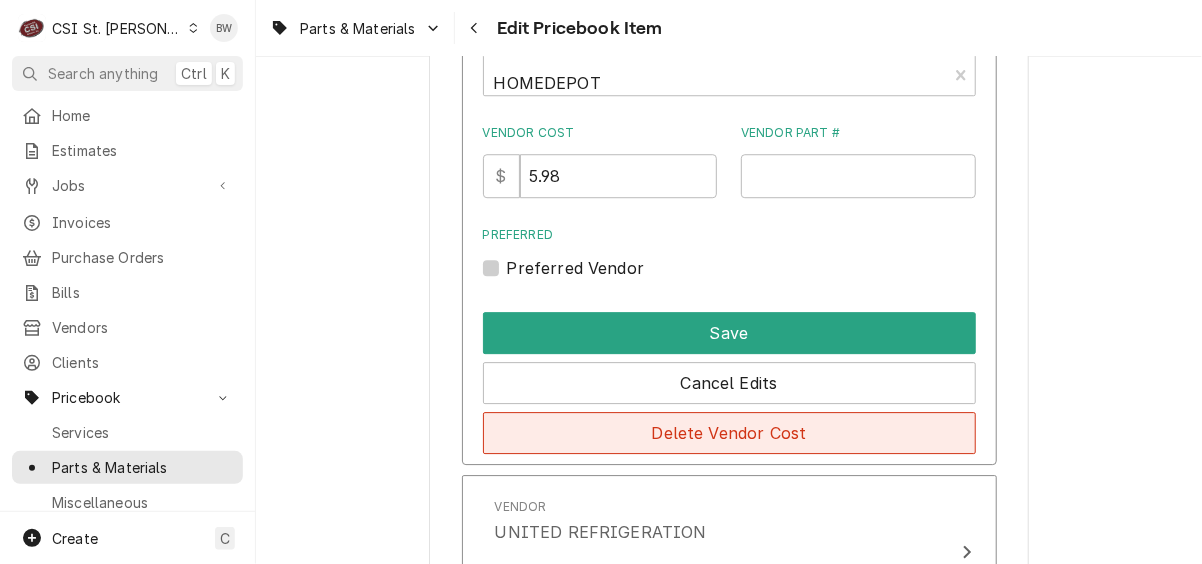 click on "Delete Vendor Cost" at bounding box center [729, 433] 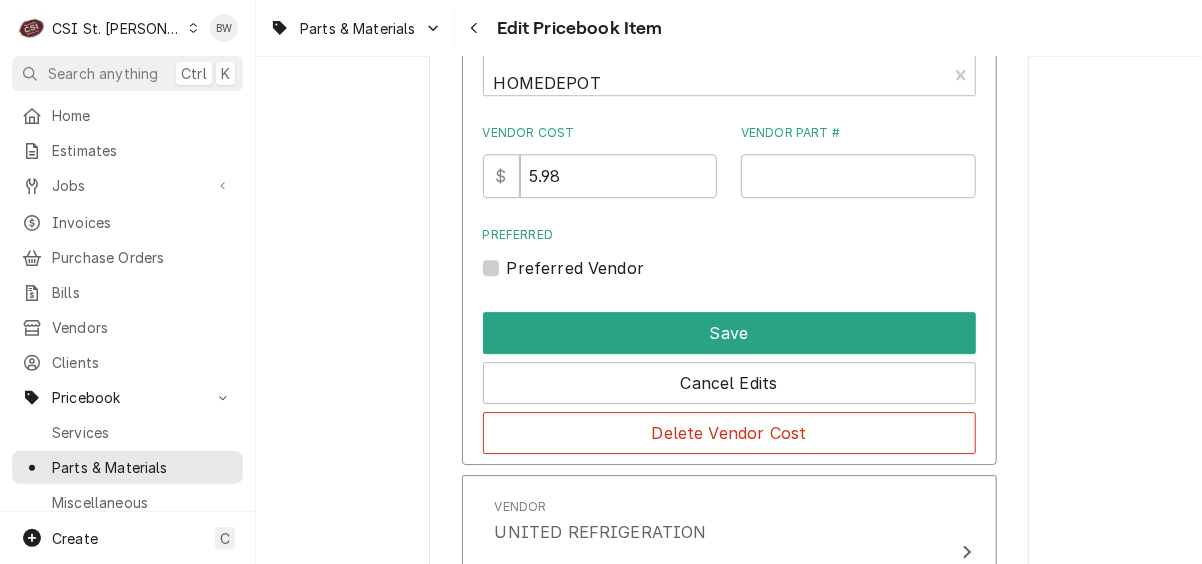 scroll, scrollTop: 1478, scrollLeft: 0, axis: vertical 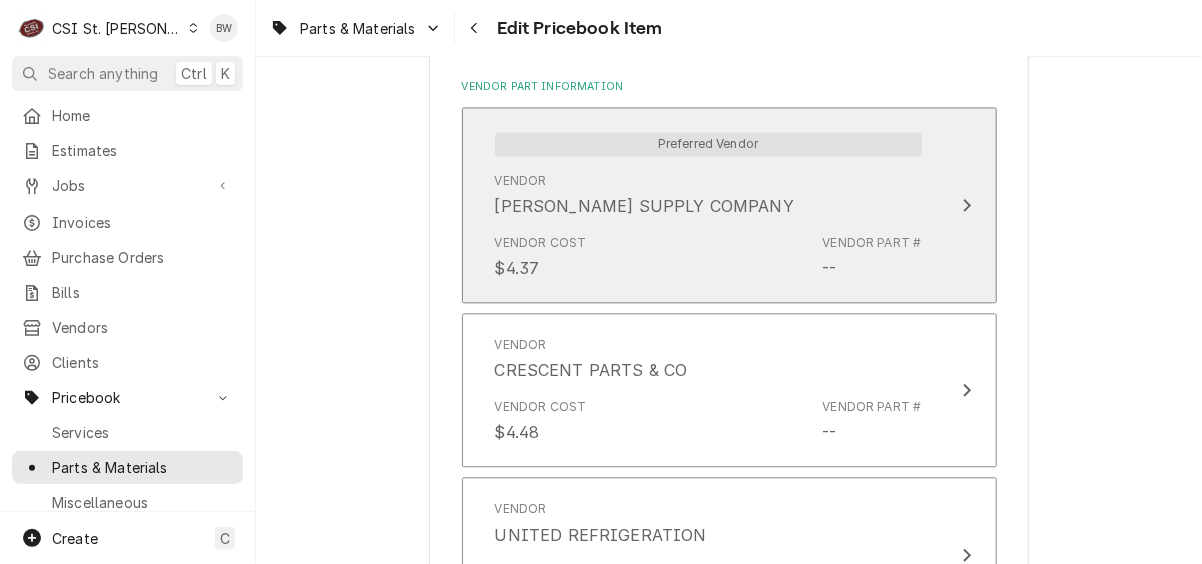 drag, startPoint x: 708, startPoint y: 268, endPoint x: 694, endPoint y: 263, distance: 14.866069 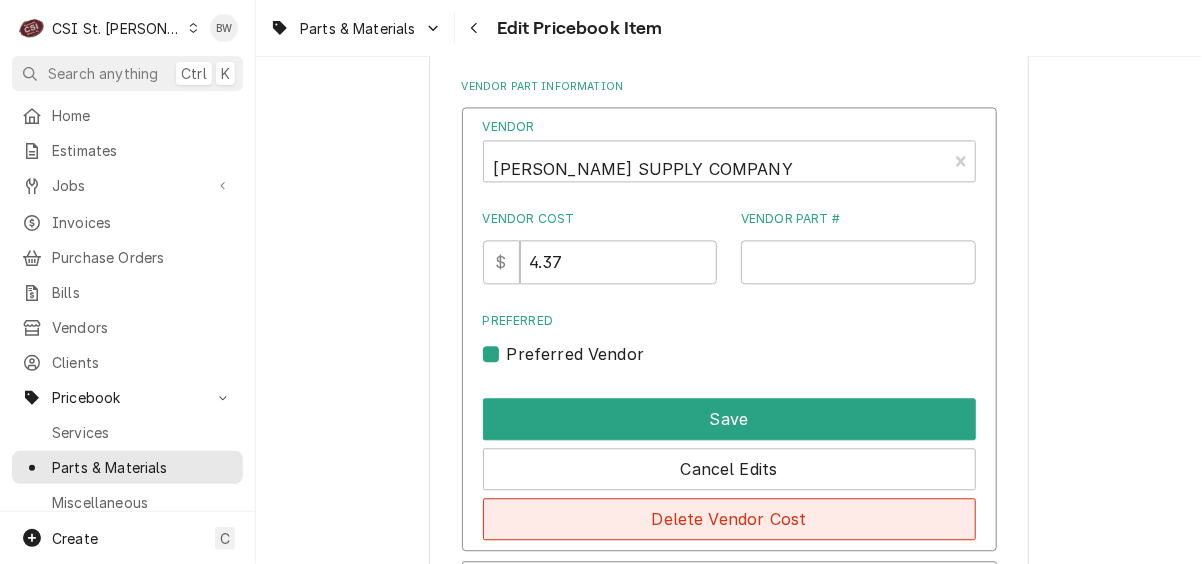 drag, startPoint x: 692, startPoint y: 509, endPoint x: 693, endPoint y: 493, distance: 16.03122 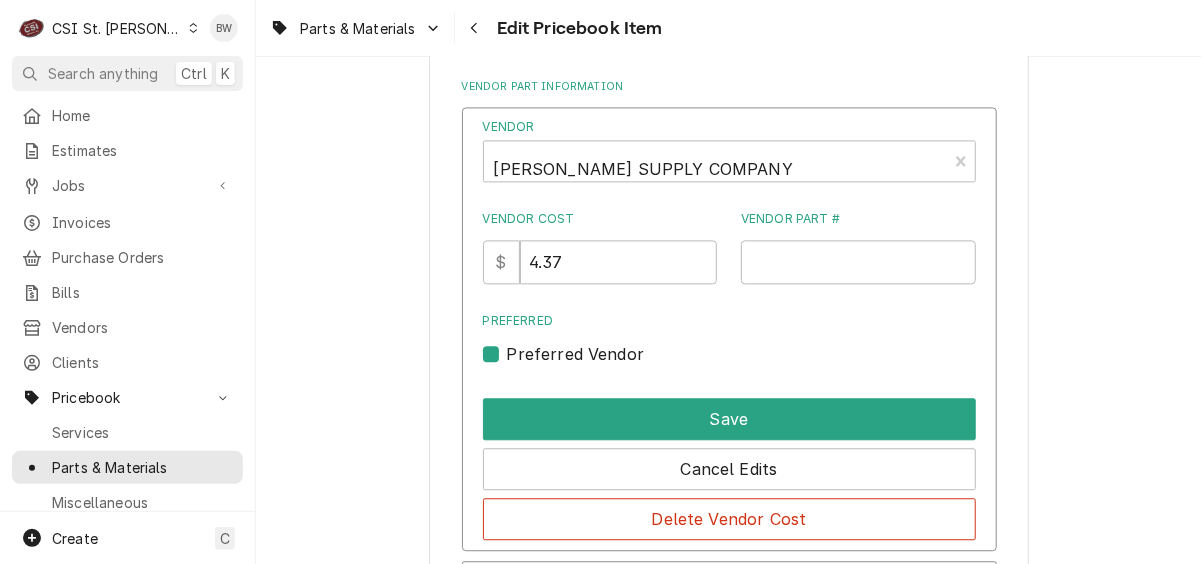 type on "x" 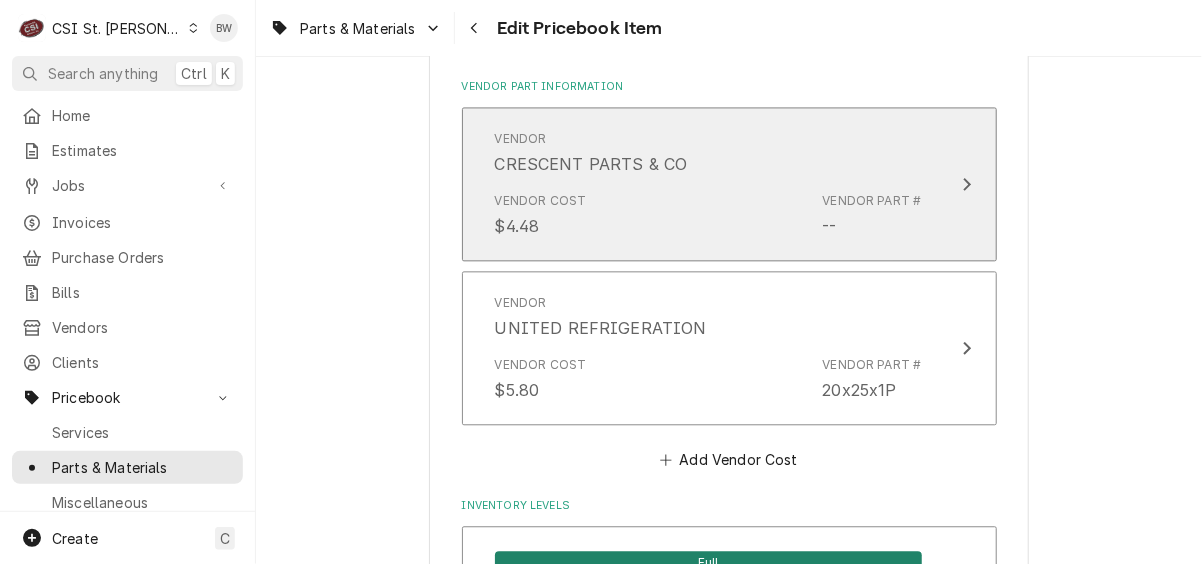 click on "Vendor Cost $4.48 Vendor Part # --" at bounding box center (708, 215) 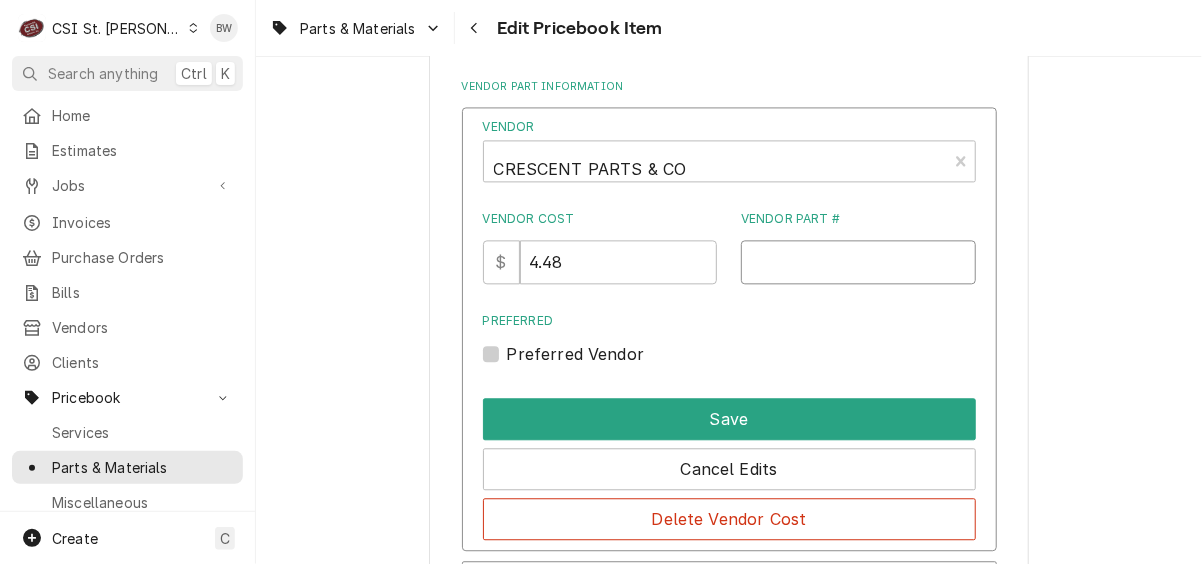 click on "Vendor Part #" at bounding box center [858, 262] 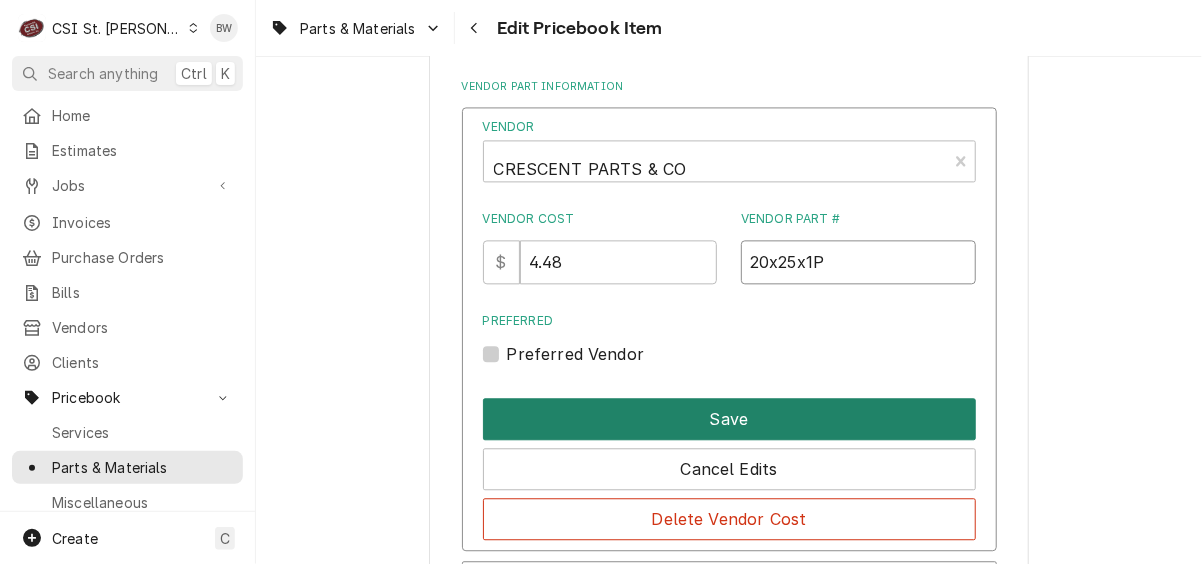 type on "20x25x1P" 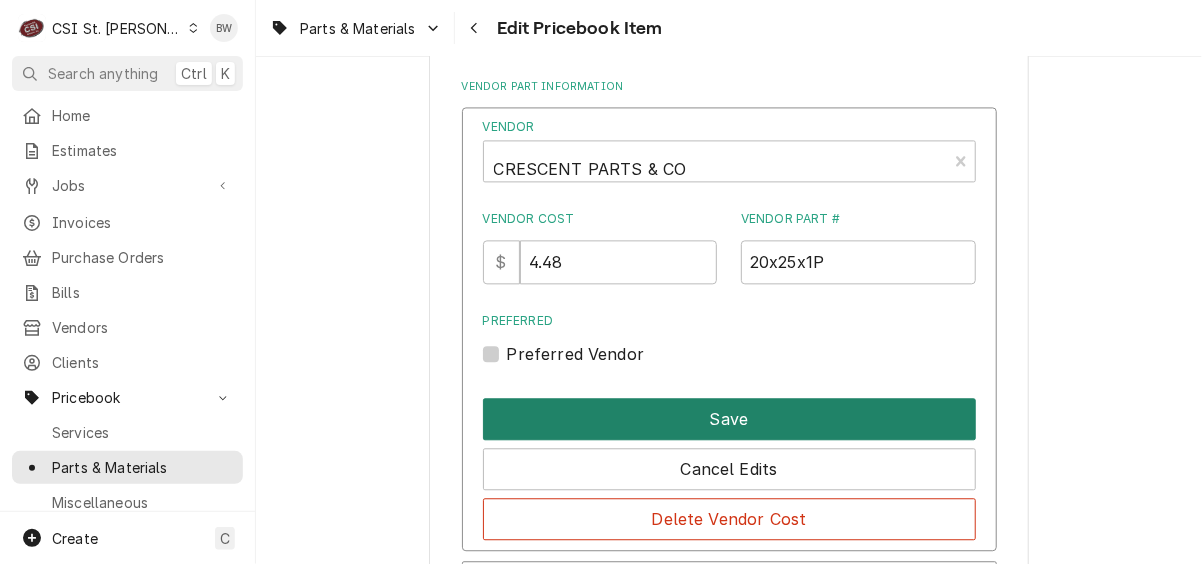 click on "Save" at bounding box center [729, 419] 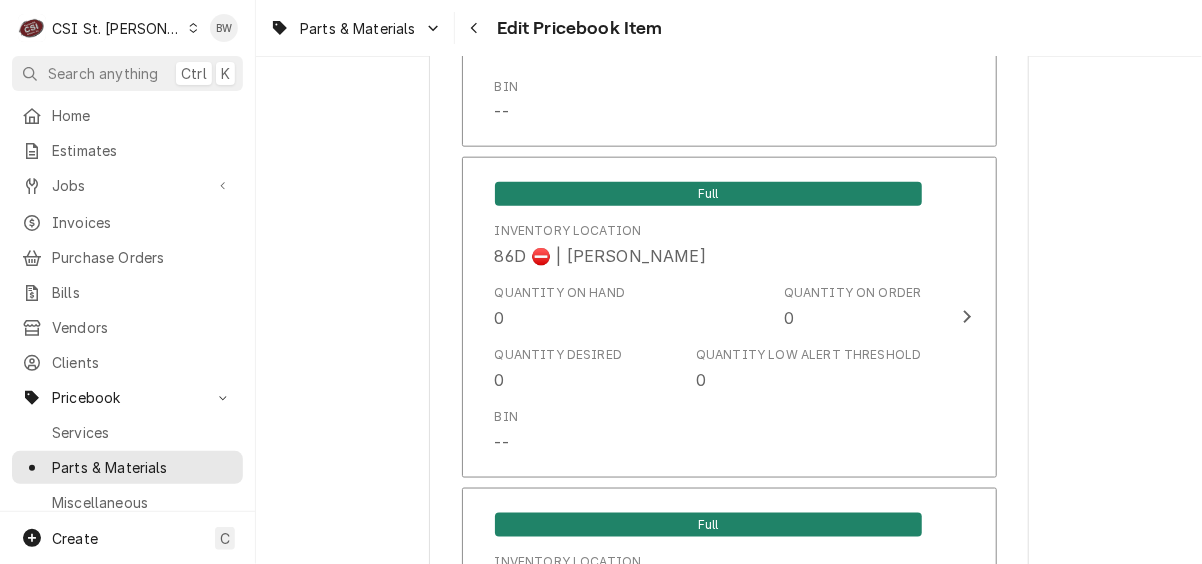 scroll, scrollTop: 17430, scrollLeft: 0, axis: vertical 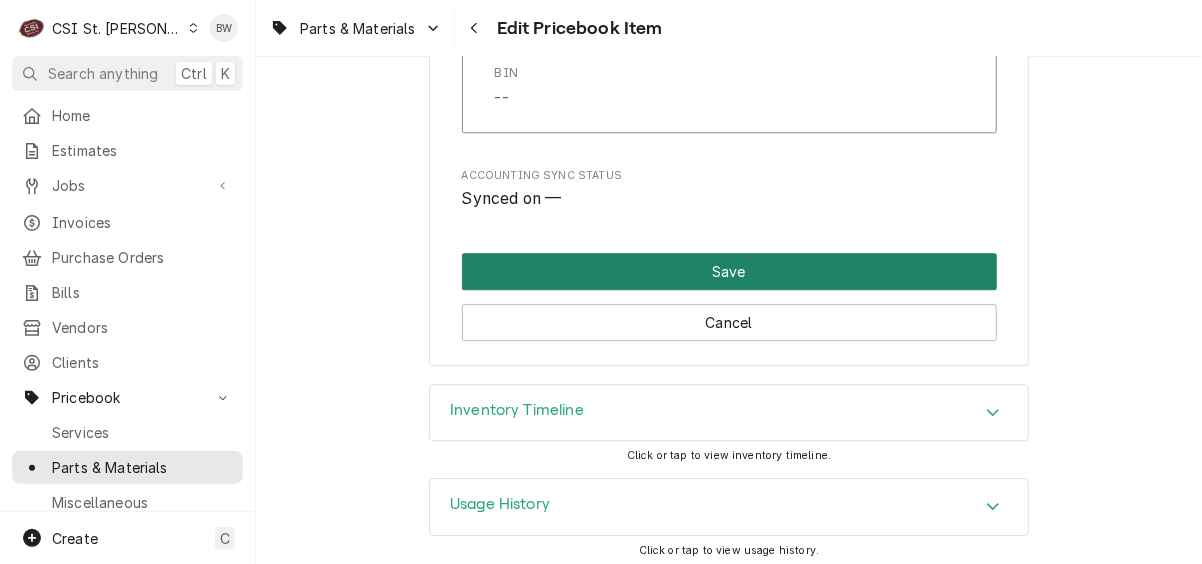 click on "Save" at bounding box center [729, 271] 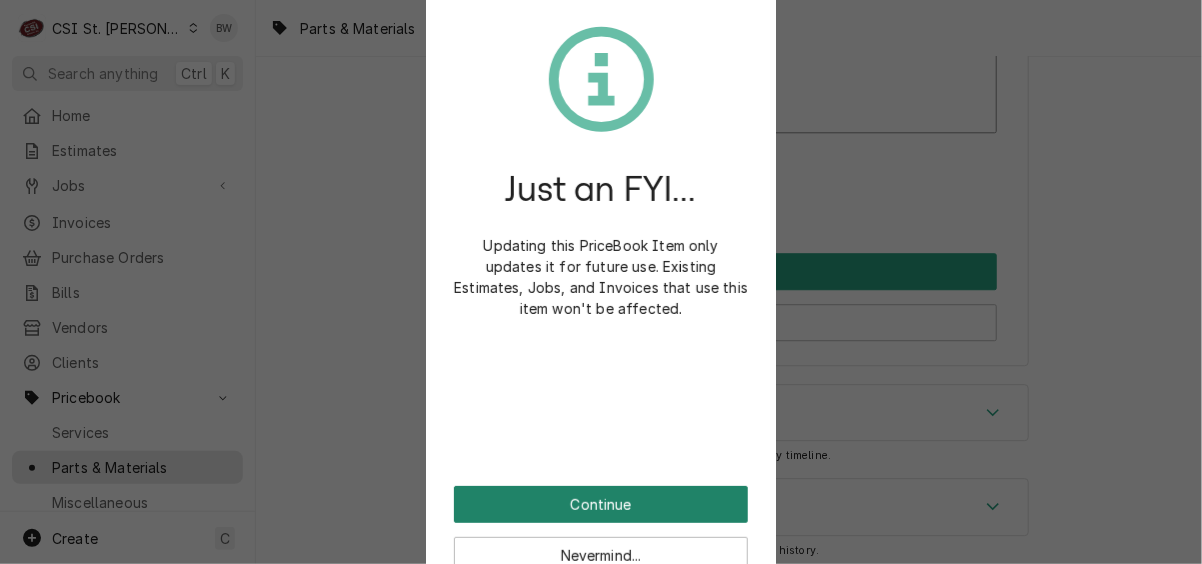 click on "Continue" at bounding box center (601, 504) 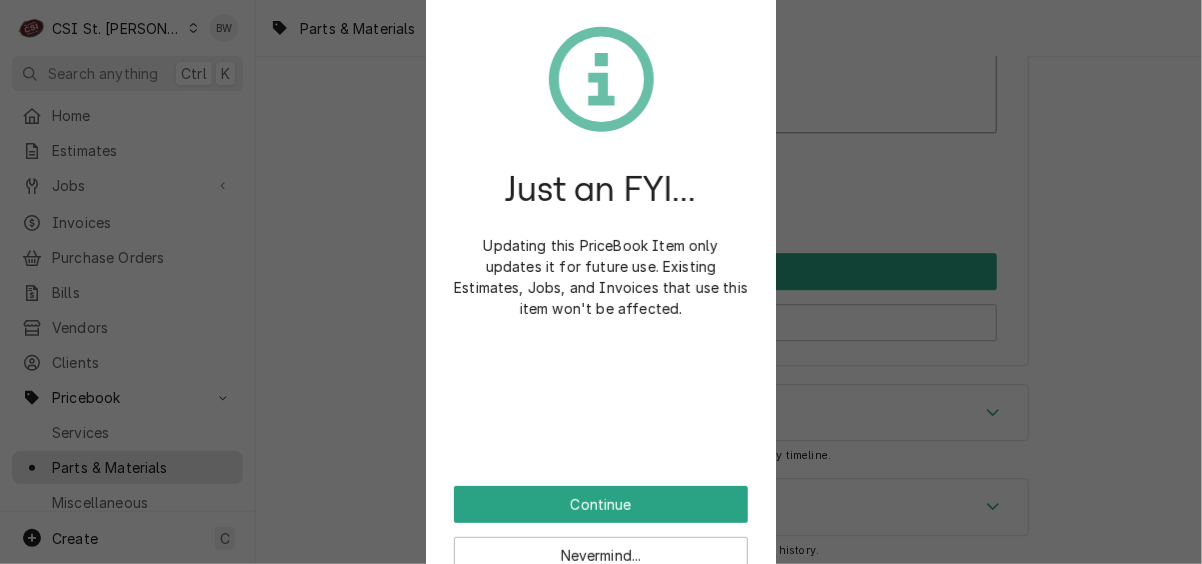 scroll, scrollTop: 17418, scrollLeft: 0, axis: vertical 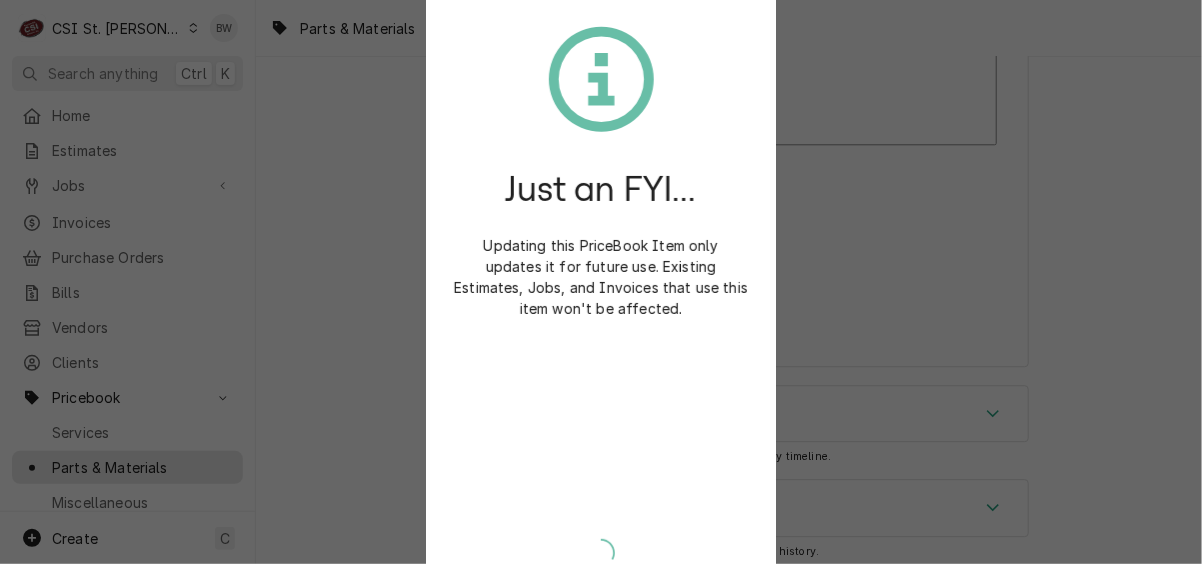 type on "x" 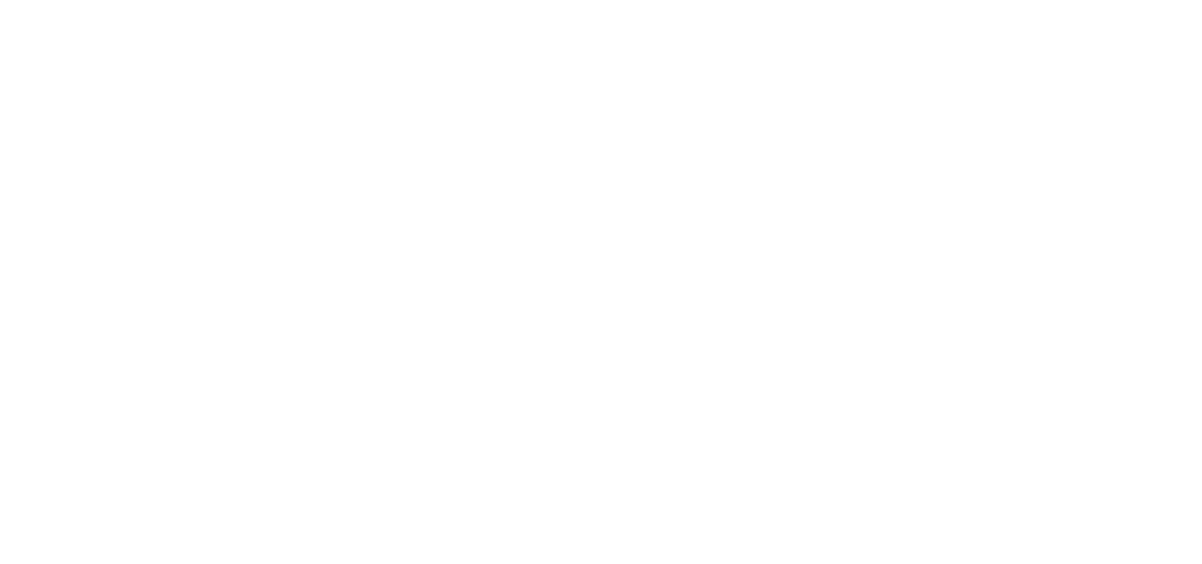 scroll, scrollTop: 0, scrollLeft: 0, axis: both 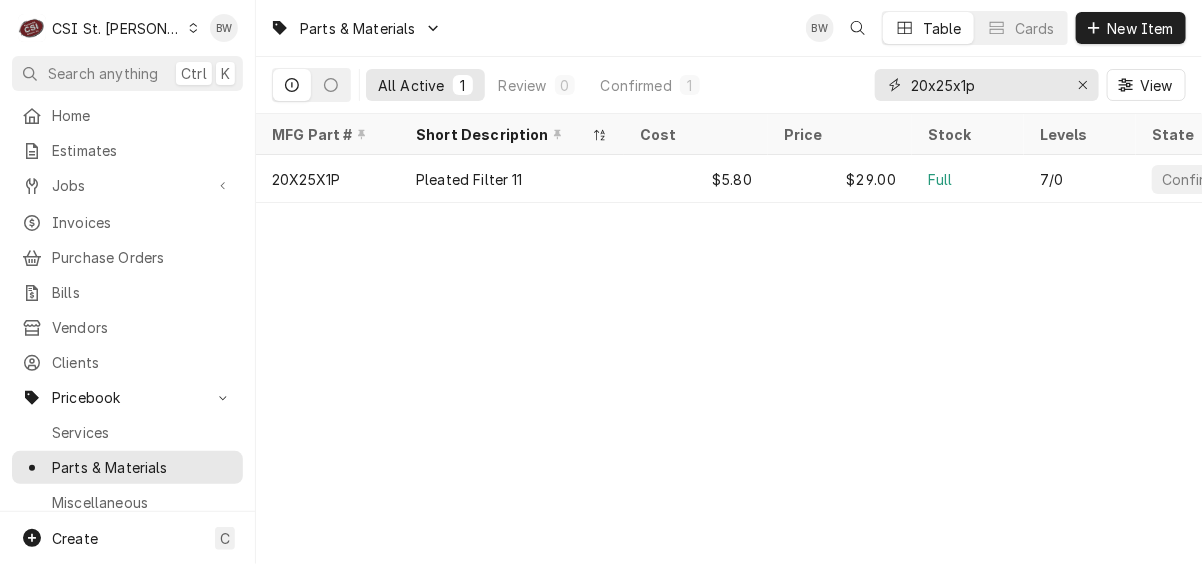 drag, startPoint x: 981, startPoint y: 87, endPoint x: 880, endPoint y: 79, distance: 101.31634 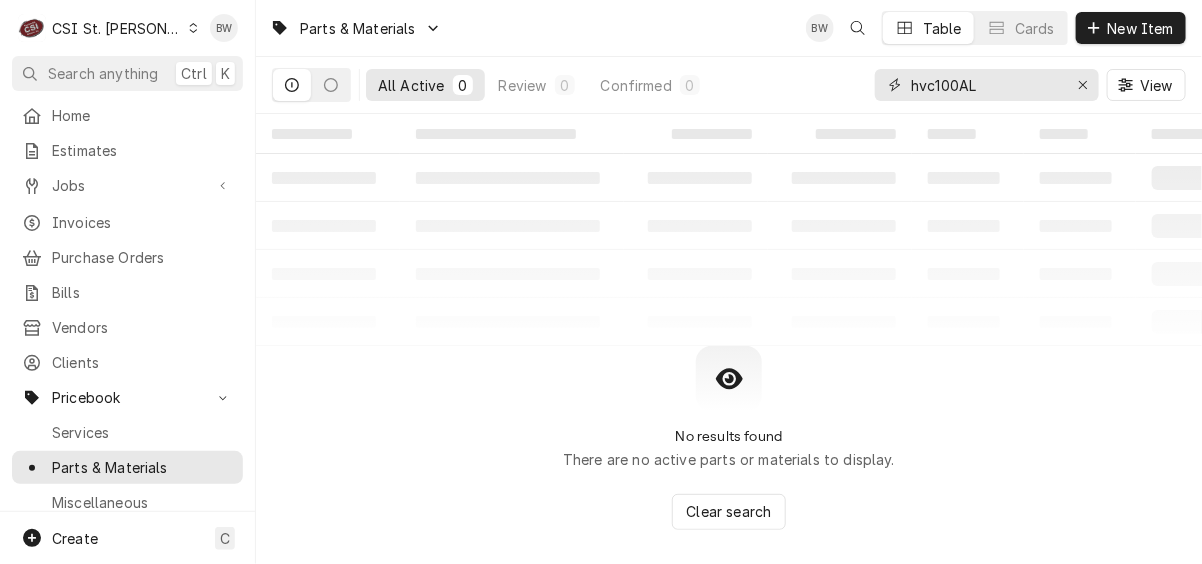 drag, startPoint x: 996, startPoint y: 91, endPoint x: 884, endPoint y: 90, distance: 112.00446 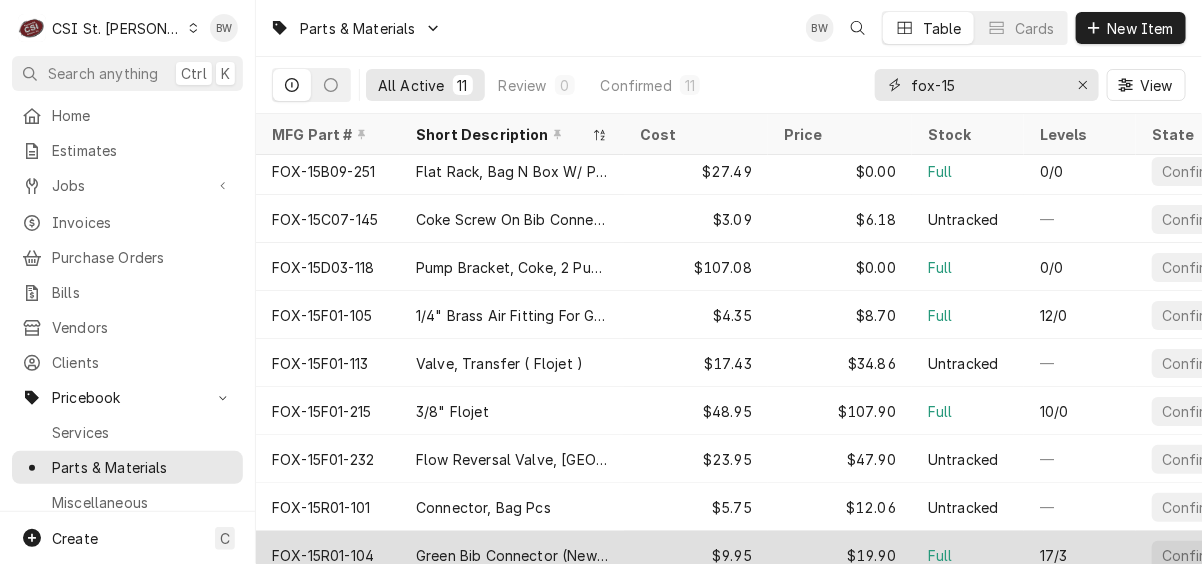 scroll, scrollTop: 0, scrollLeft: 0, axis: both 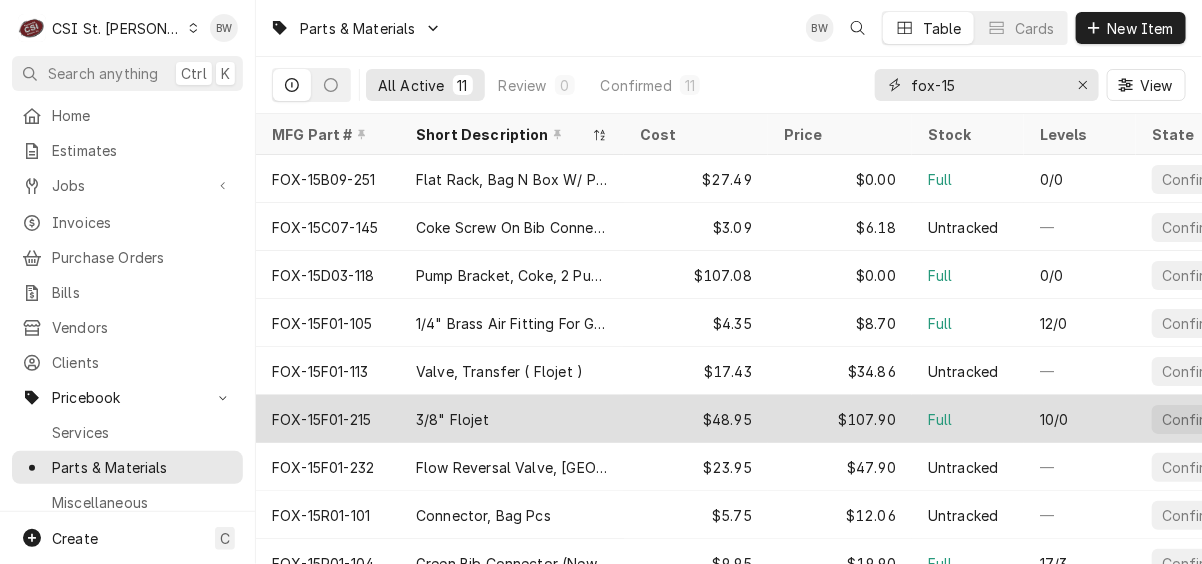 type on "fox-15" 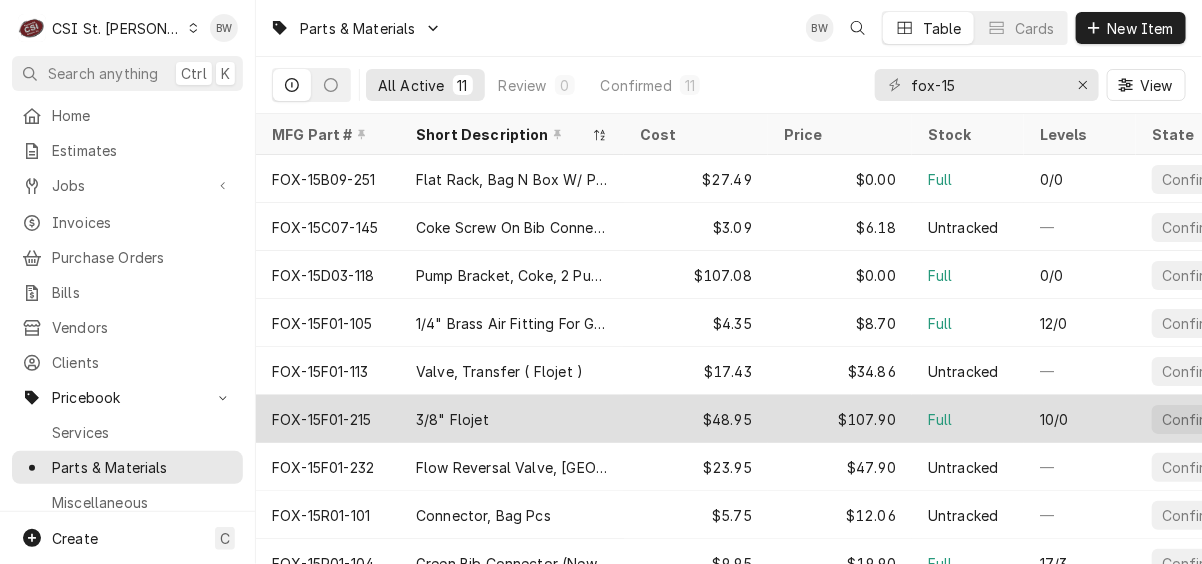 click on "FOX-15F01-215" at bounding box center [321, 419] 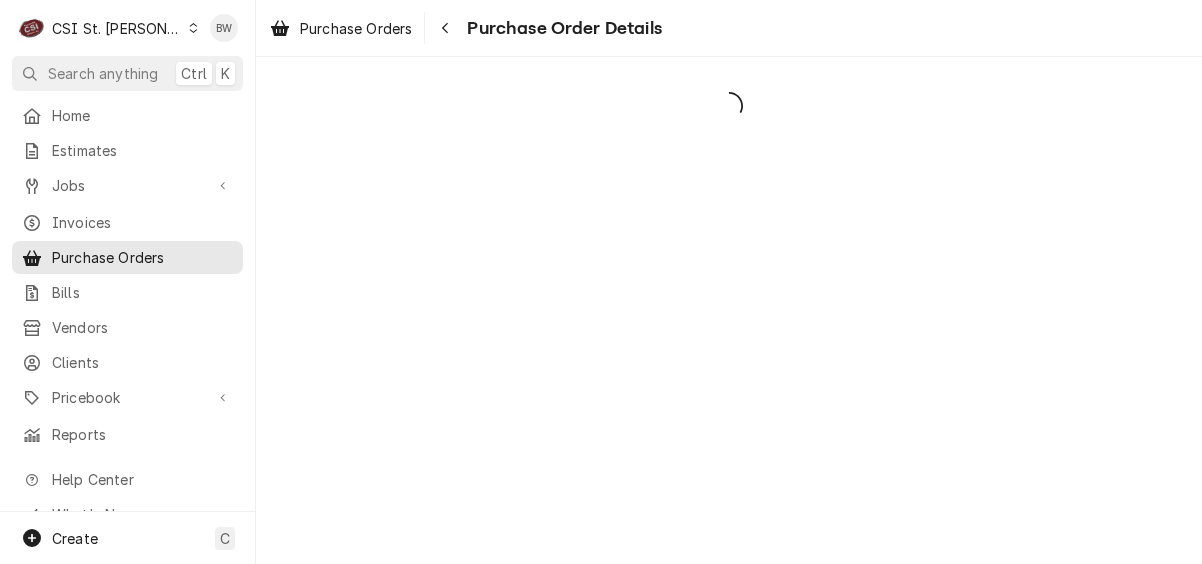 scroll, scrollTop: 0, scrollLeft: 0, axis: both 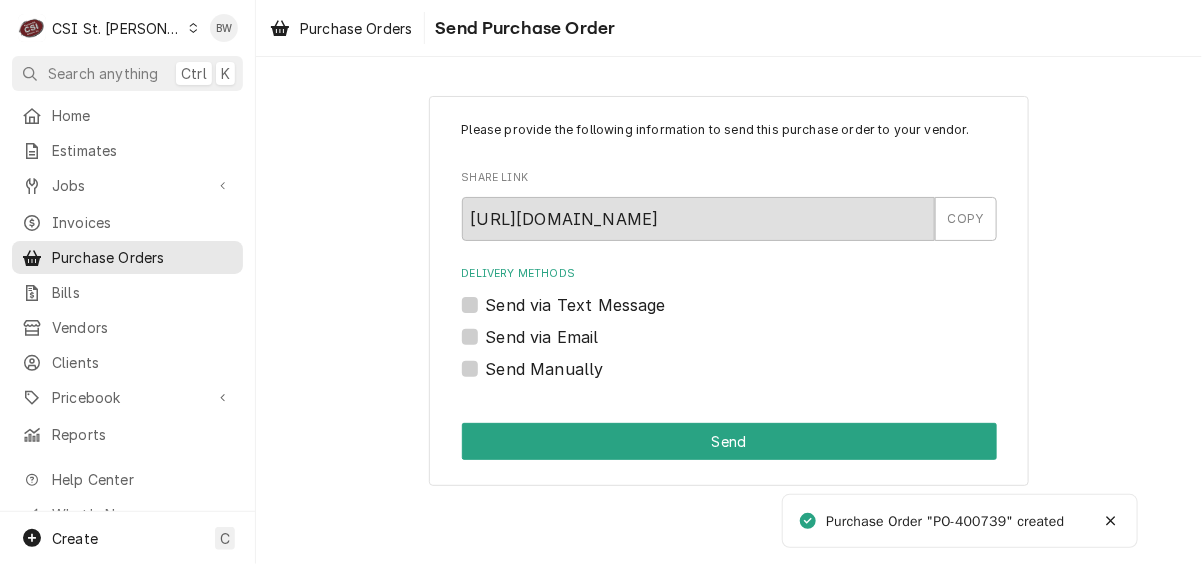 click on "Send Manually" at bounding box center [545, 369] 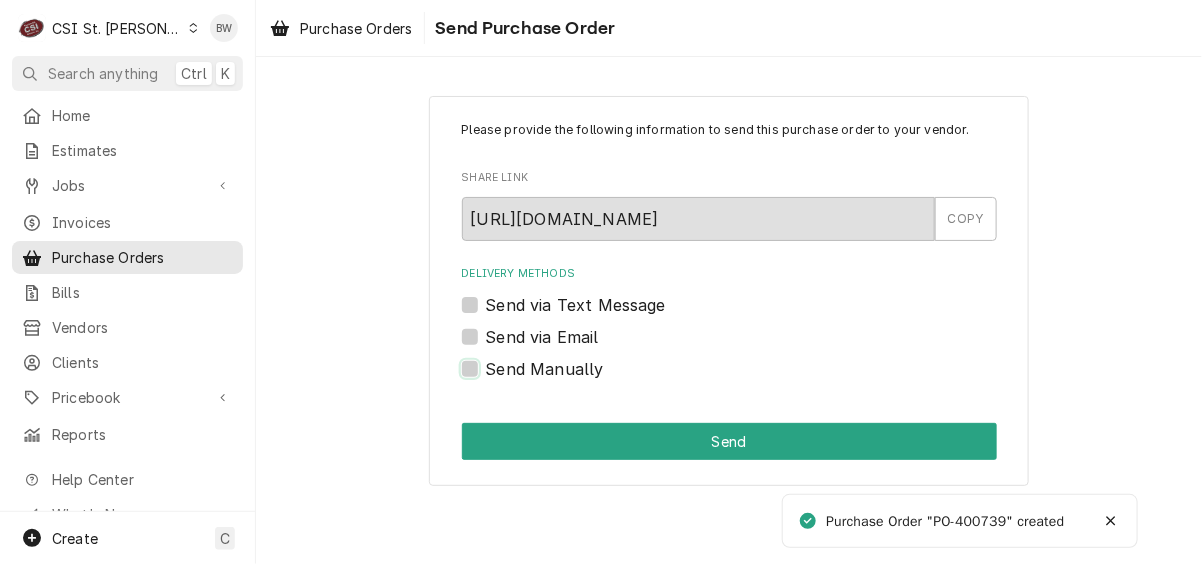 click on "Send Manually" at bounding box center (753, 379) 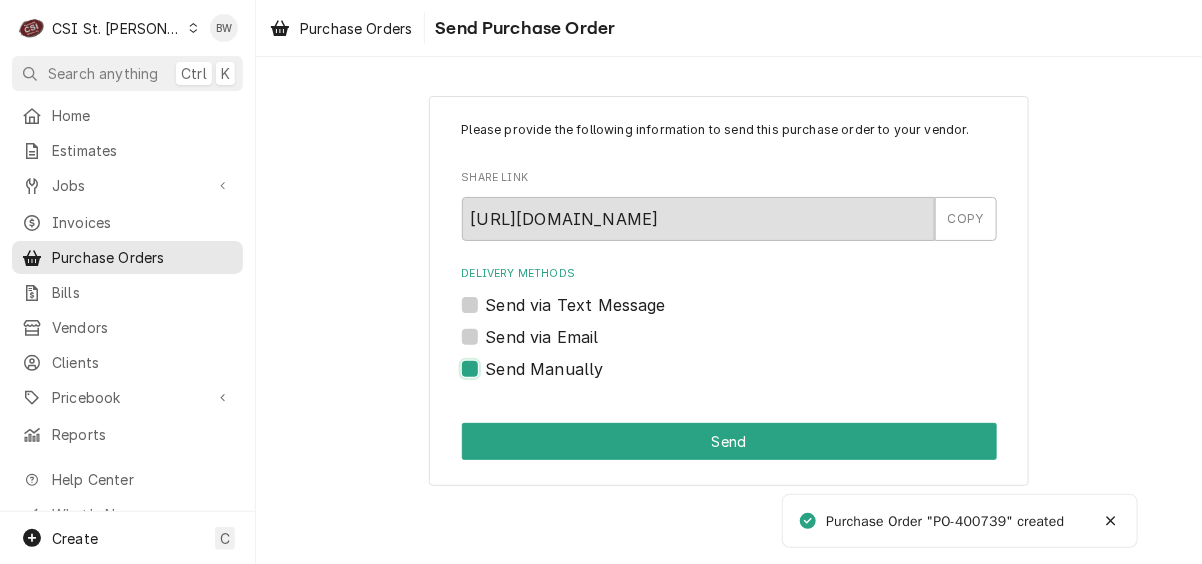 checkbox on "true" 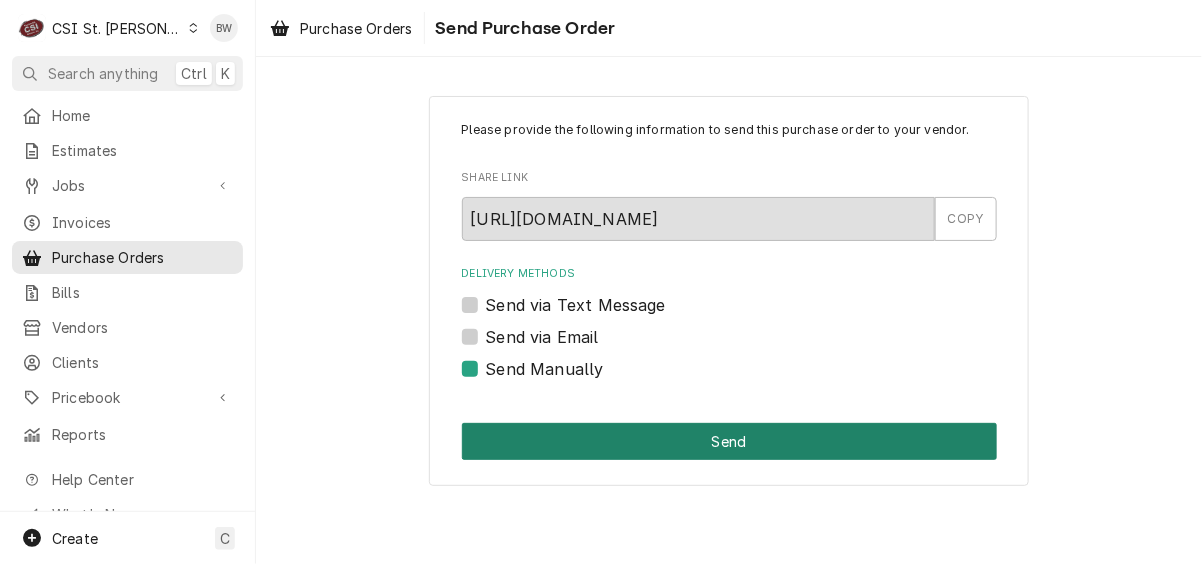 click on "Send" at bounding box center (729, 441) 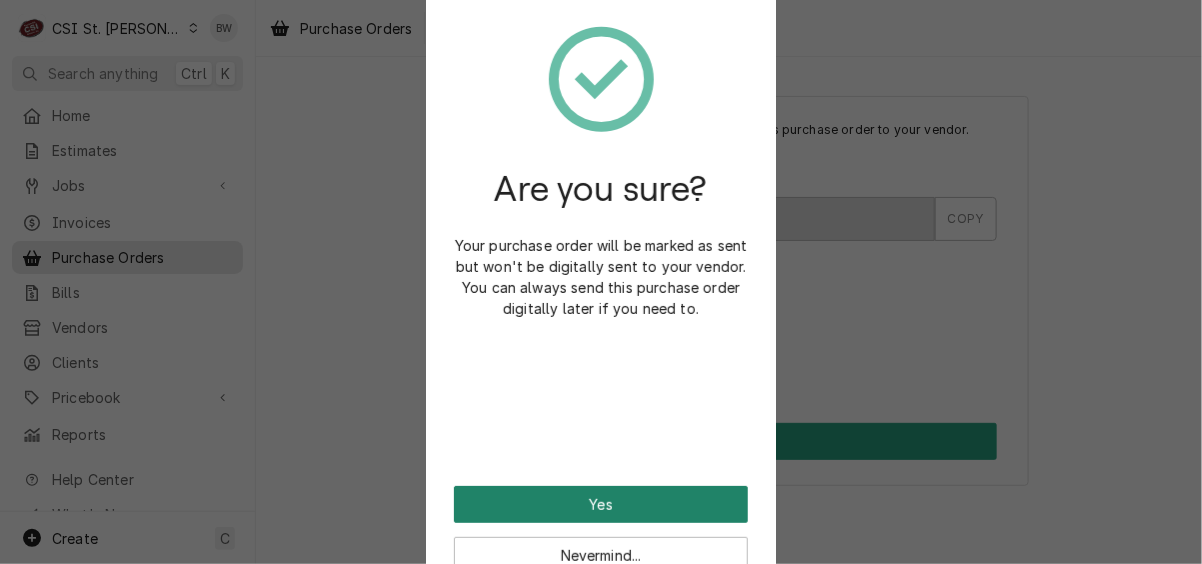 click on "Yes" at bounding box center [601, 504] 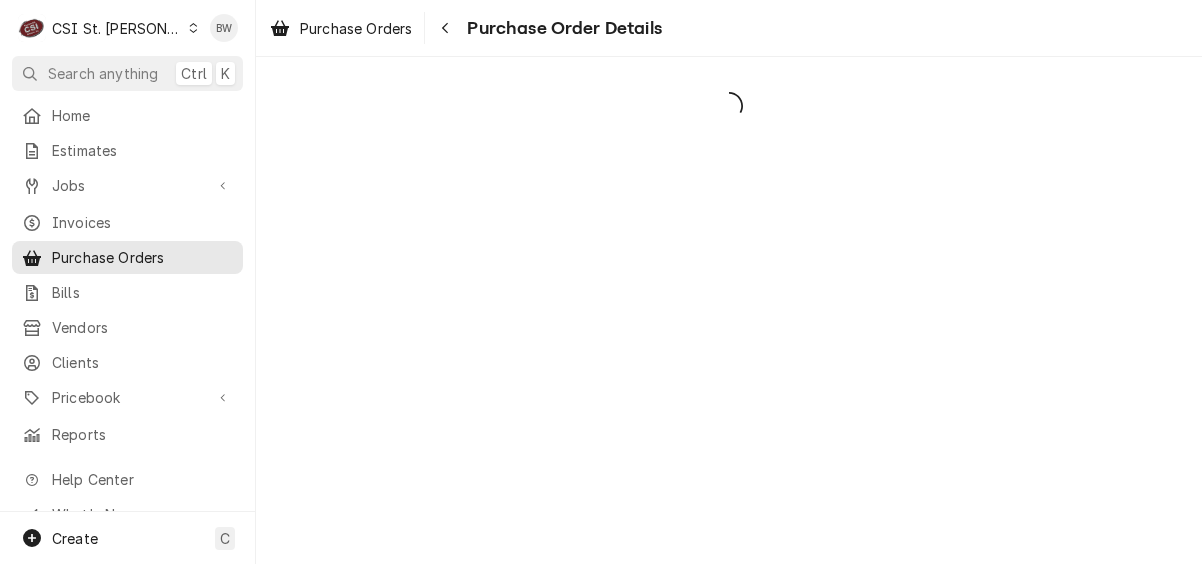 scroll, scrollTop: 0, scrollLeft: 0, axis: both 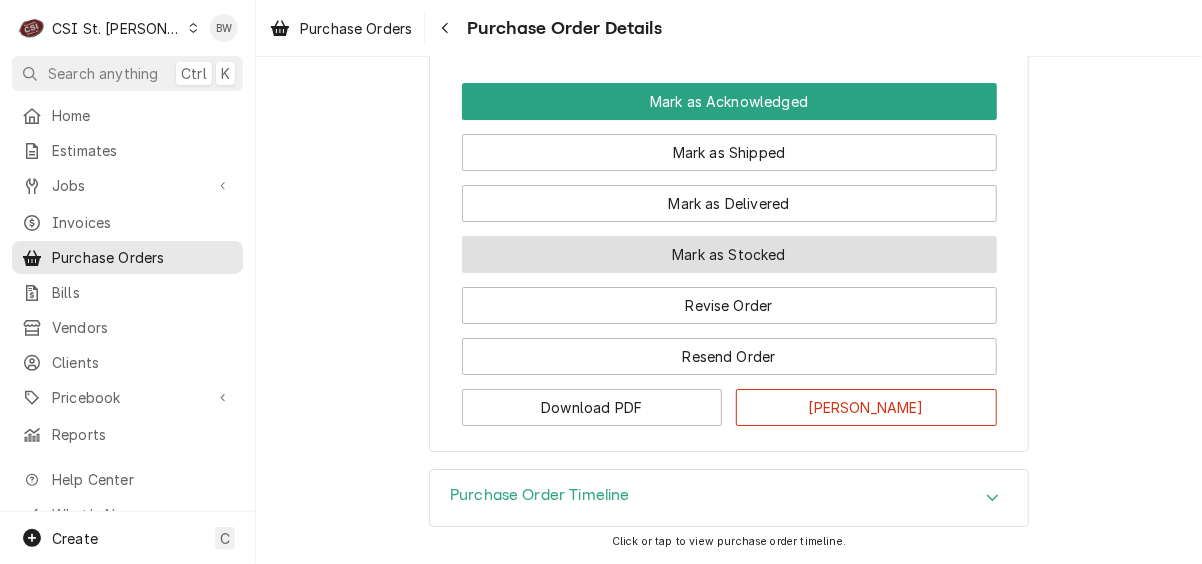 click on "Mark as Stocked" at bounding box center [729, 254] 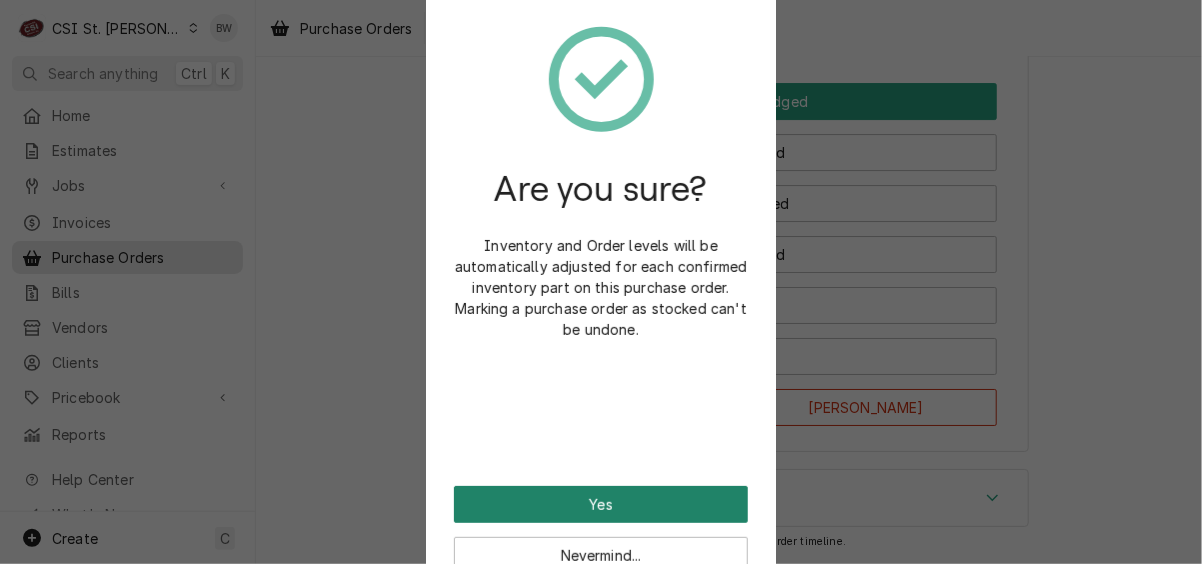 click on "Yes" at bounding box center (601, 504) 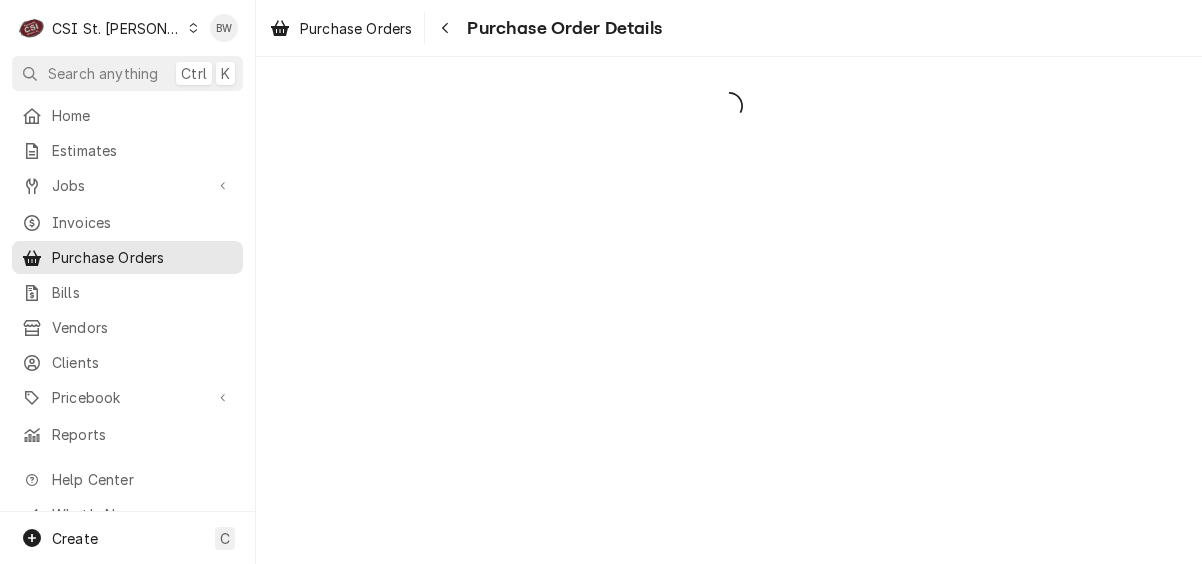 scroll, scrollTop: 0, scrollLeft: 0, axis: both 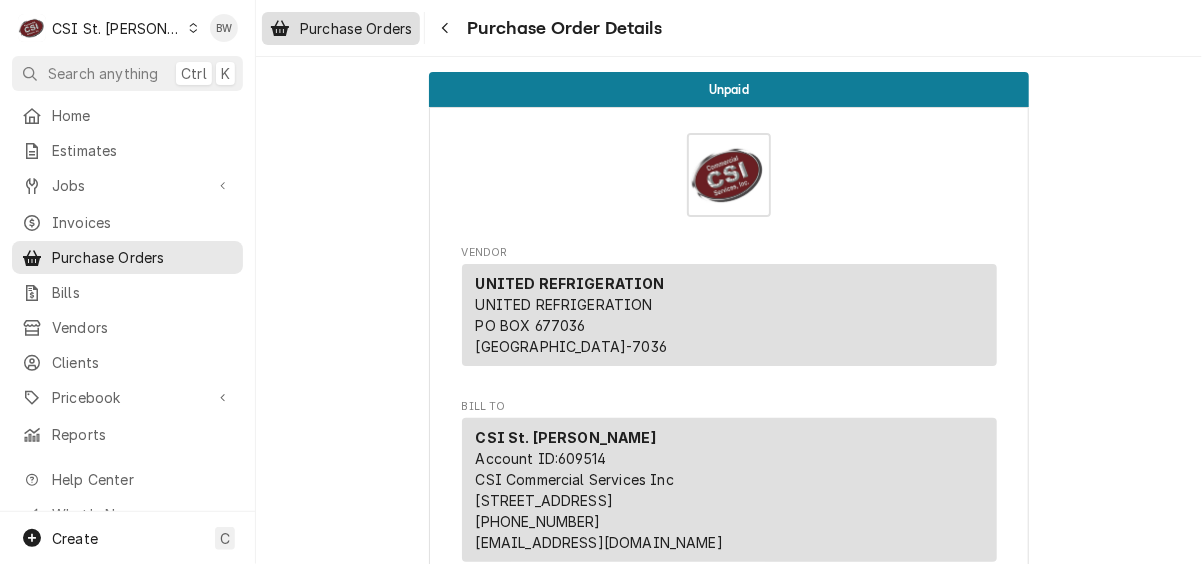 click on "Purchase Orders" at bounding box center (356, 28) 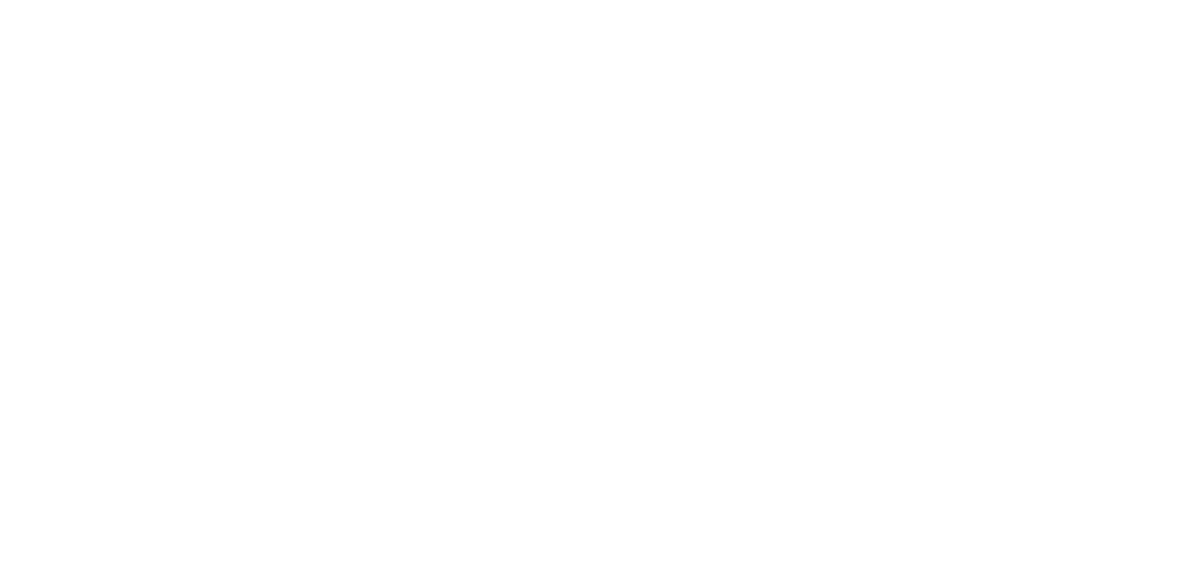 scroll, scrollTop: 0, scrollLeft: 0, axis: both 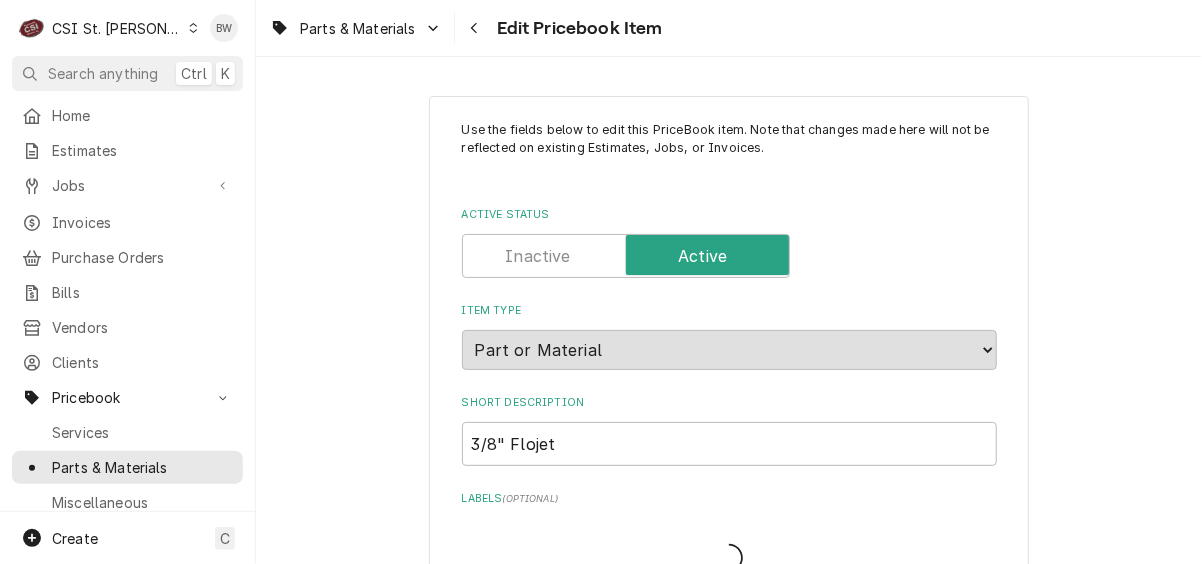 type on "x" 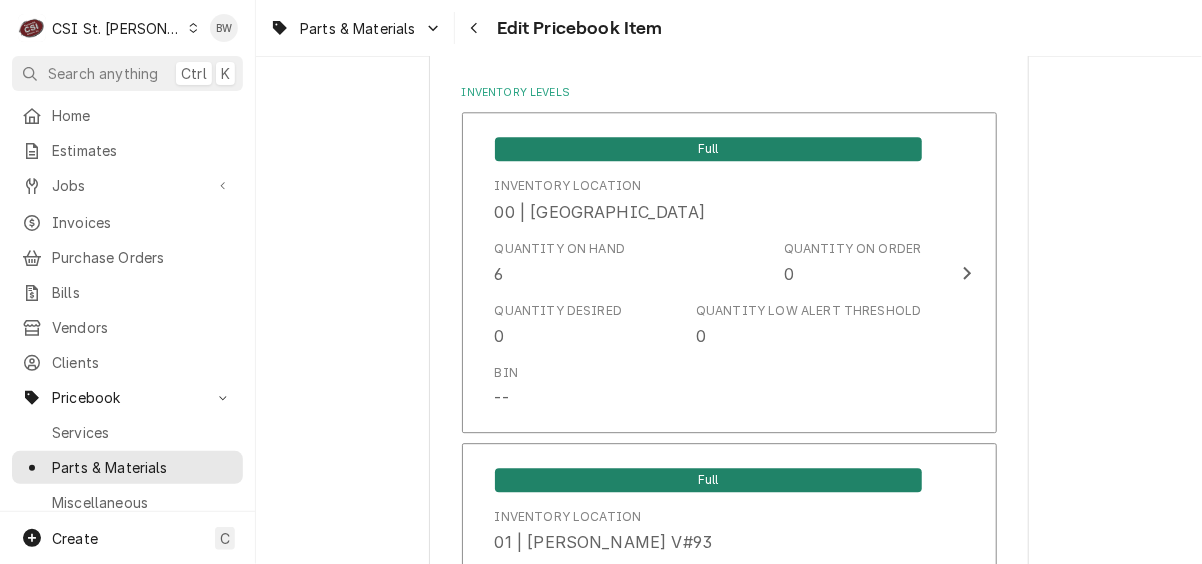 scroll, scrollTop: 1800, scrollLeft: 0, axis: vertical 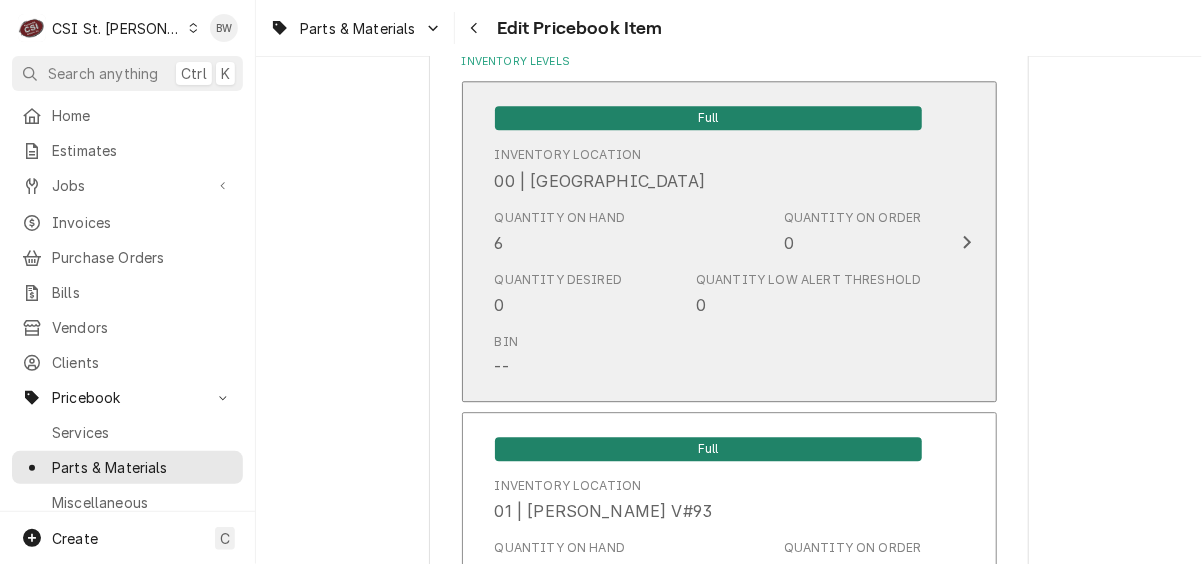 click on "Quantity on Hand 6 Quantity on Order 0" at bounding box center (708, 232) 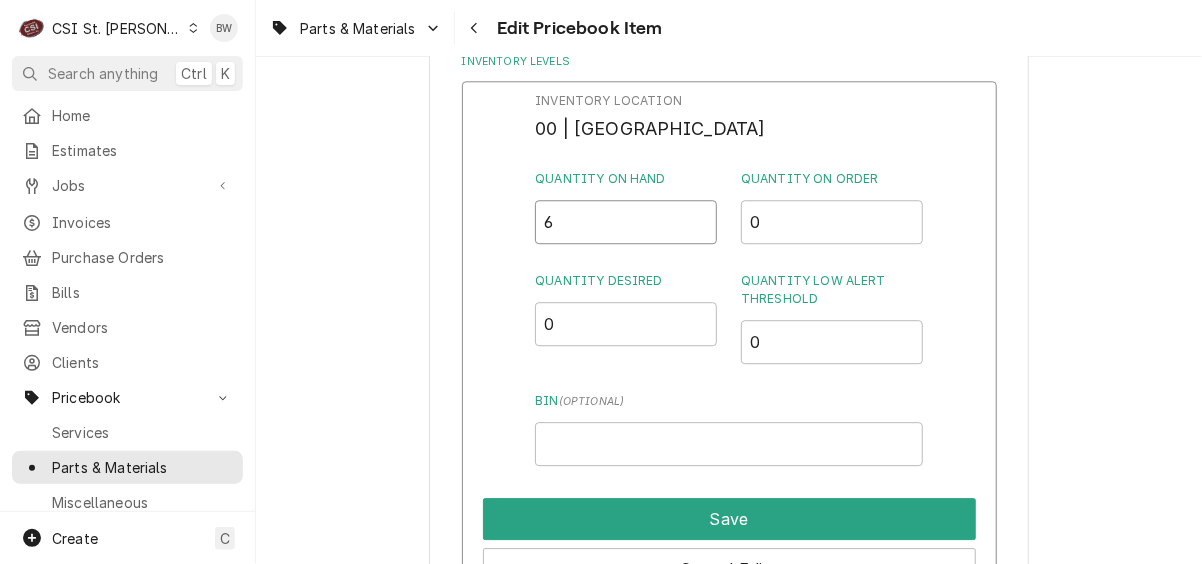 drag, startPoint x: 557, startPoint y: 223, endPoint x: 546, endPoint y: 225, distance: 11.18034 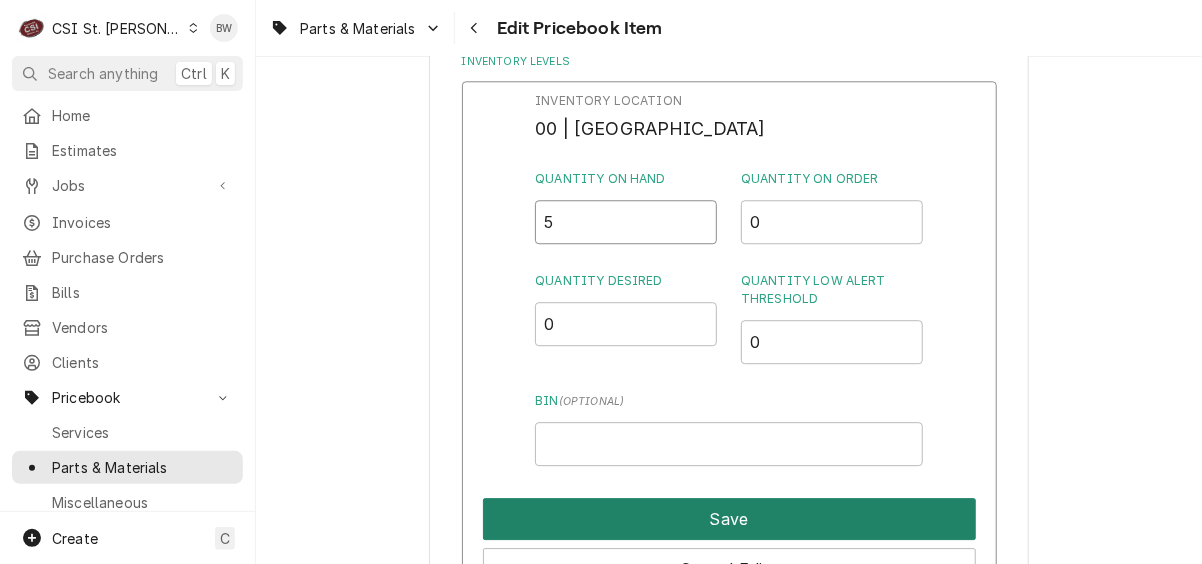type on "5" 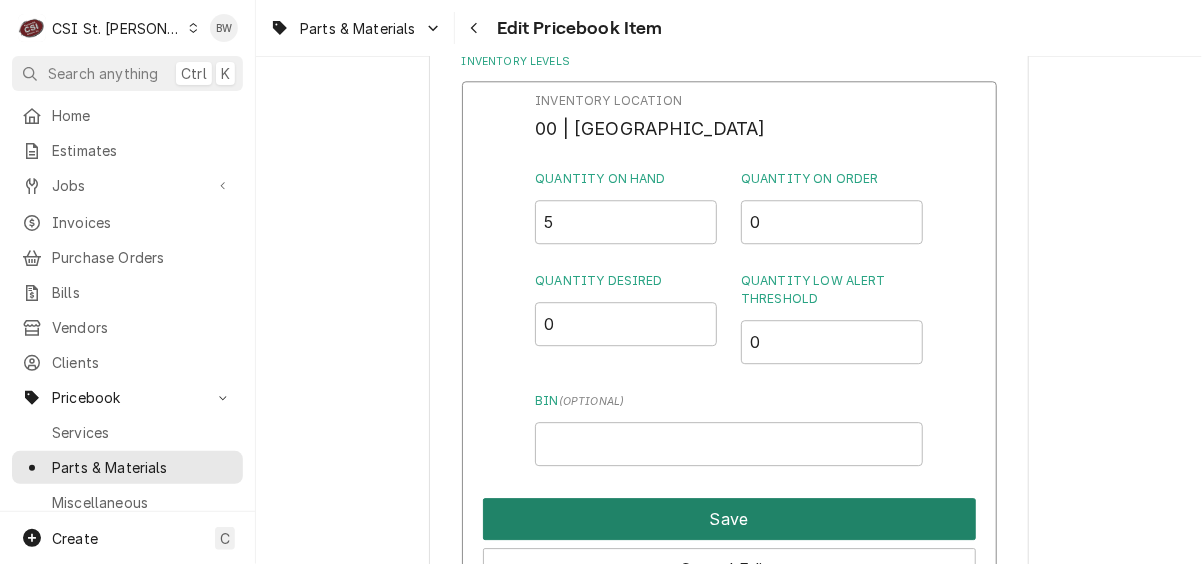 click on "Save" at bounding box center [729, 519] 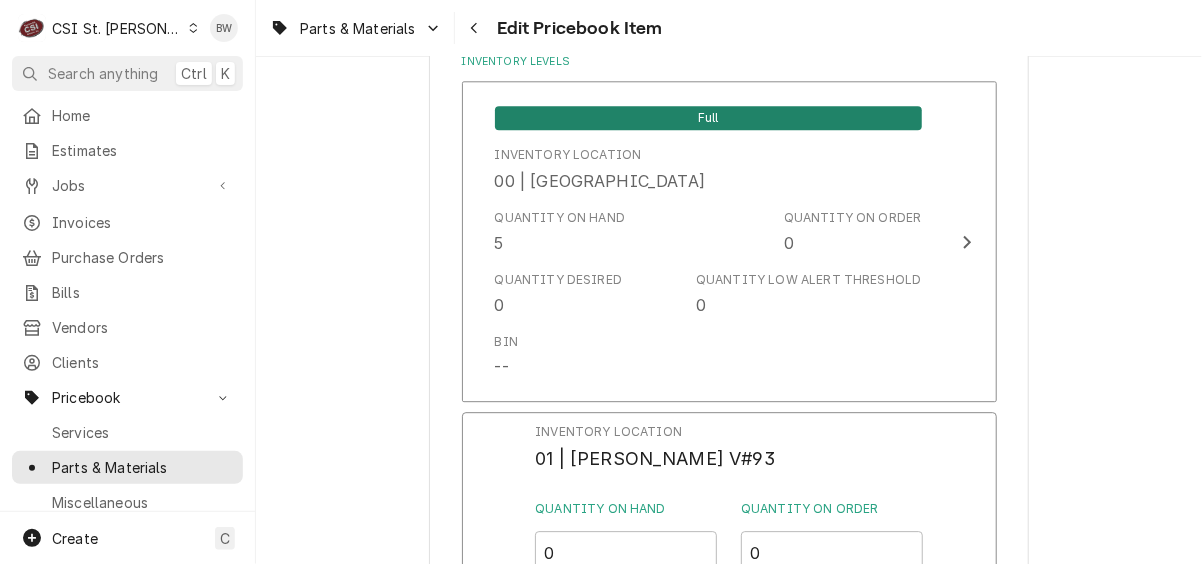 click on "Parts & Materials   Edit Pricebook Item" at bounding box center (729, 28) 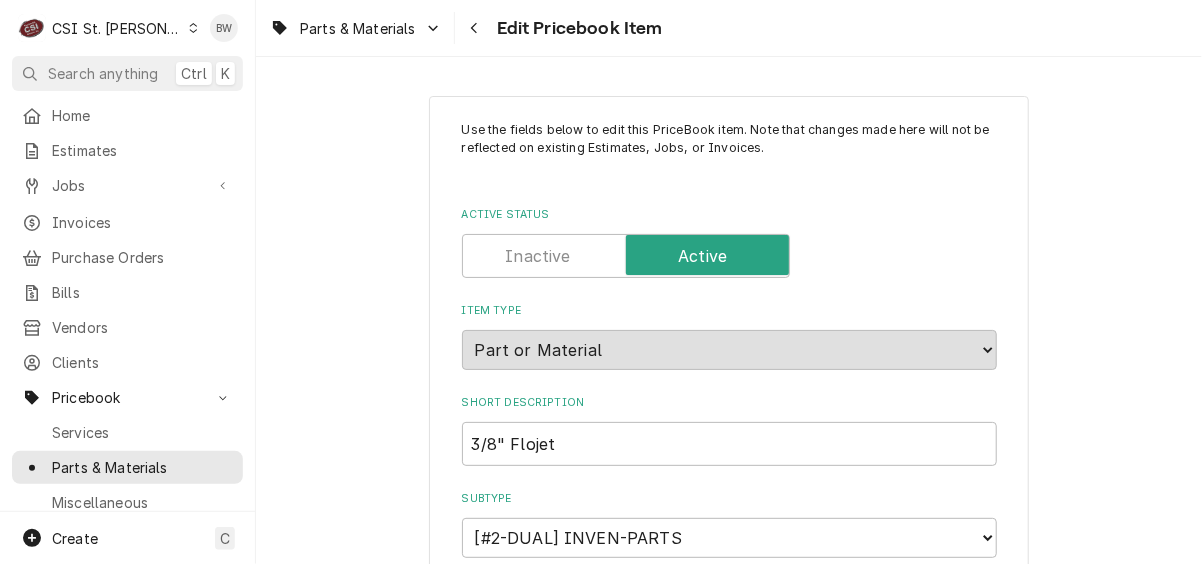 scroll, scrollTop: 7497, scrollLeft: 0, axis: vertical 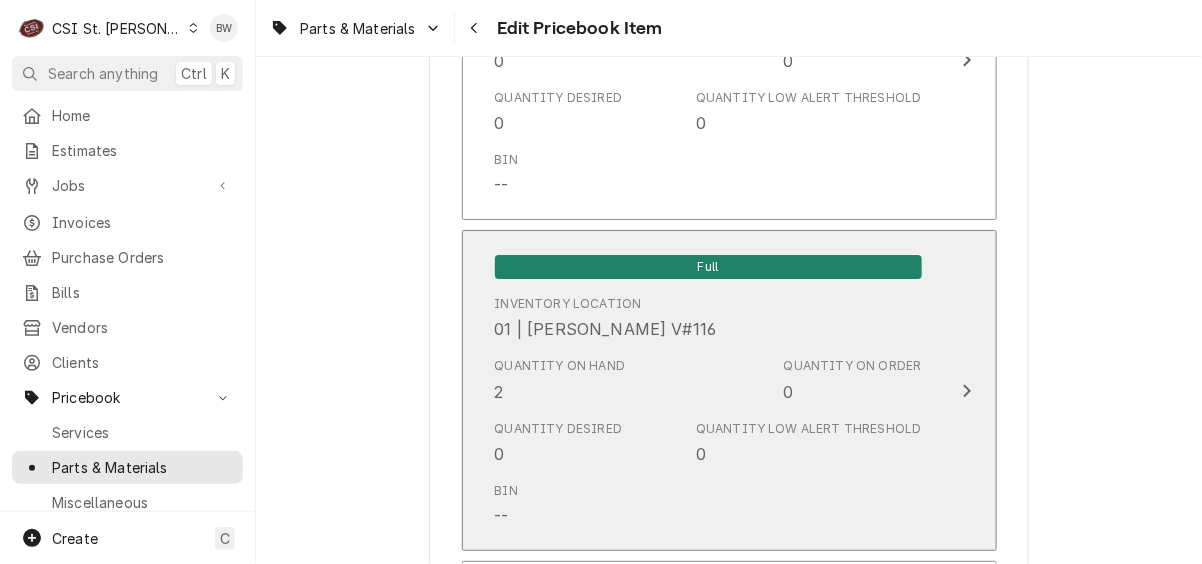 click on "Quantity on Hand 2" at bounding box center (560, 380) 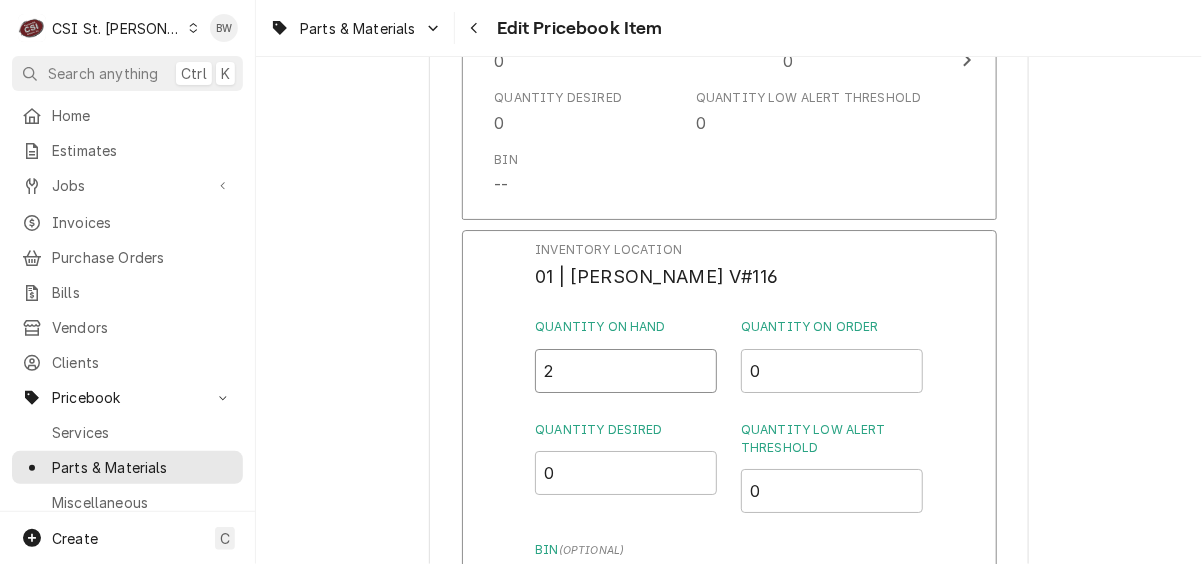 drag, startPoint x: 562, startPoint y: 357, endPoint x: 546, endPoint y: 355, distance: 16.124516 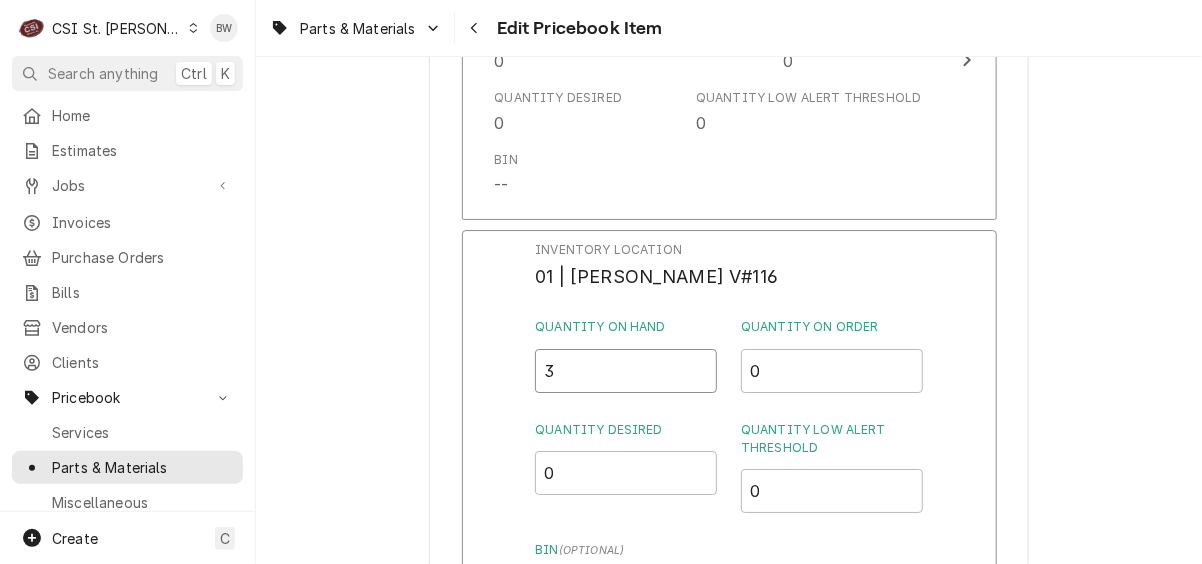 type on "3" 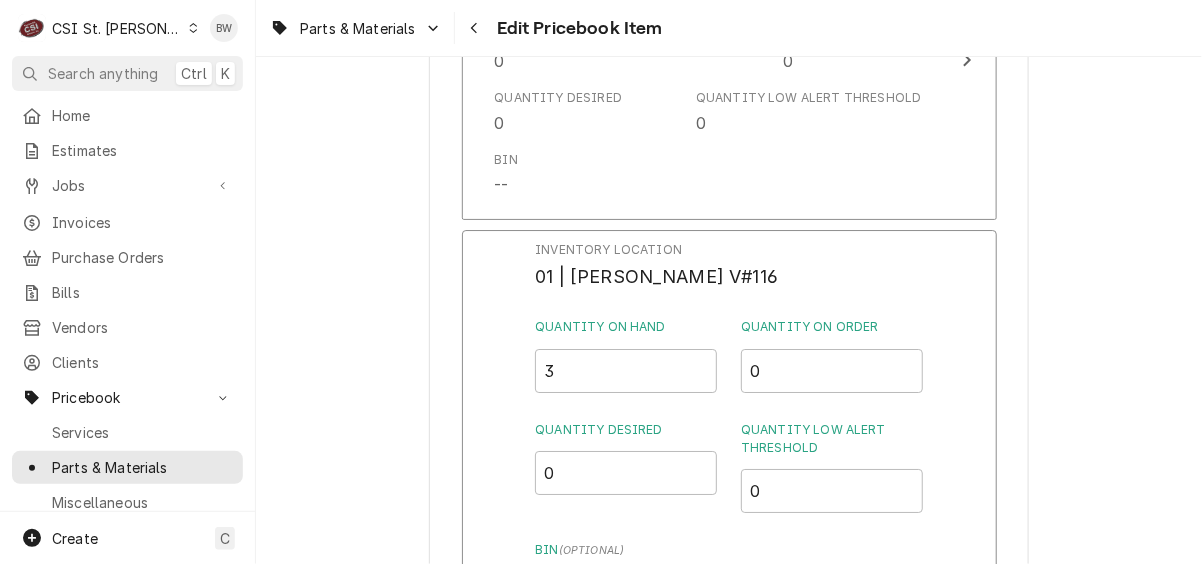 click on "Inventory Location 01 | THOMAS FONTE V#116 Quantity on Hand 3 Quantity on Order 0 Quantity Desired 0 Quantity Low Alert Threshold 0 Bin  ( optional ) Save Cancel Edits" at bounding box center (729, 490) 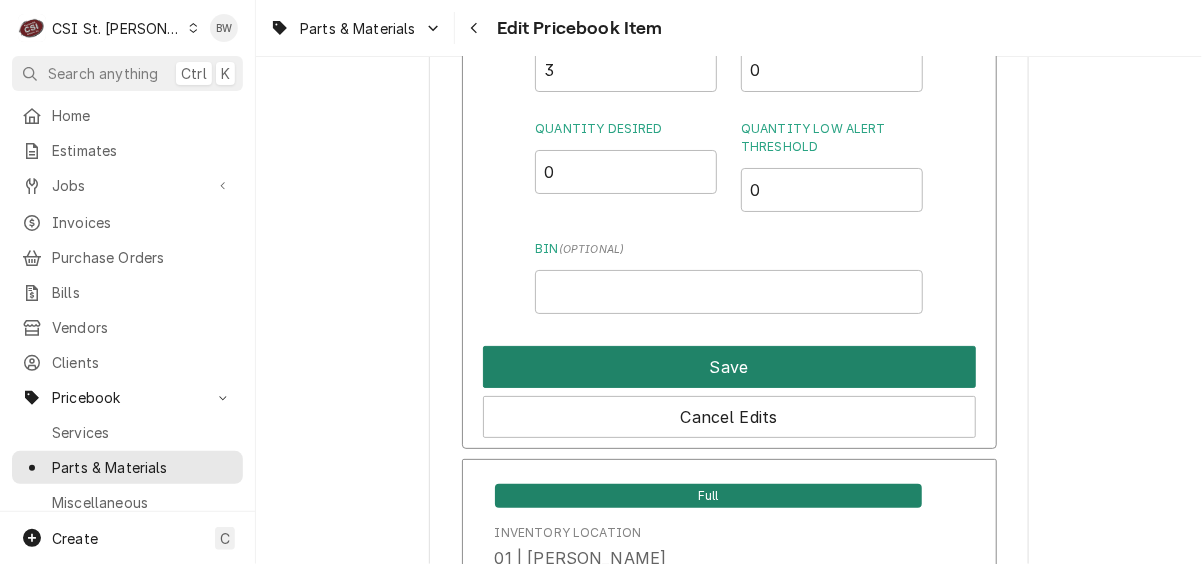 click on "Save" at bounding box center (729, 367) 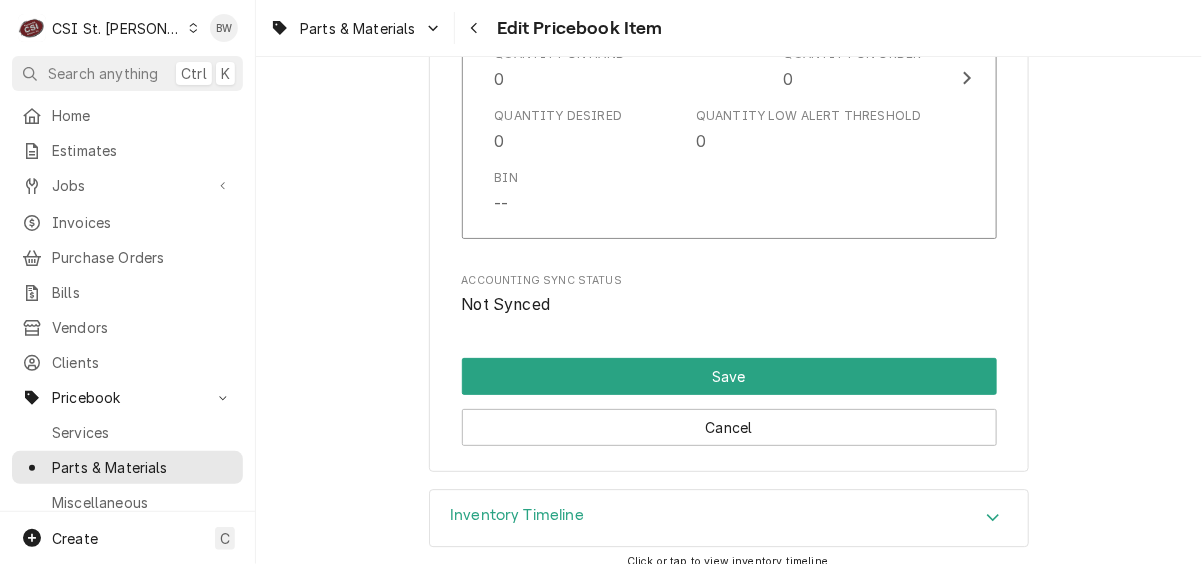 scroll, scrollTop: 17507, scrollLeft: 0, axis: vertical 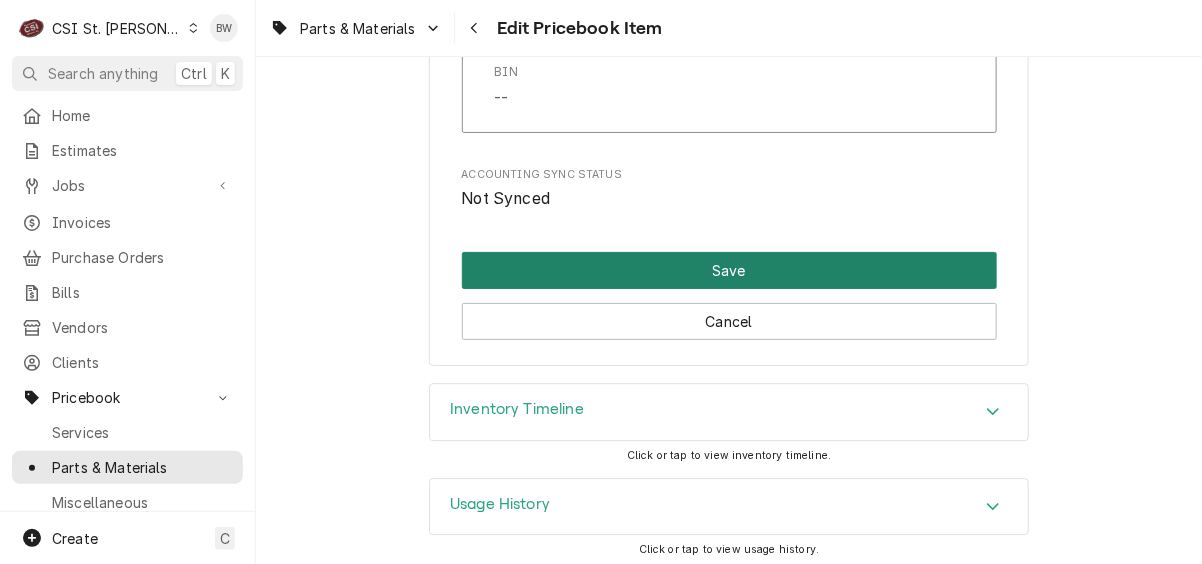 click on "Save" at bounding box center (729, 270) 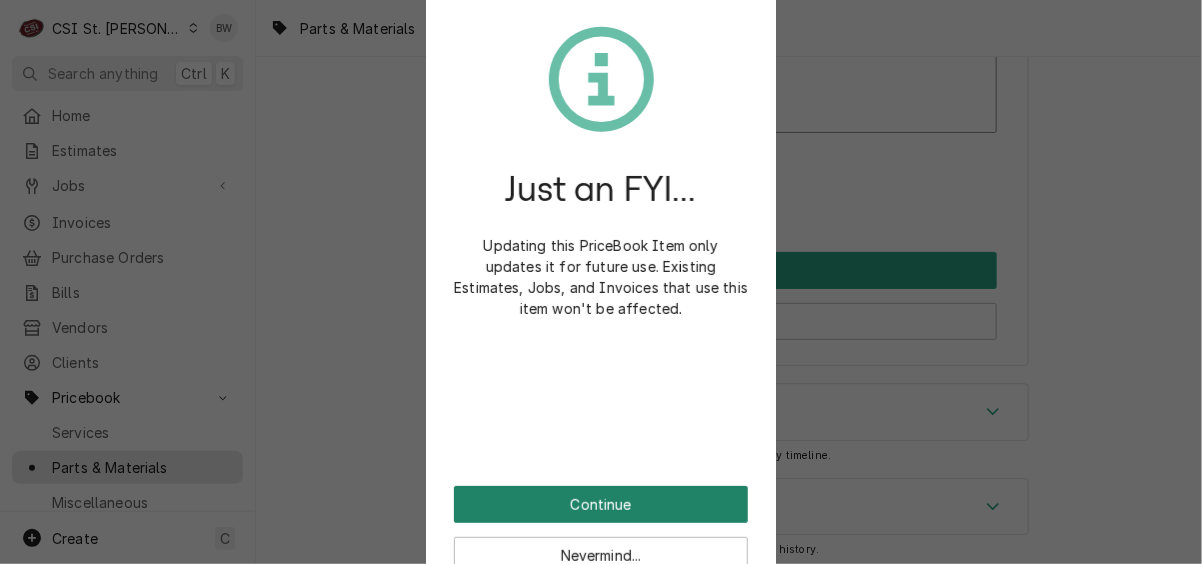 click on "Continue" at bounding box center [601, 504] 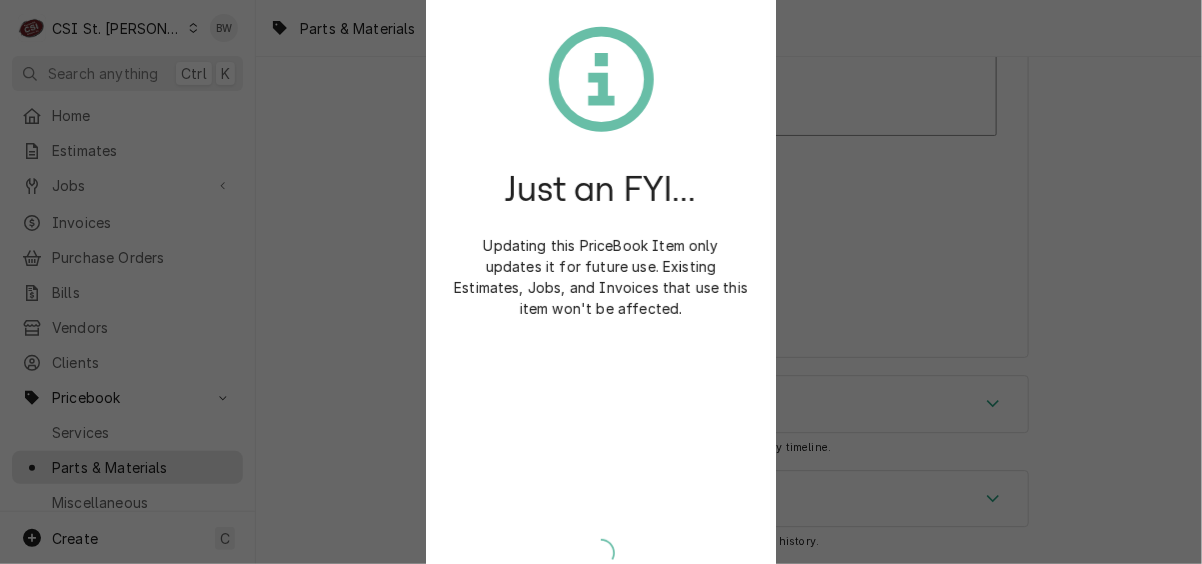 scroll, scrollTop: 17495, scrollLeft: 0, axis: vertical 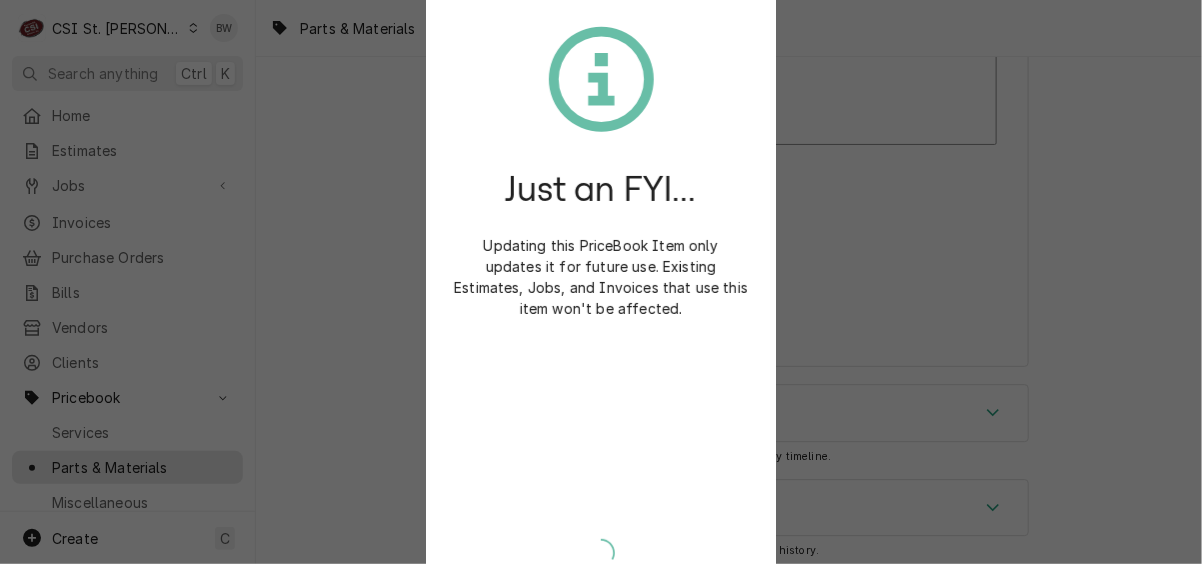 type on "x" 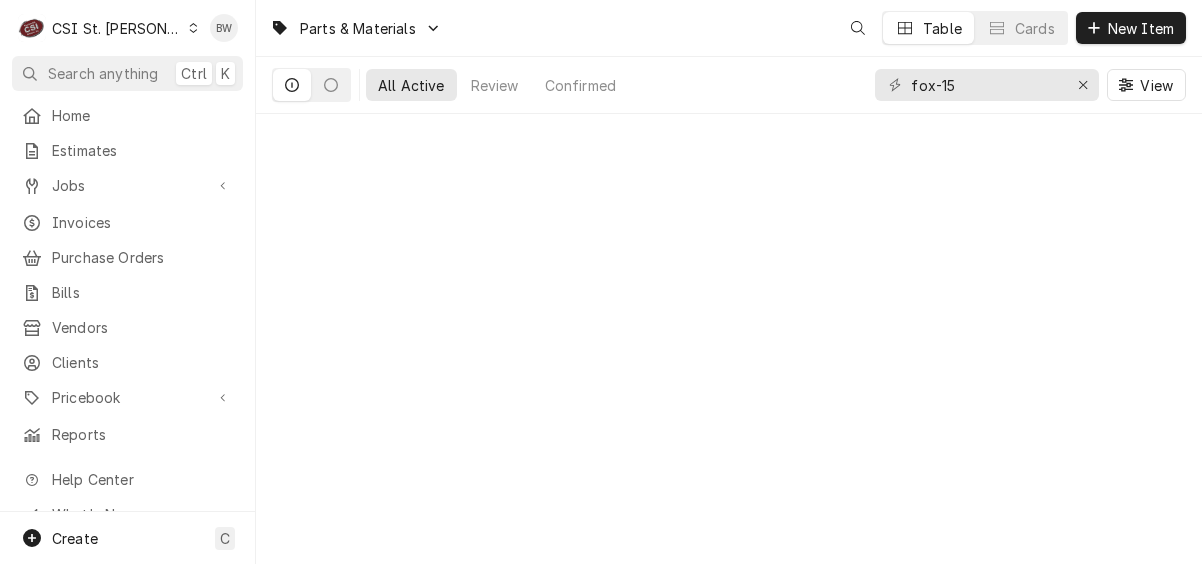 scroll, scrollTop: 0, scrollLeft: 0, axis: both 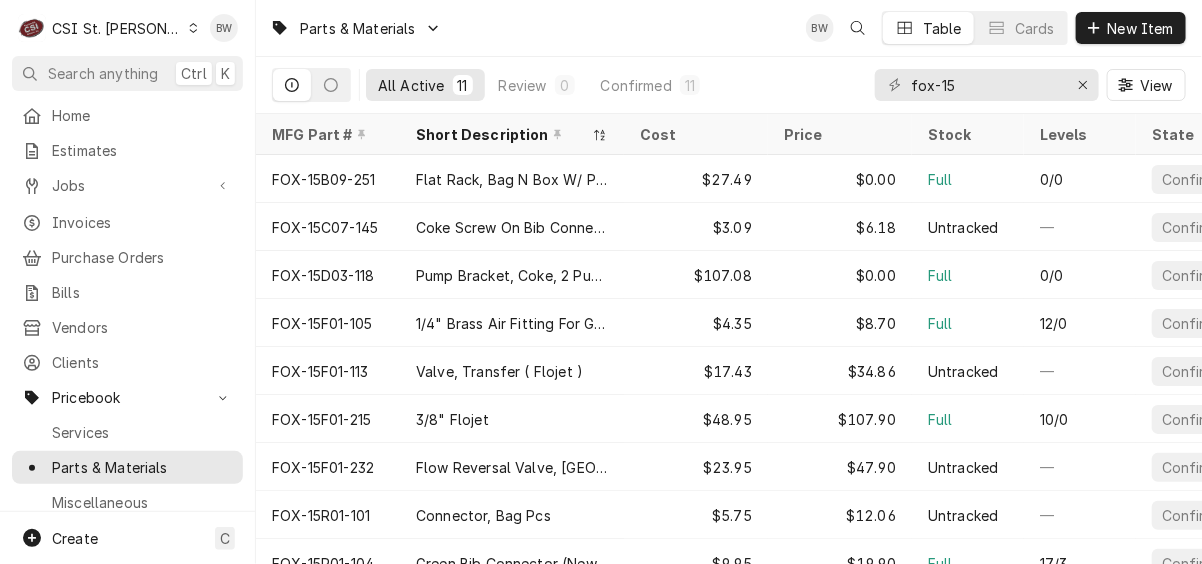 click 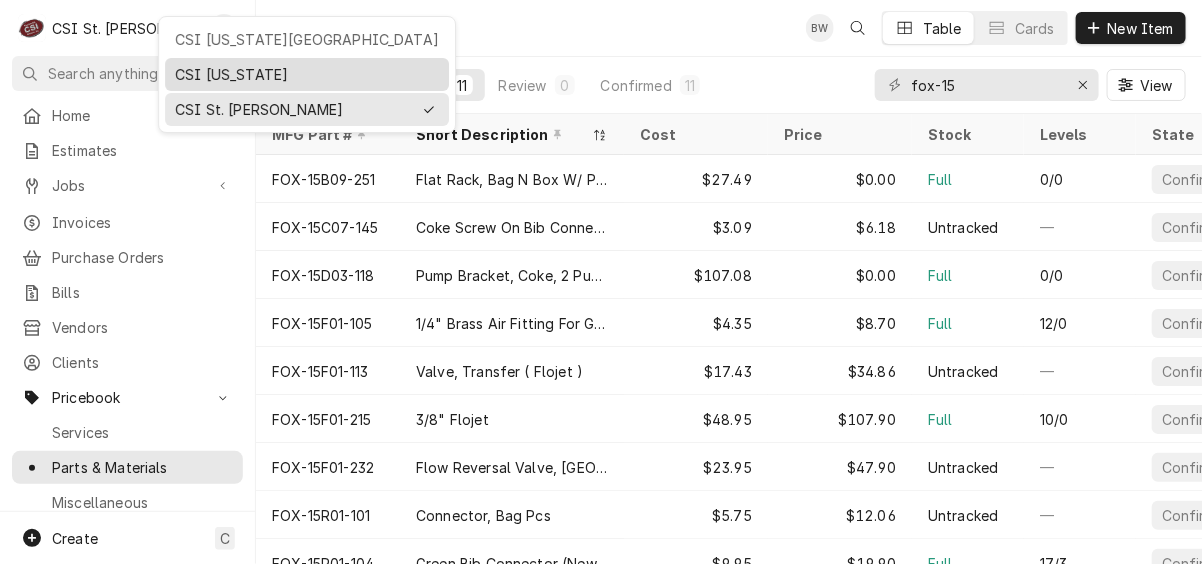 click on "CSI [US_STATE]" at bounding box center (307, 74) 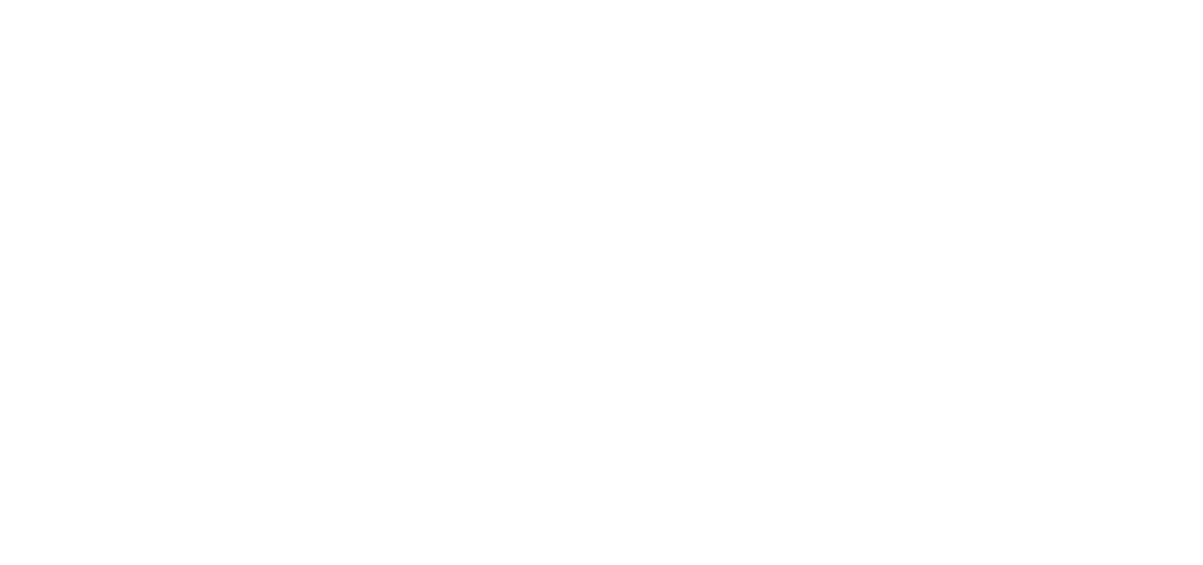 scroll, scrollTop: 0, scrollLeft: 0, axis: both 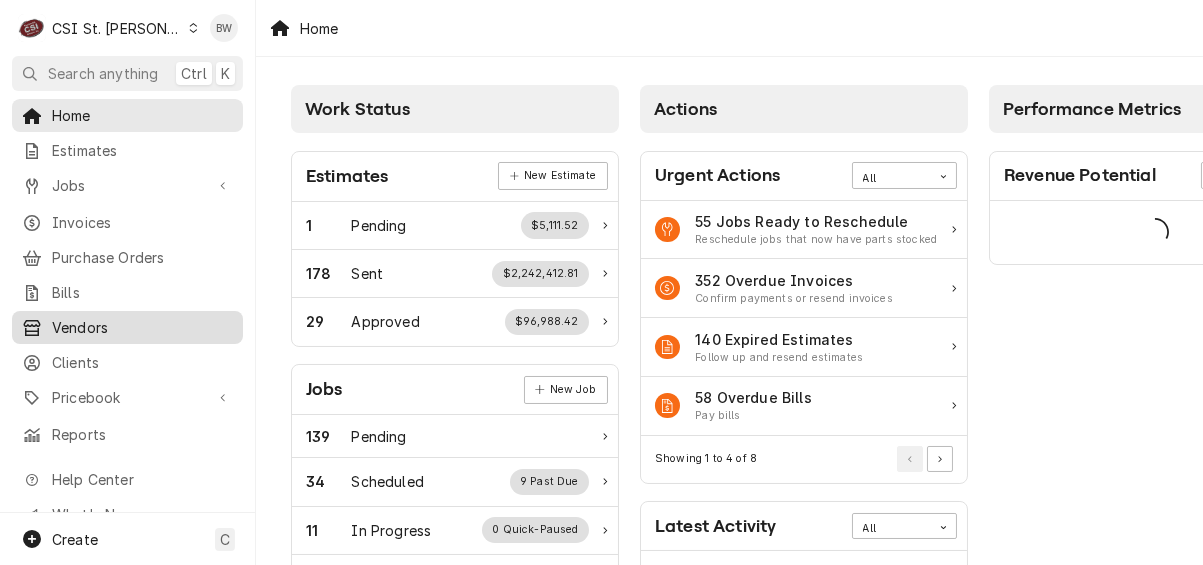 click on "Vendors" at bounding box center [142, 327] 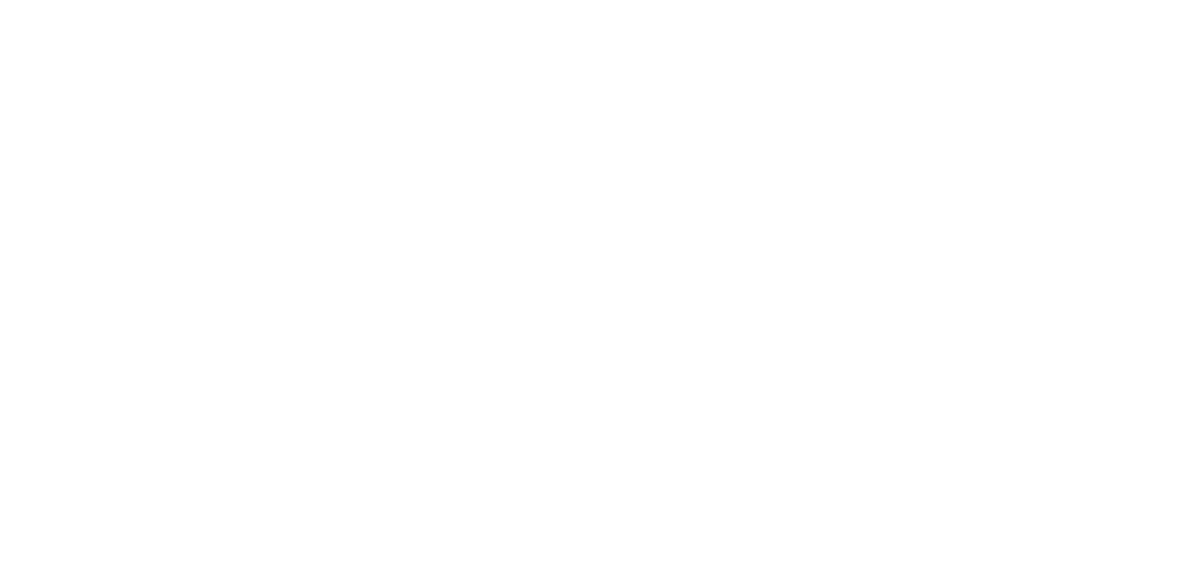 scroll, scrollTop: 0, scrollLeft: 0, axis: both 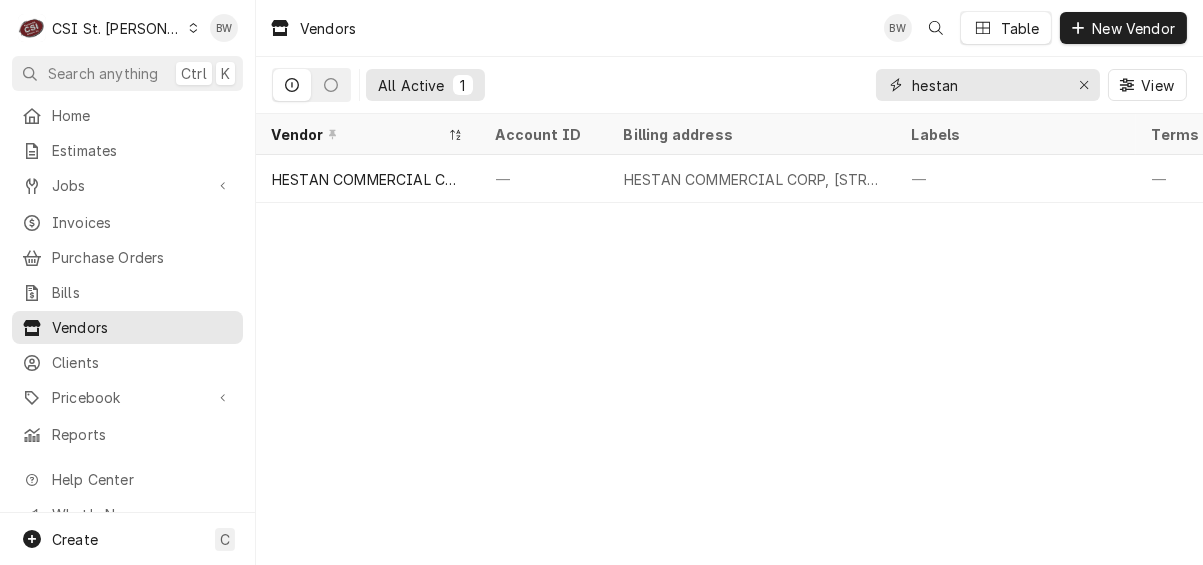 drag, startPoint x: 986, startPoint y: 91, endPoint x: 863, endPoint y: 82, distance: 123.32883 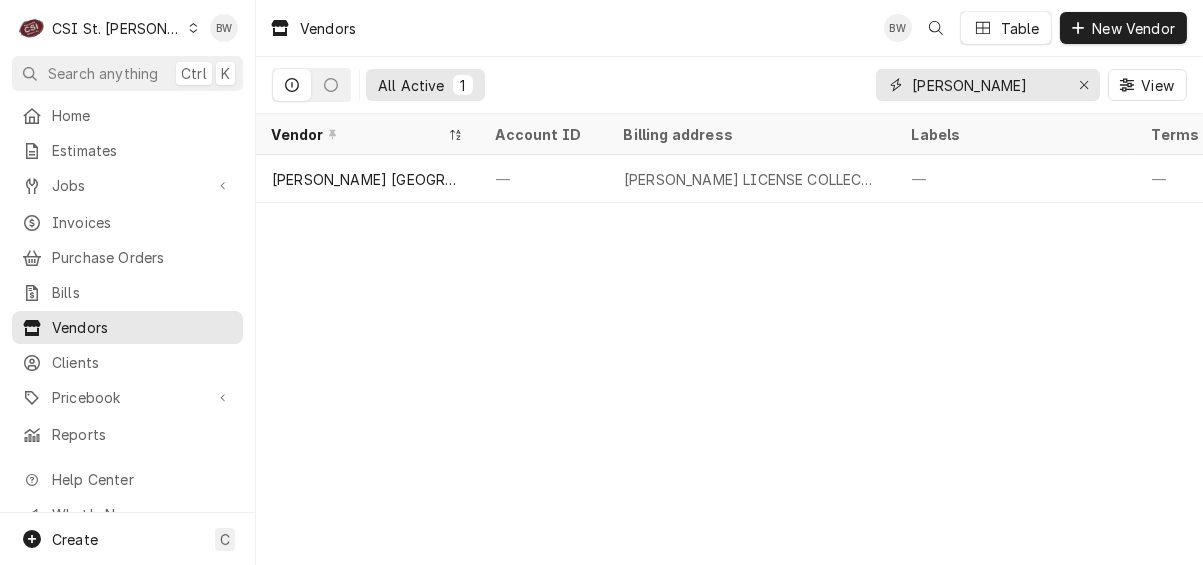type on "mcmillan" 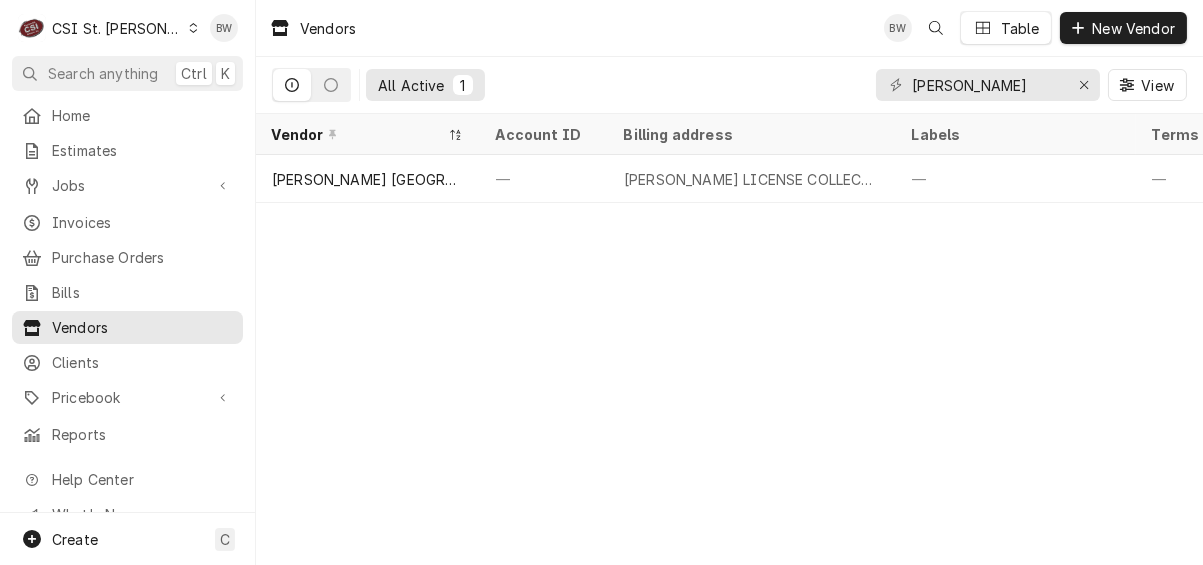 click at bounding box center (193, 28) 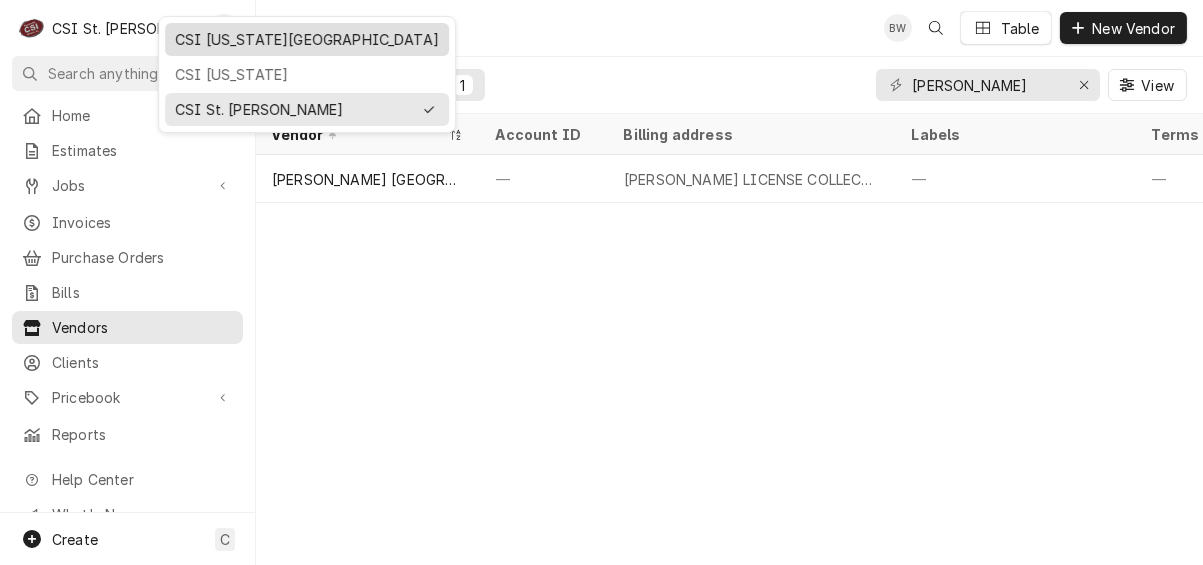 click on "CSI [US_STATE][GEOGRAPHIC_DATA]" at bounding box center [307, 39] 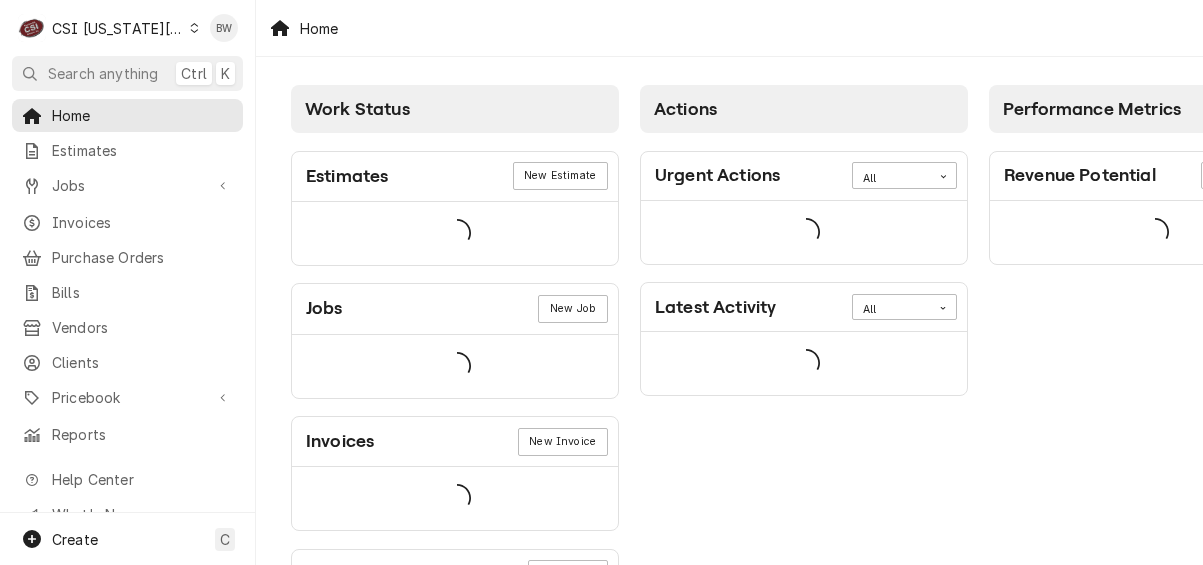 scroll, scrollTop: 0, scrollLeft: 0, axis: both 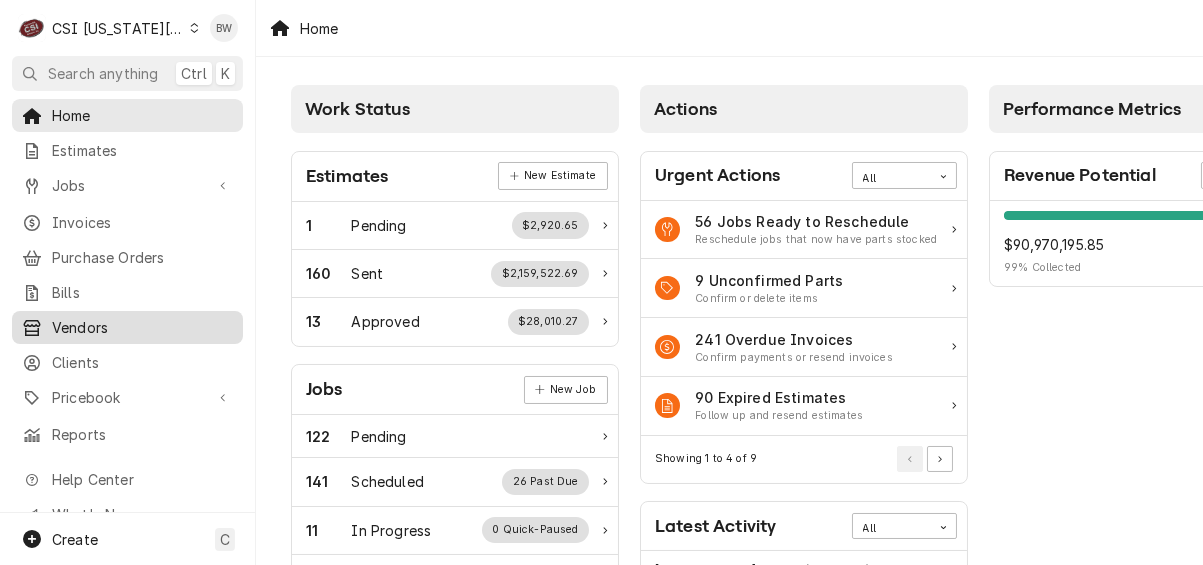 click on "Vendors" at bounding box center (142, 327) 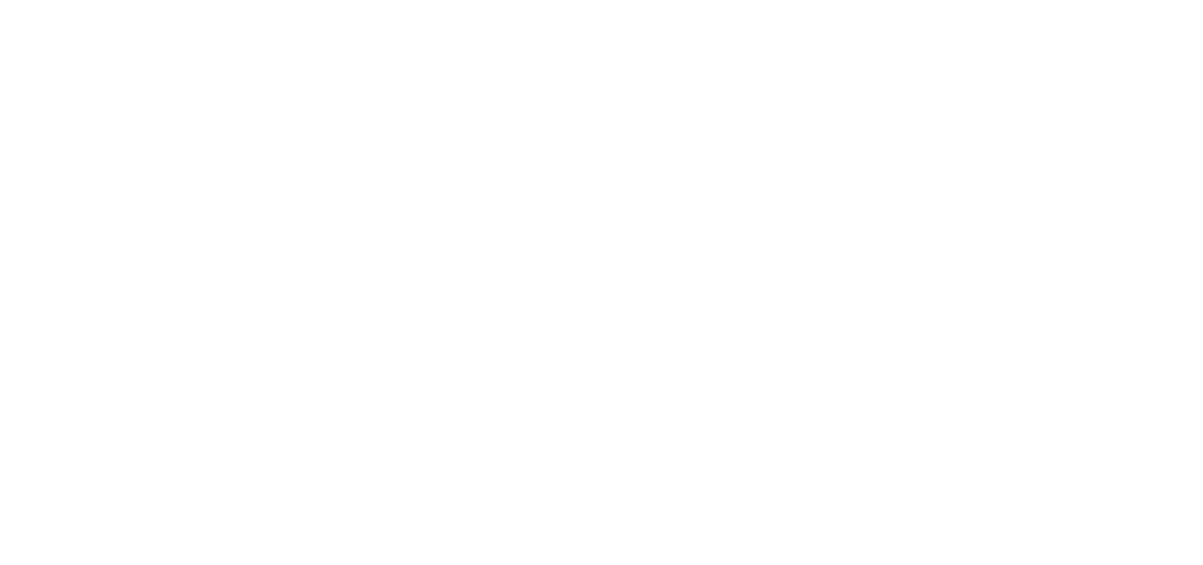 scroll, scrollTop: 0, scrollLeft: 0, axis: both 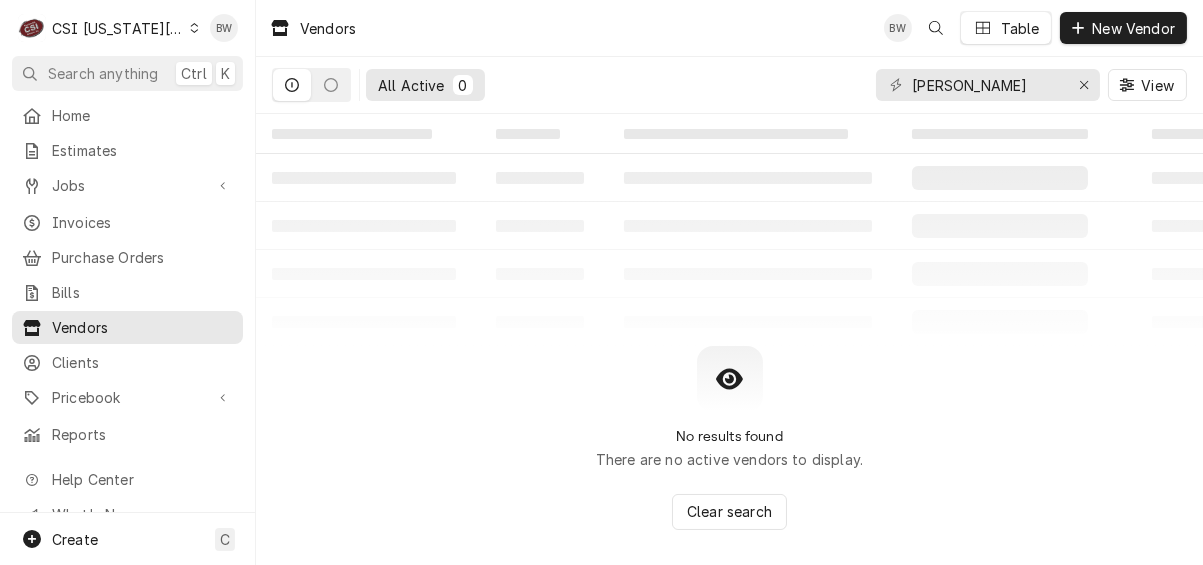 click at bounding box center (194, 28) 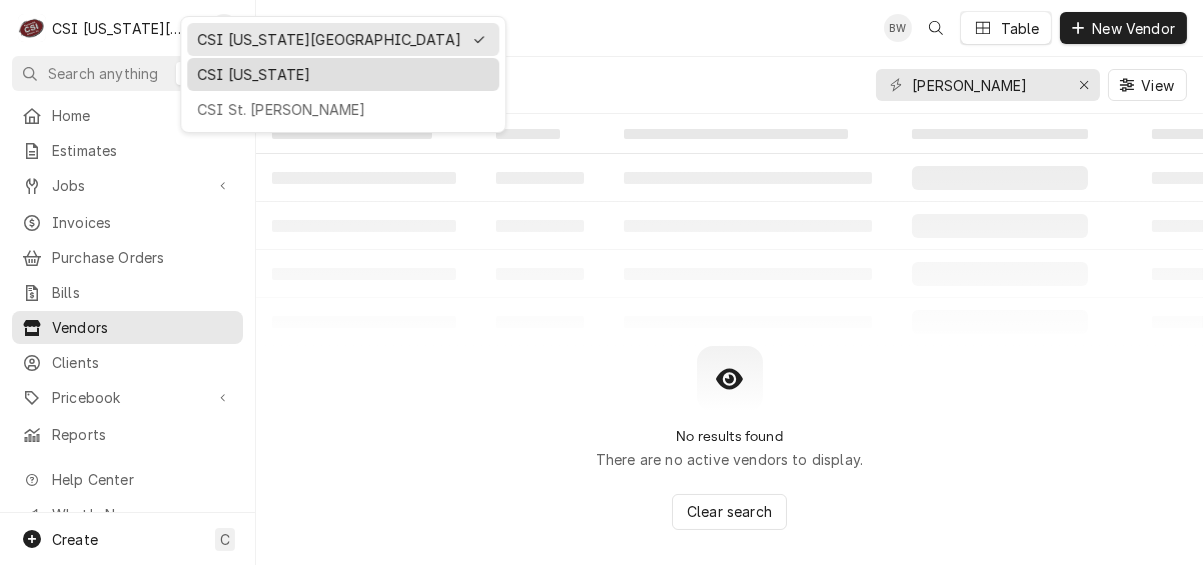 click on "CSI [US_STATE]" at bounding box center [343, 74] 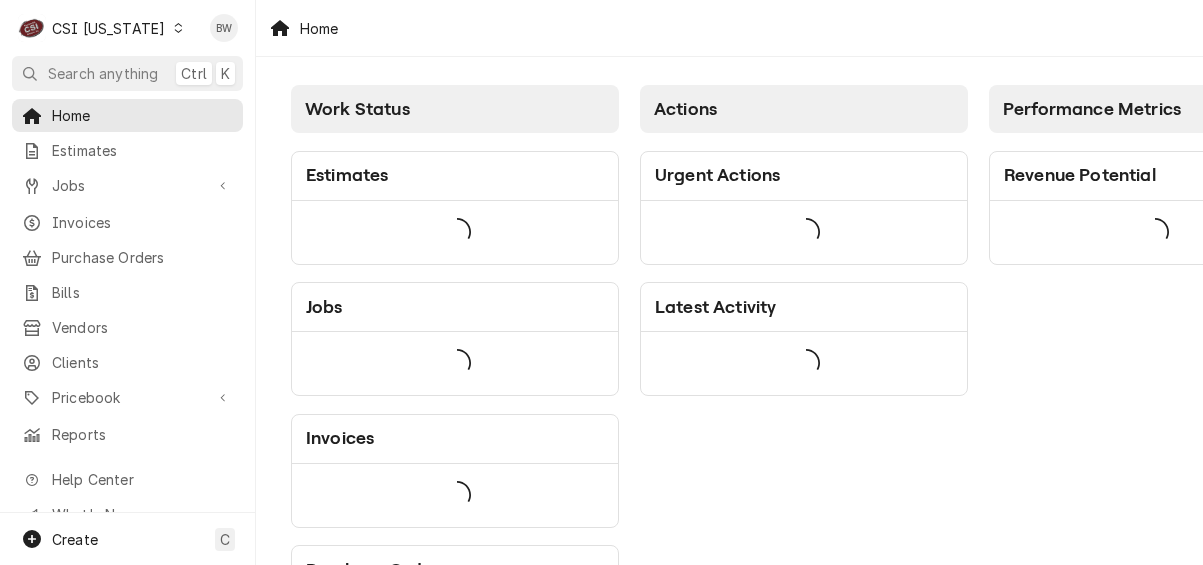 scroll, scrollTop: 0, scrollLeft: 0, axis: both 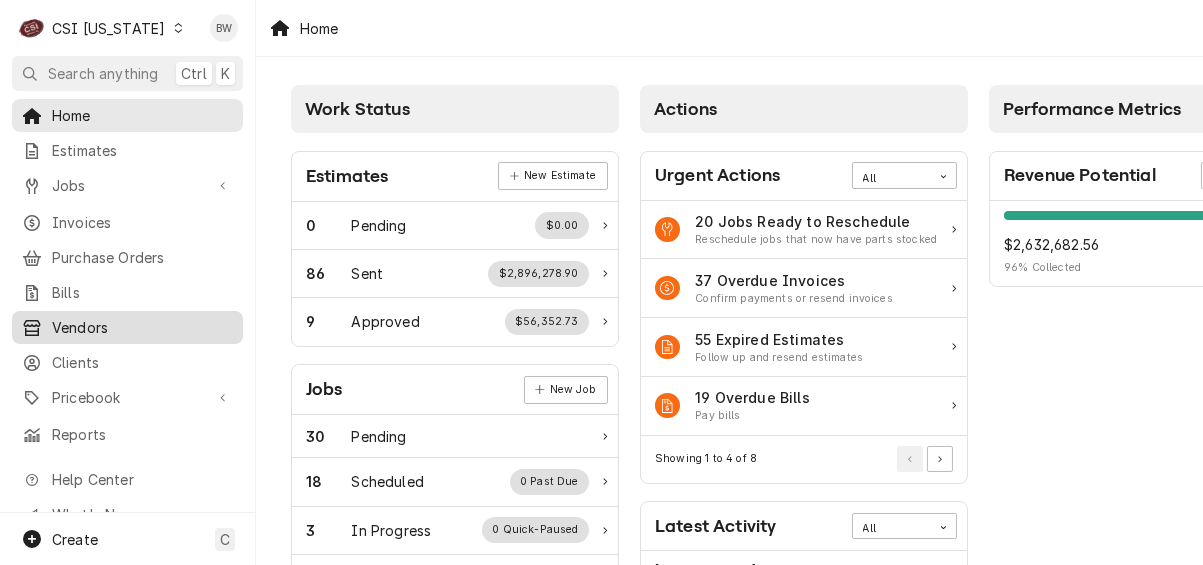 click on "Vendors" at bounding box center (142, 327) 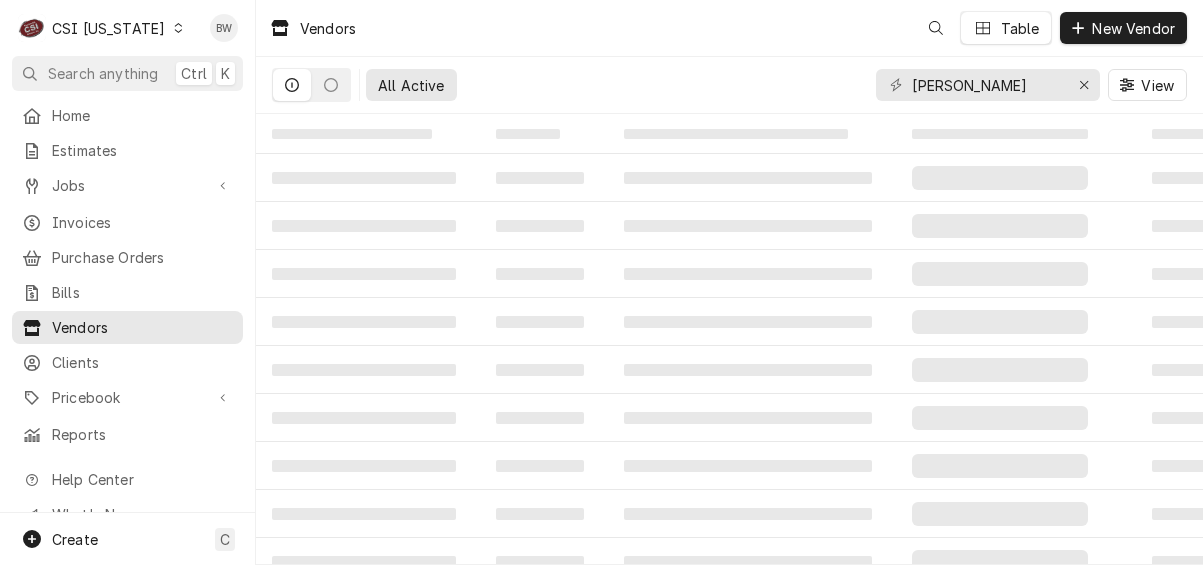 scroll, scrollTop: 0, scrollLeft: 0, axis: both 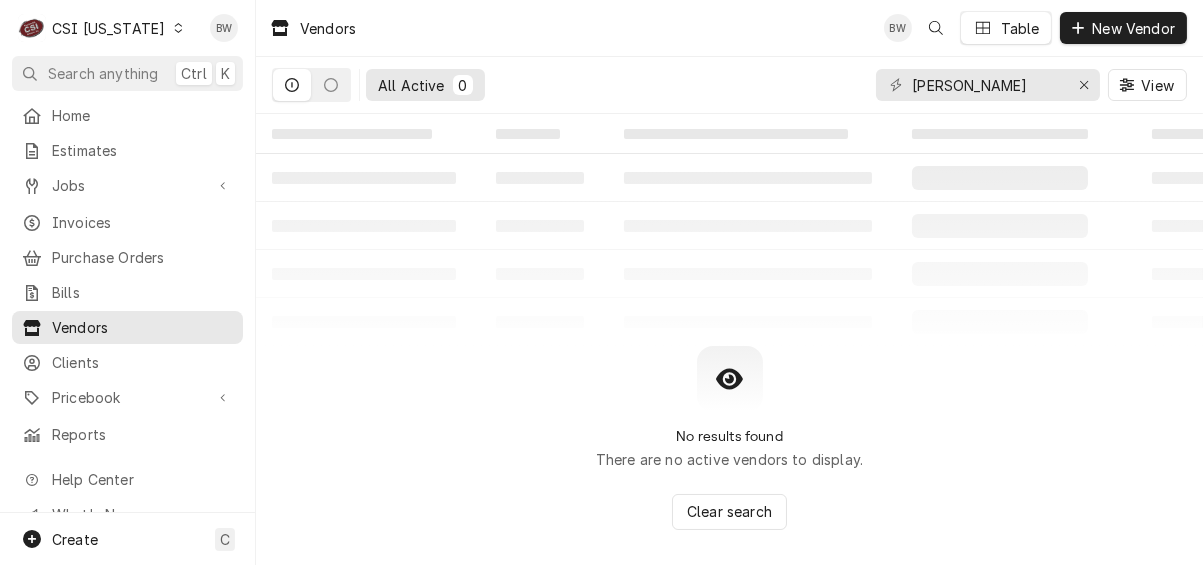 click 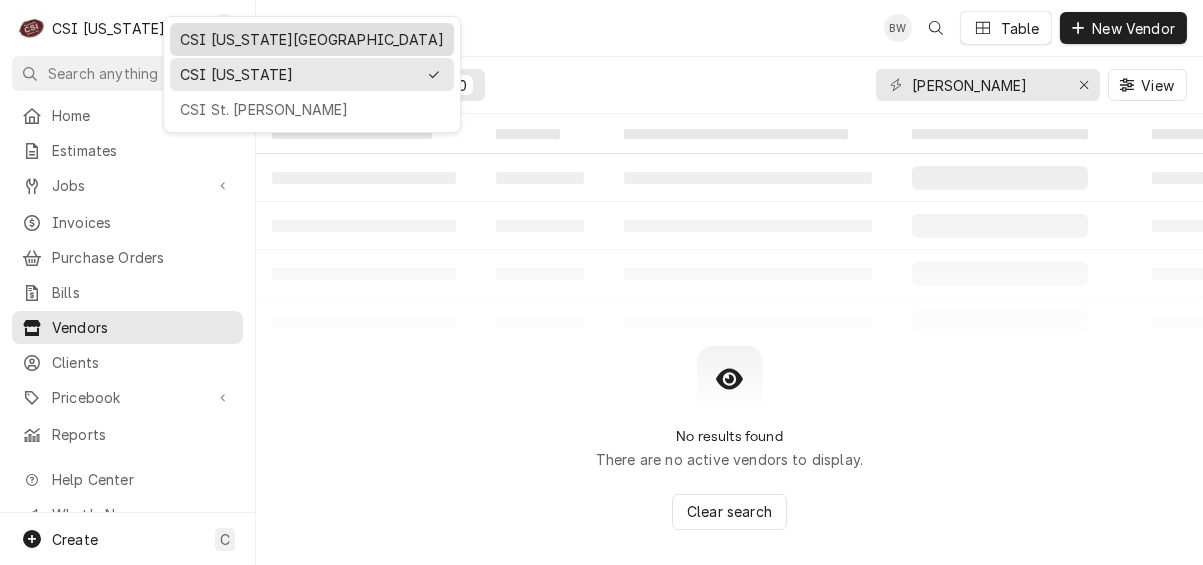 click on "CSI Kansas City" at bounding box center (312, 39) 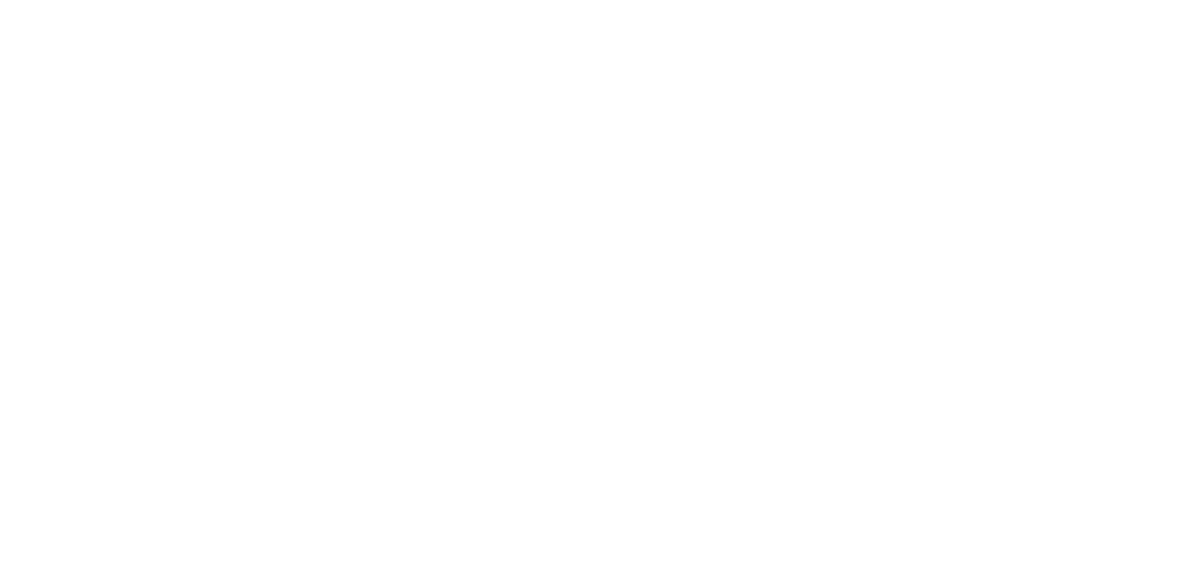 scroll, scrollTop: 0, scrollLeft: 0, axis: both 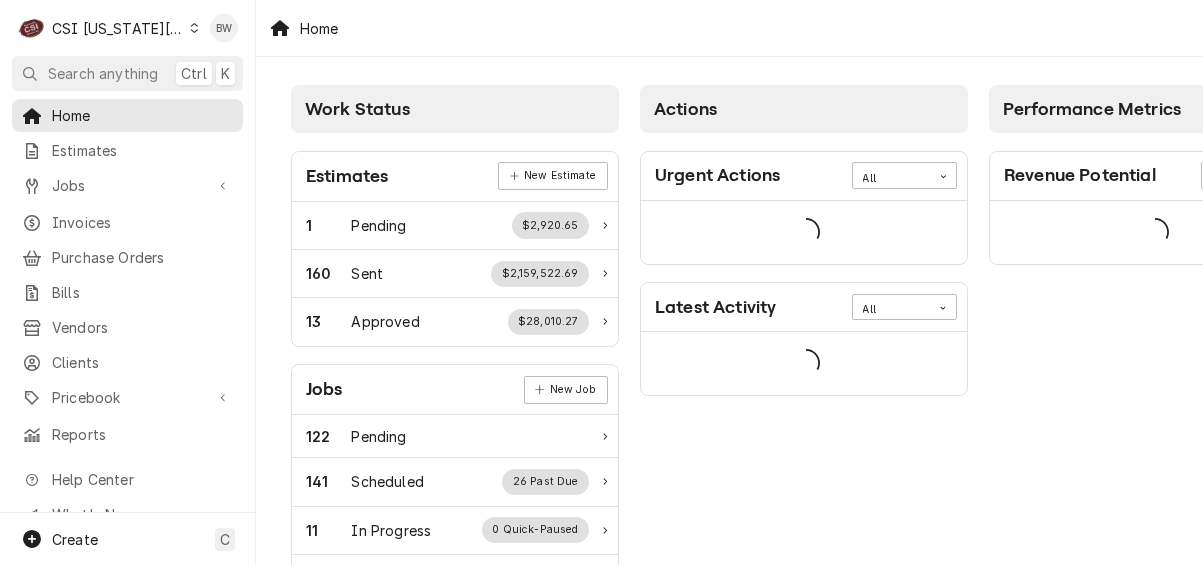 click on "C CSI [US_STATE] City" at bounding box center (108, 28) 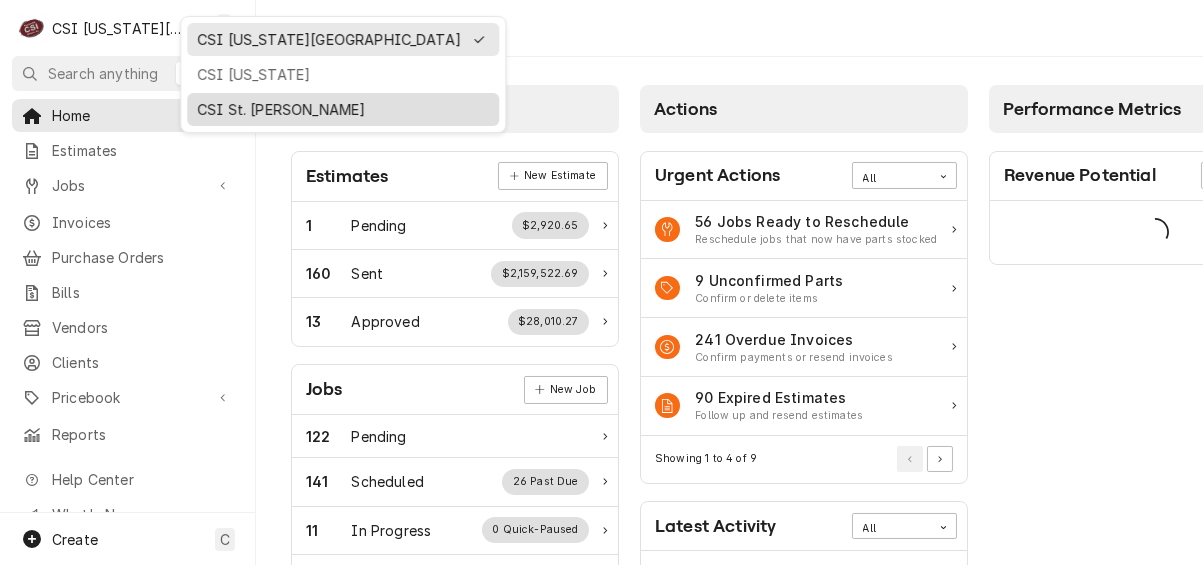 click on "CSI St. Louis" at bounding box center [343, 109] 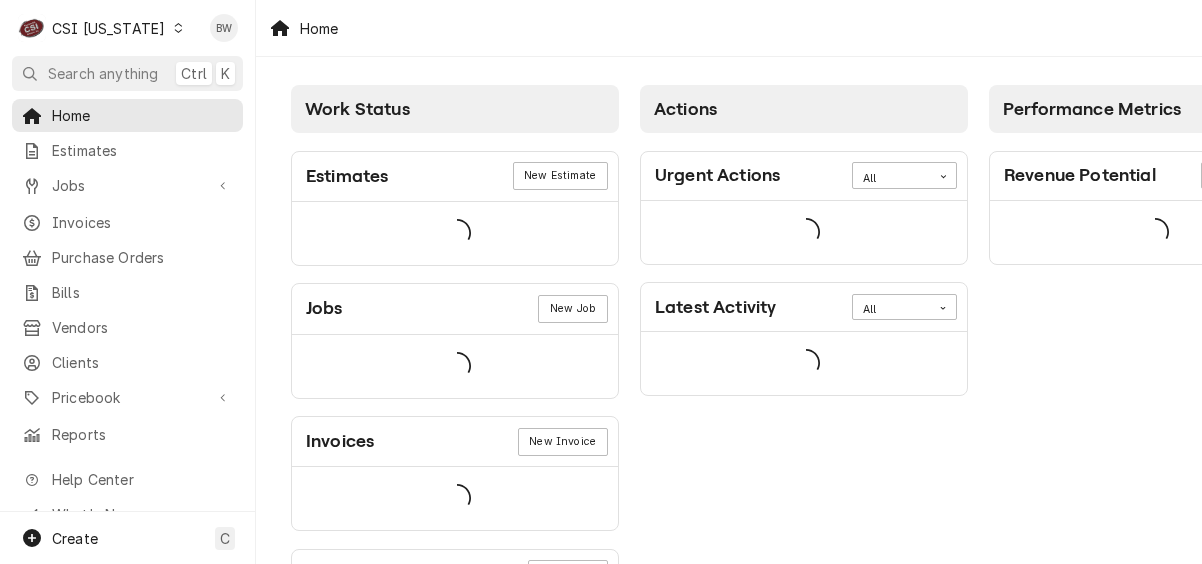 scroll, scrollTop: 0, scrollLeft: 0, axis: both 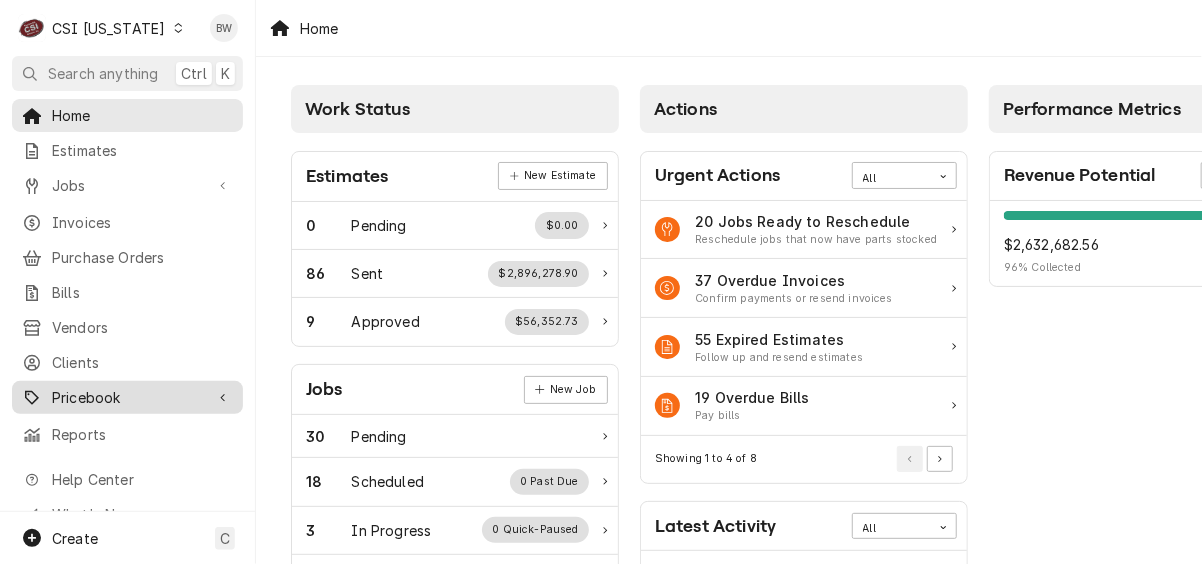 click on "Pricebook" at bounding box center [127, 397] 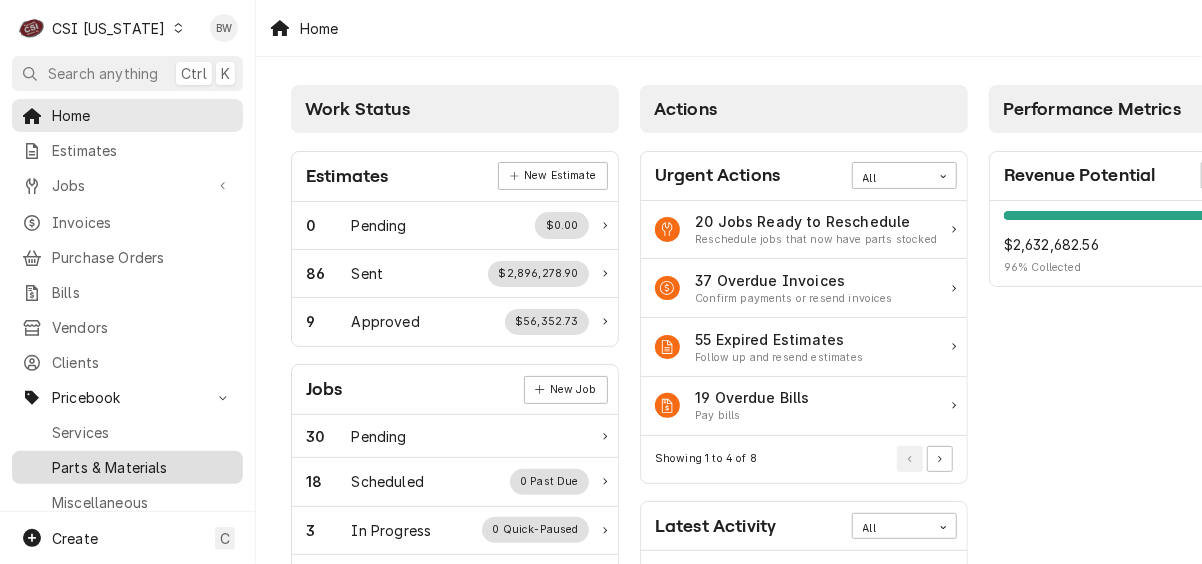 click on "Parts & Materials" at bounding box center (142, 467) 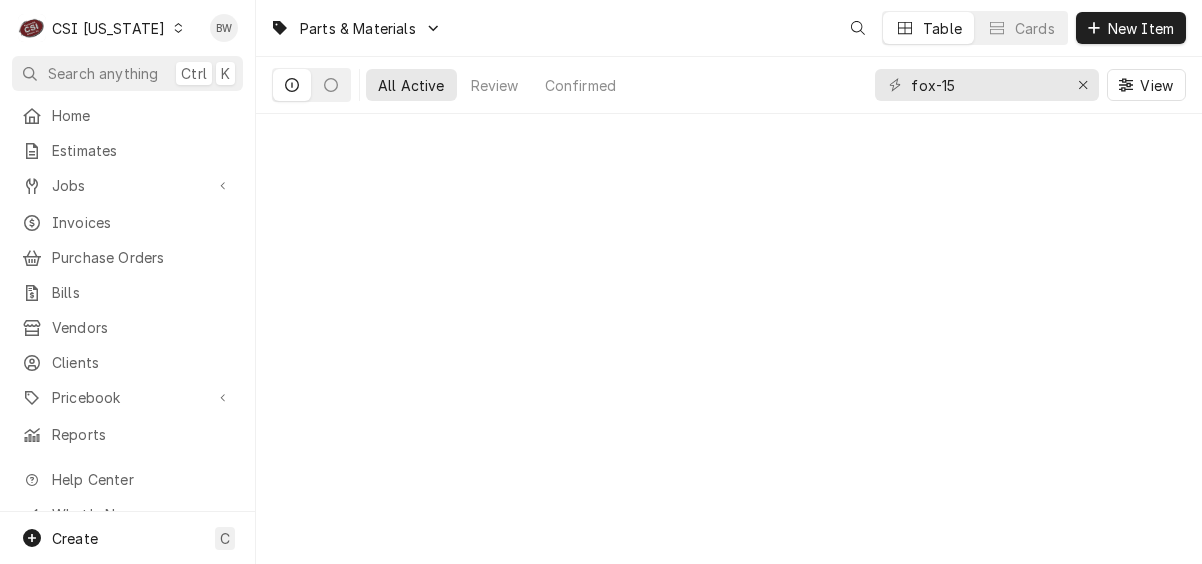 scroll, scrollTop: 0, scrollLeft: 0, axis: both 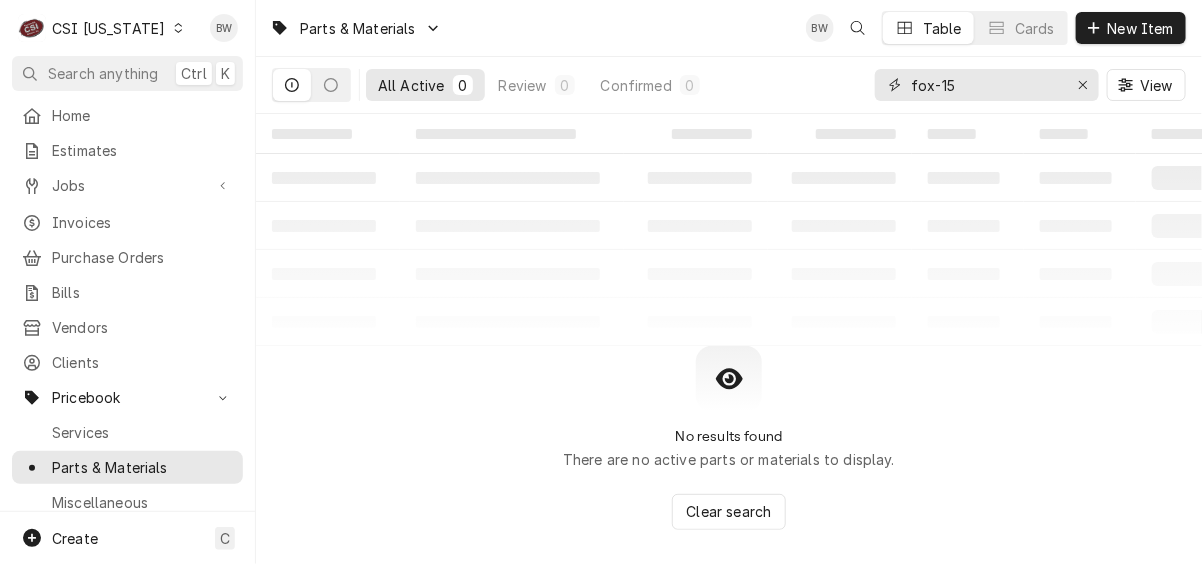 drag, startPoint x: 997, startPoint y: 84, endPoint x: 845, endPoint y: 82, distance: 152.01315 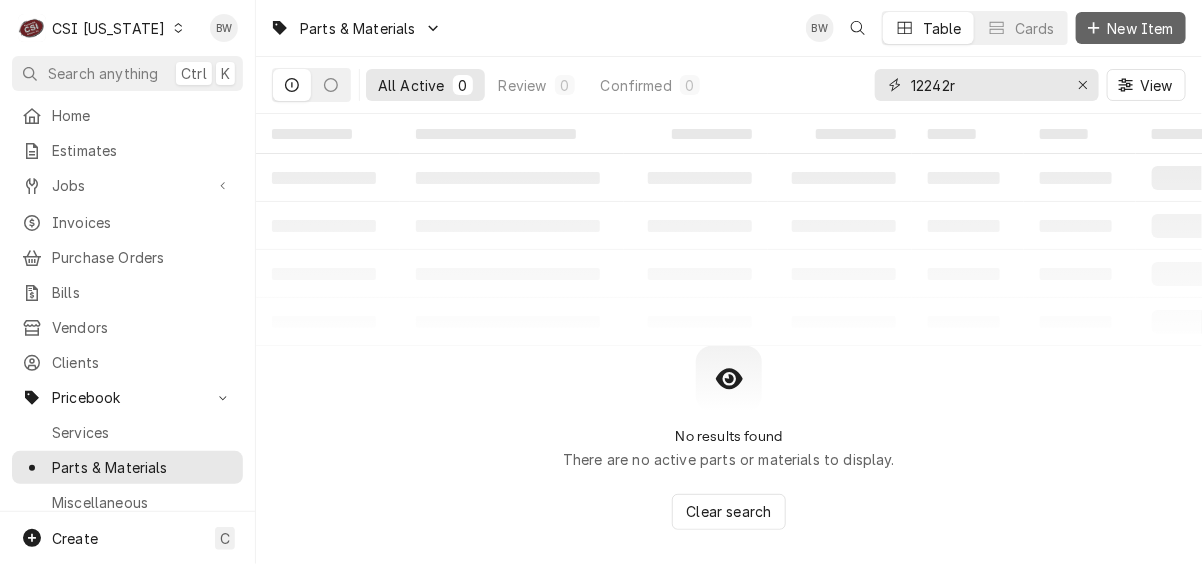 type on "12242r" 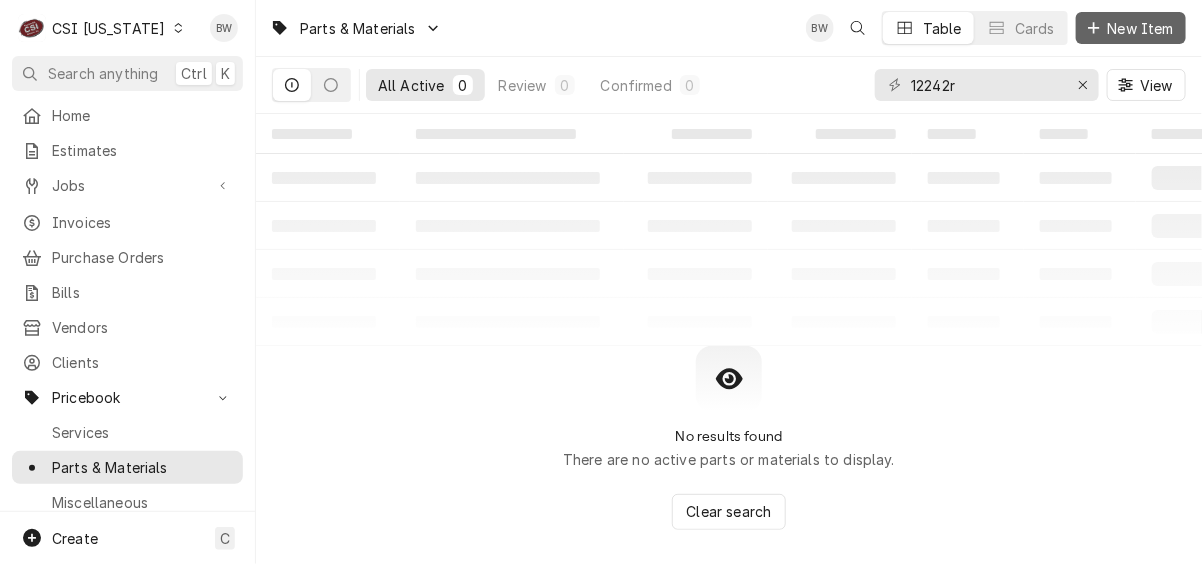 click 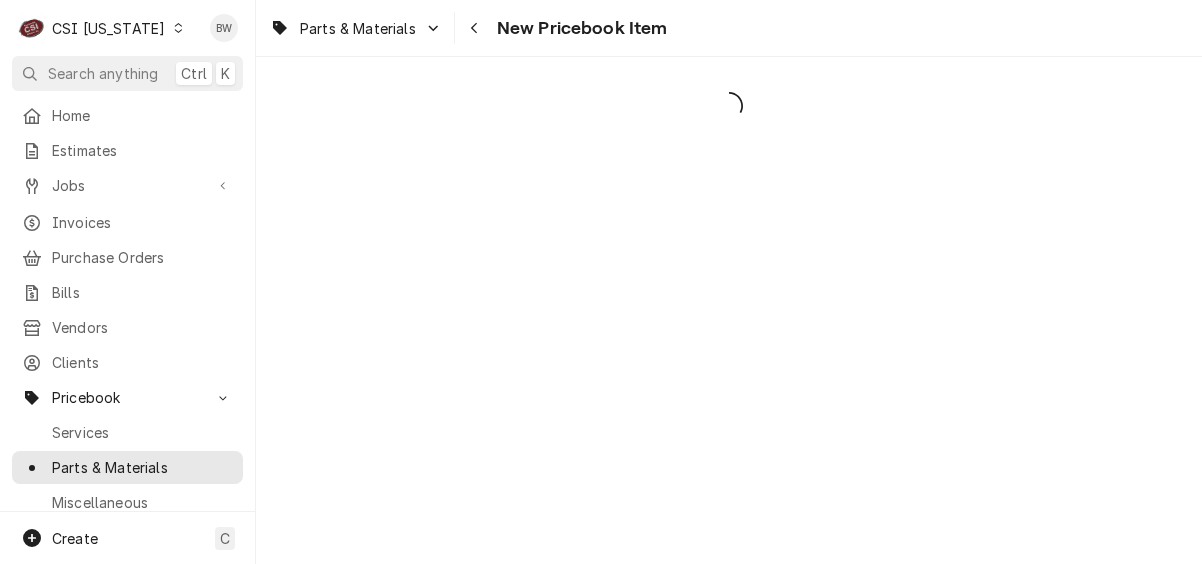 scroll, scrollTop: 0, scrollLeft: 0, axis: both 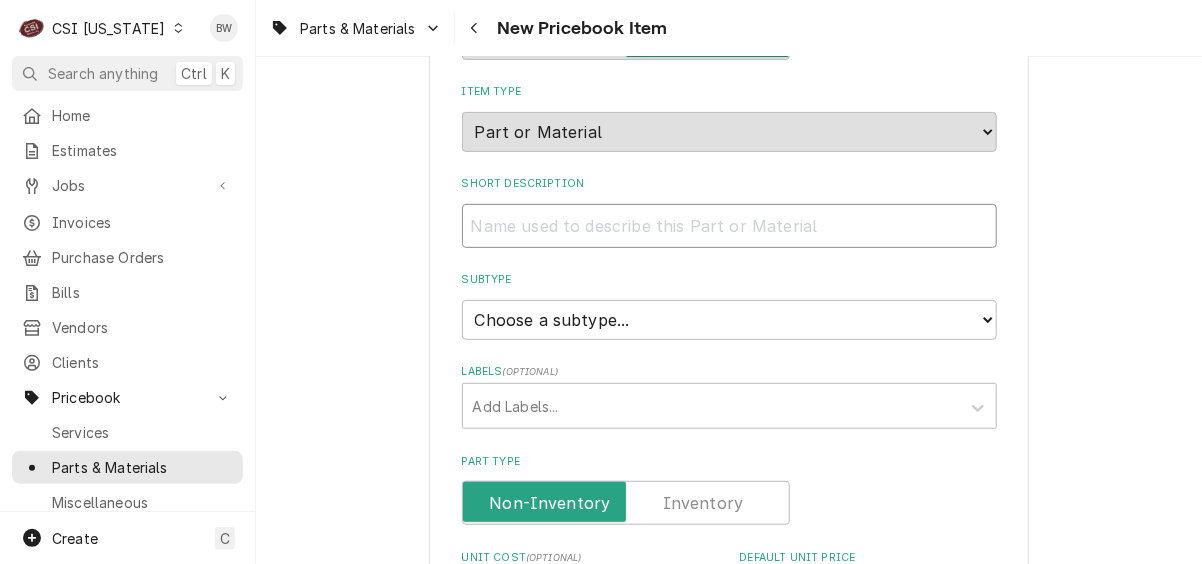 click on "Short Description" at bounding box center (729, 226) 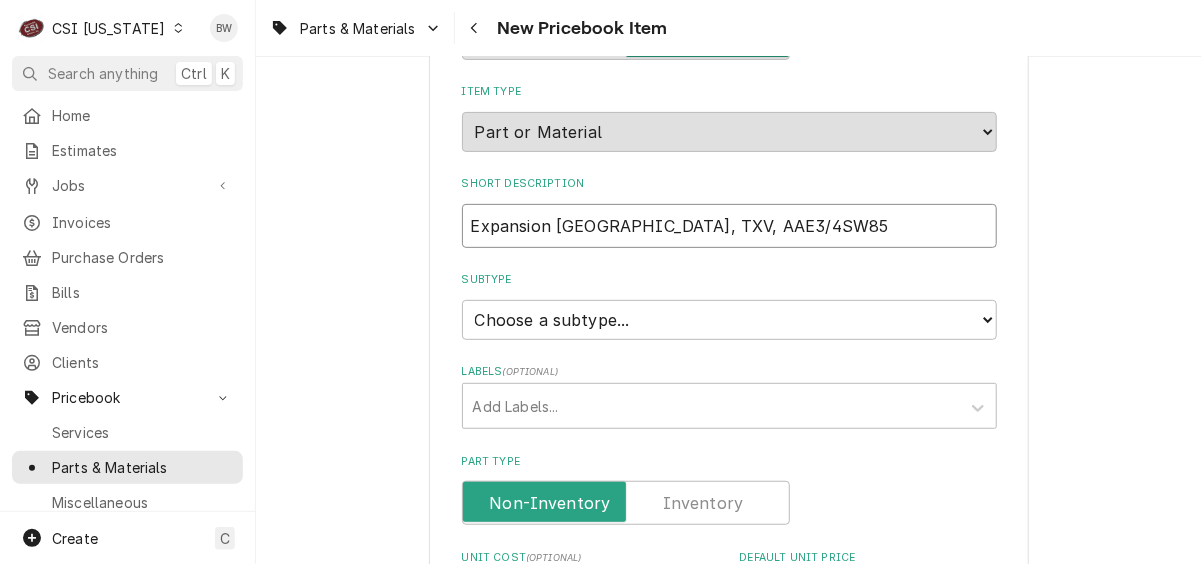 type on "Expansion Valve, TXV, AAE3/4SW85" 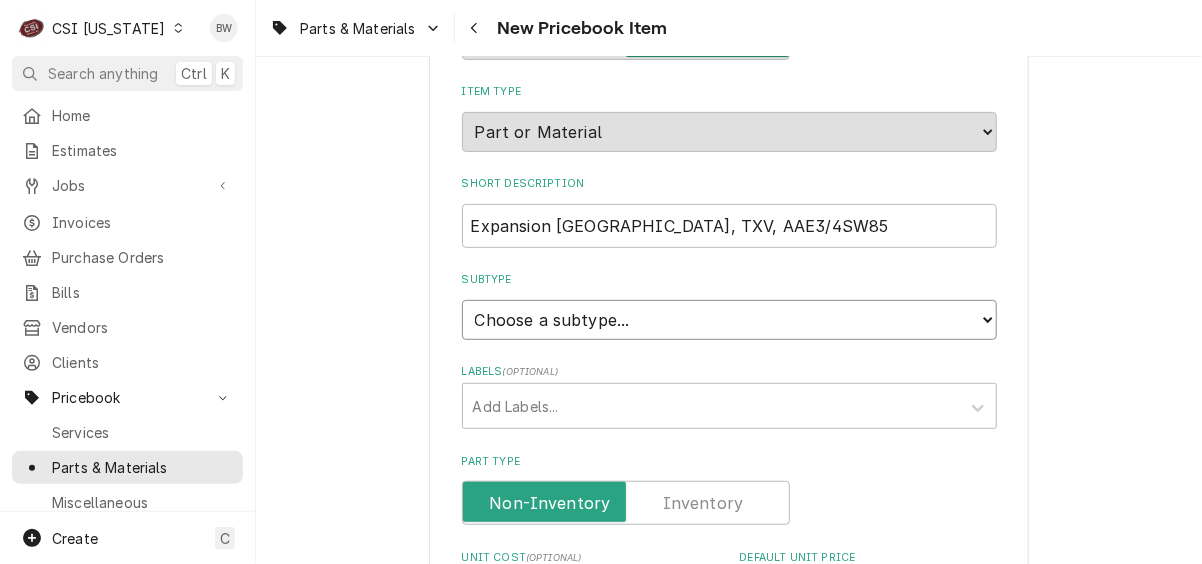 click on "Choose a subtype... [#2-DUAL] AFTERHRS-WH-CHG-2 [#2-DUAL] BEV-EQUIP [#2-DUAL] BEV-MATS [#2-DUAL] CONT-LABR-2 [#2-DUAL] CRANE-LIFT-2 [#2-DUAL] EQUIP-RENT-2 [#2-DUAL] INVEN-PARTS [#2-DUAL] MAINT-SUPPLY [#2-DUAL] MISC-EQUIP [#2-DUAL] MISC-NON-INVEN [#2-DUAL] PROJ-CONT-LABR-2 [#2-DUAL] PROJ-EQUIP [#2-DUAL] PROJ-MATS [#3-BILL] SHOP-TOOLS" at bounding box center [729, 320] 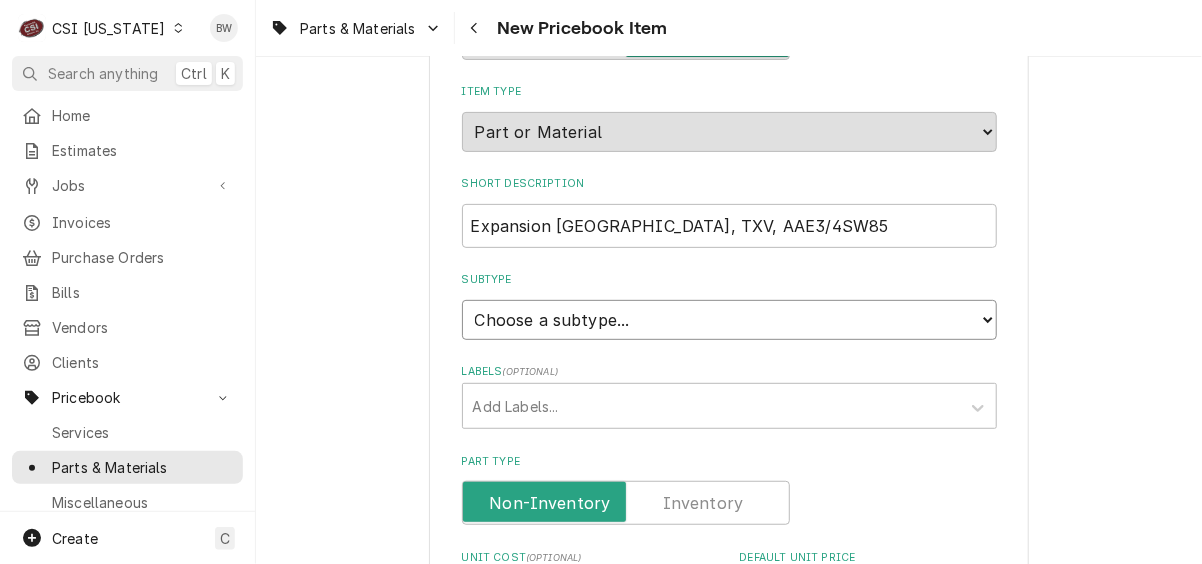 select on "87" 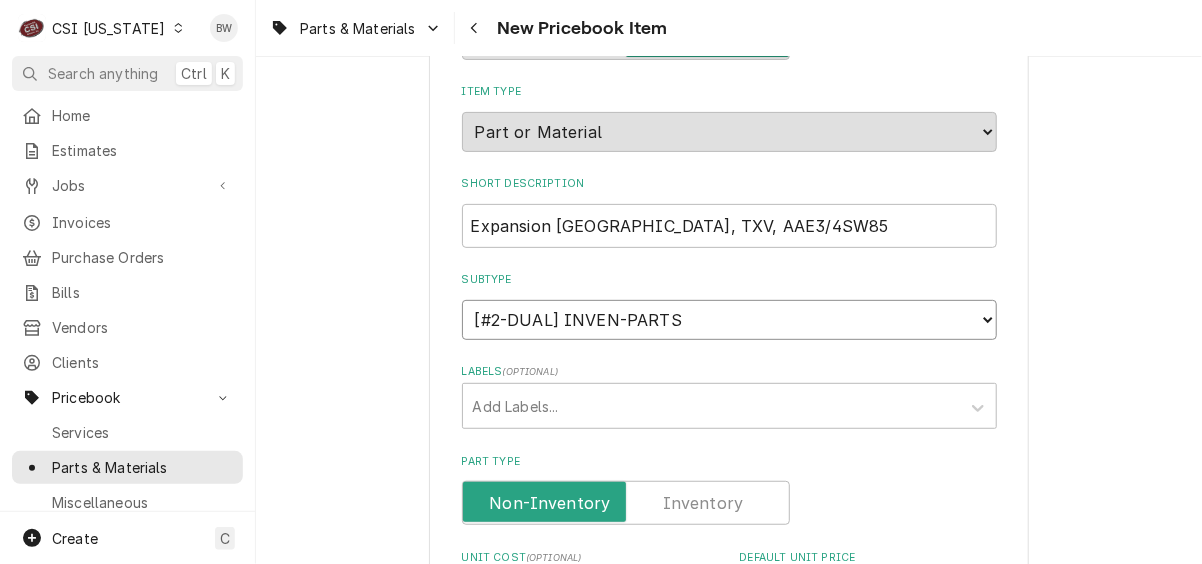 click on "Choose a subtype... [#2-DUAL] AFTERHRS-WH-CHG-2 [#2-DUAL] BEV-EQUIP [#2-DUAL] BEV-MATS [#2-DUAL] CONT-LABR-2 [#2-DUAL] CRANE-LIFT-2 [#2-DUAL] EQUIP-RENT-2 [#2-DUAL] INVEN-PARTS [#2-DUAL] MAINT-SUPPLY [#2-DUAL] MISC-EQUIP [#2-DUAL] MISC-NON-INVEN [#2-DUAL] PROJ-CONT-LABR-2 [#2-DUAL] PROJ-EQUIP [#2-DUAL] PROJ-MATS [#3-BILL] SHOP-TOOLS" at bounding box center [729, 320] 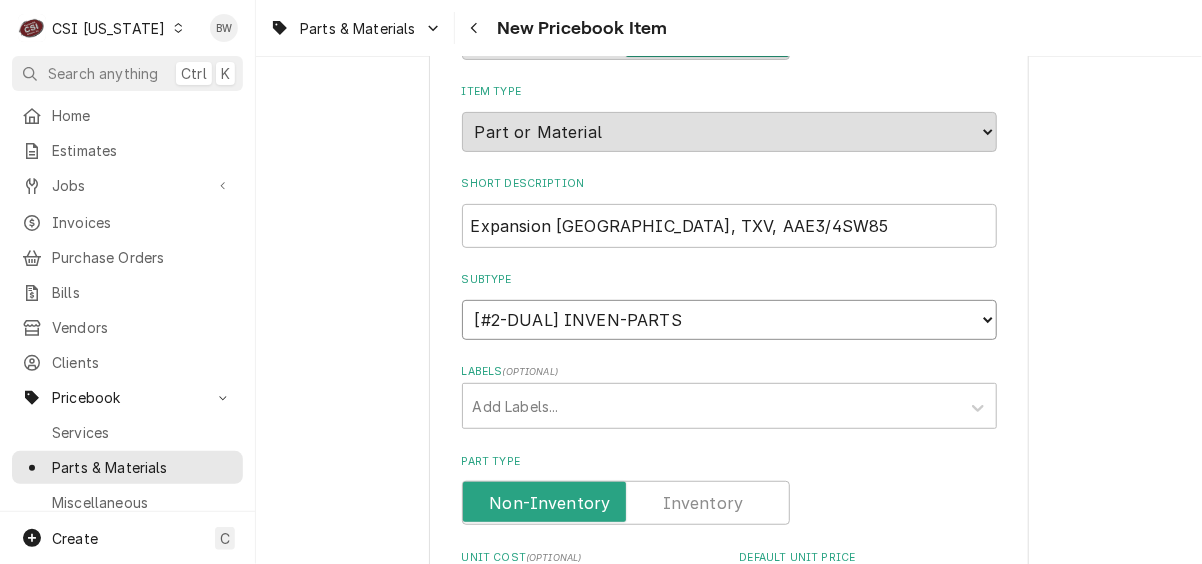 type on "x" 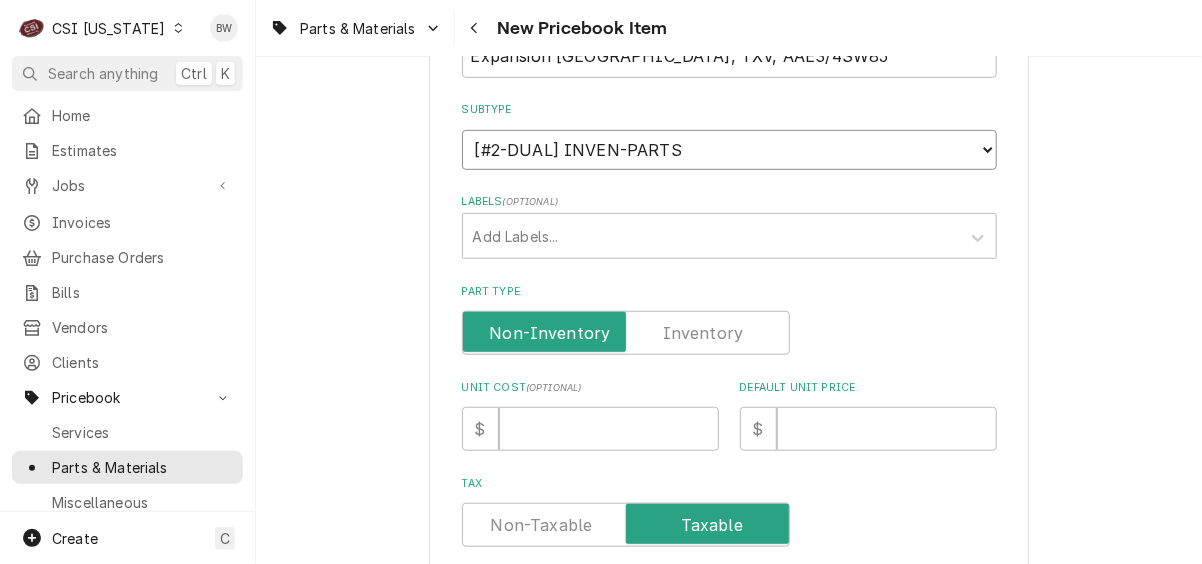 scroll, scrollTop: 400, scrollLeft: 0, axis: vertical 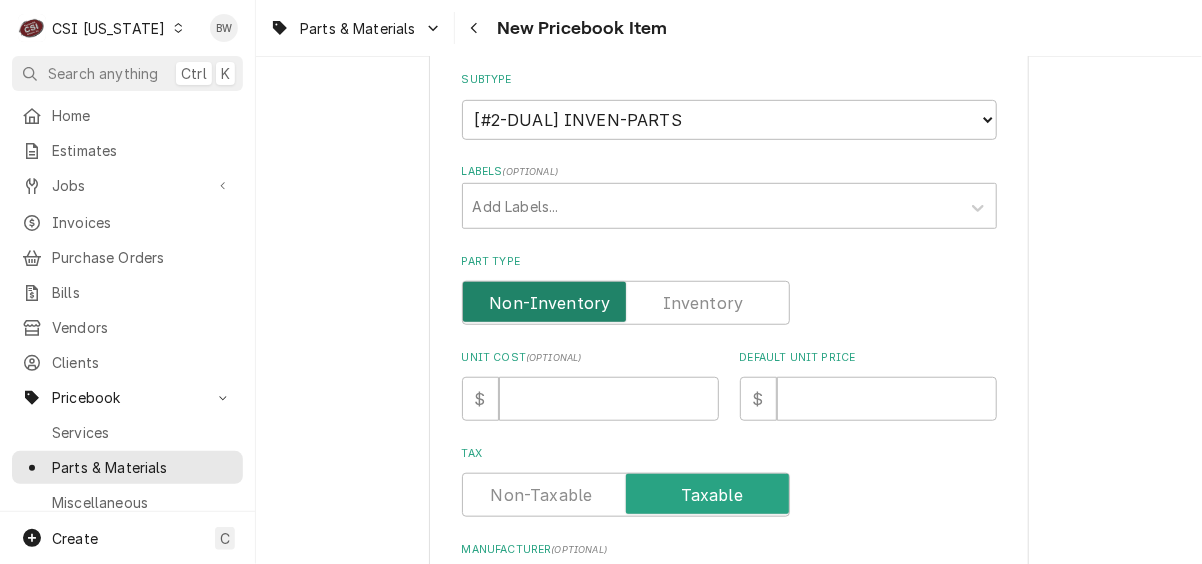 click at bounding box center (626, 303) 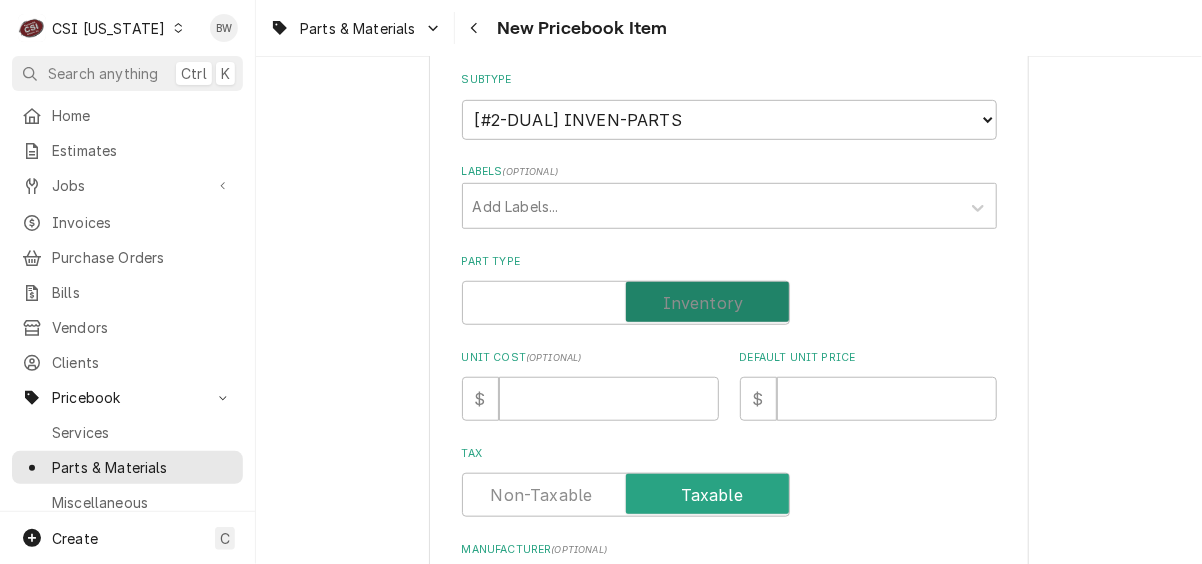 checkbox on "true" 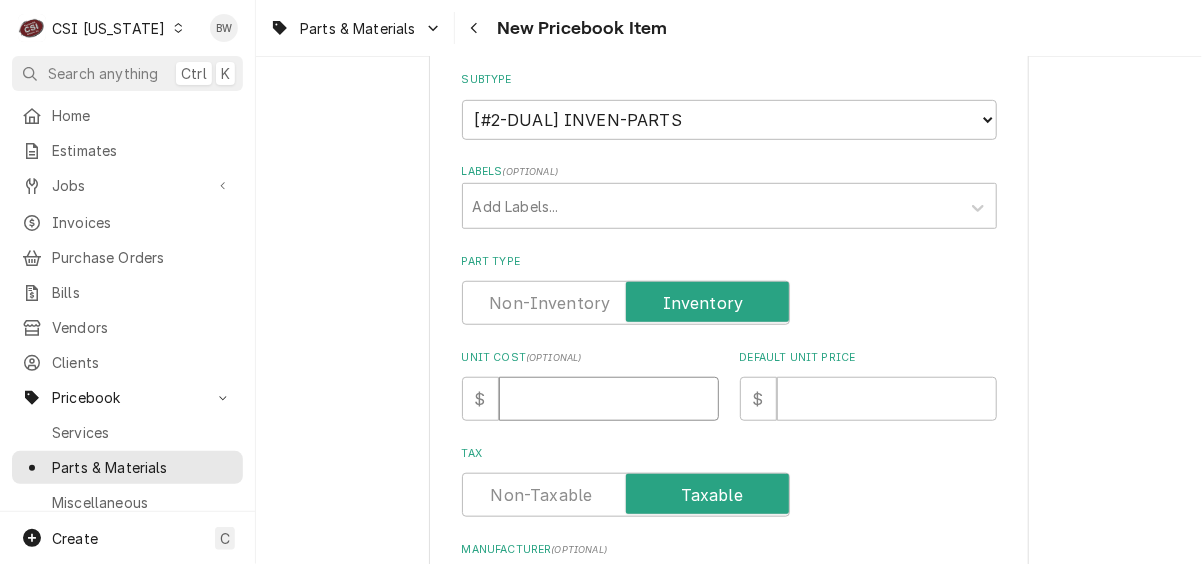 click on "Unit Cost  ( optional )" at bounding box center [609, 399] 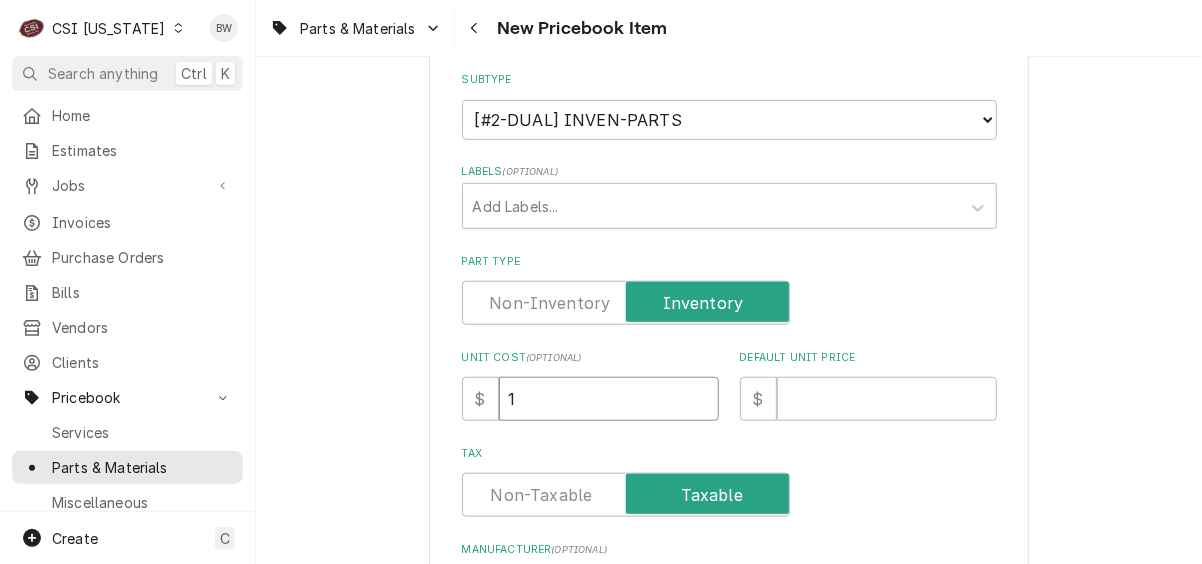 type on "x" 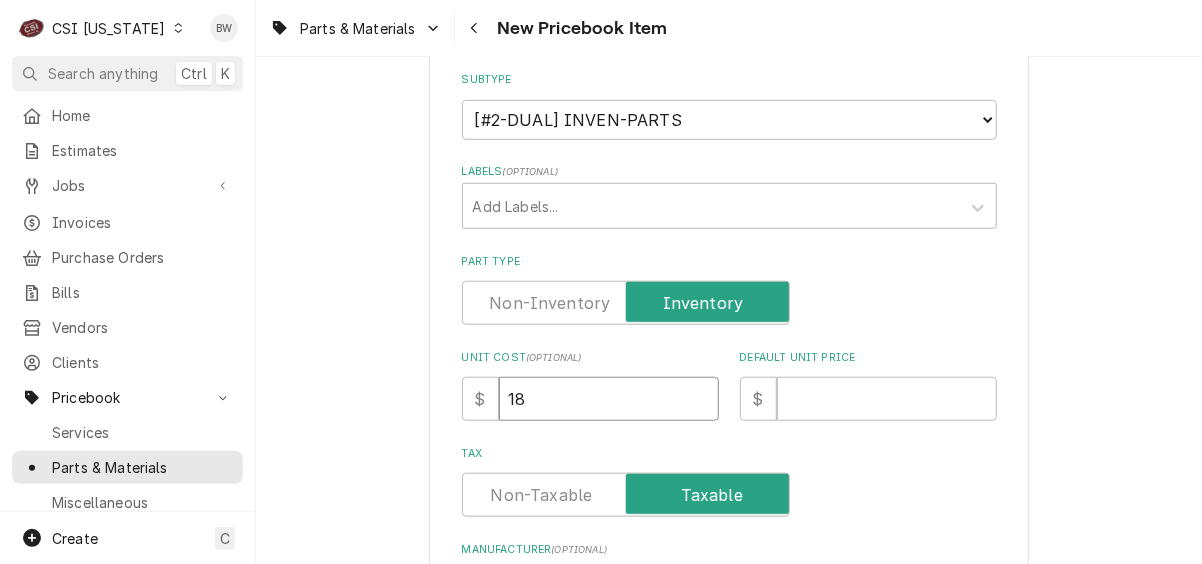 type on "x" 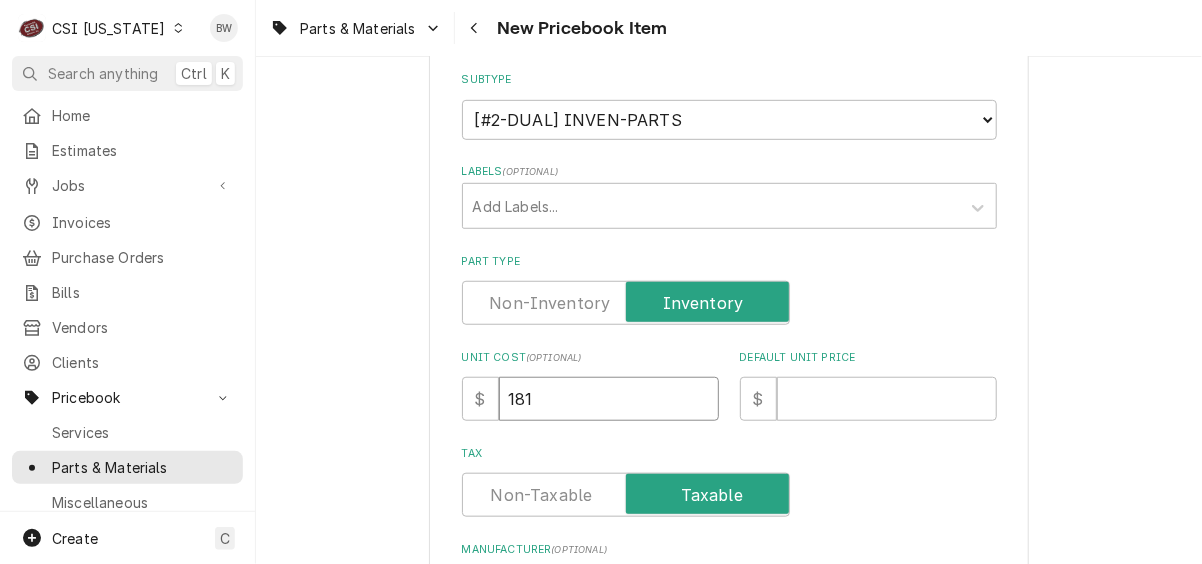 type on "x" 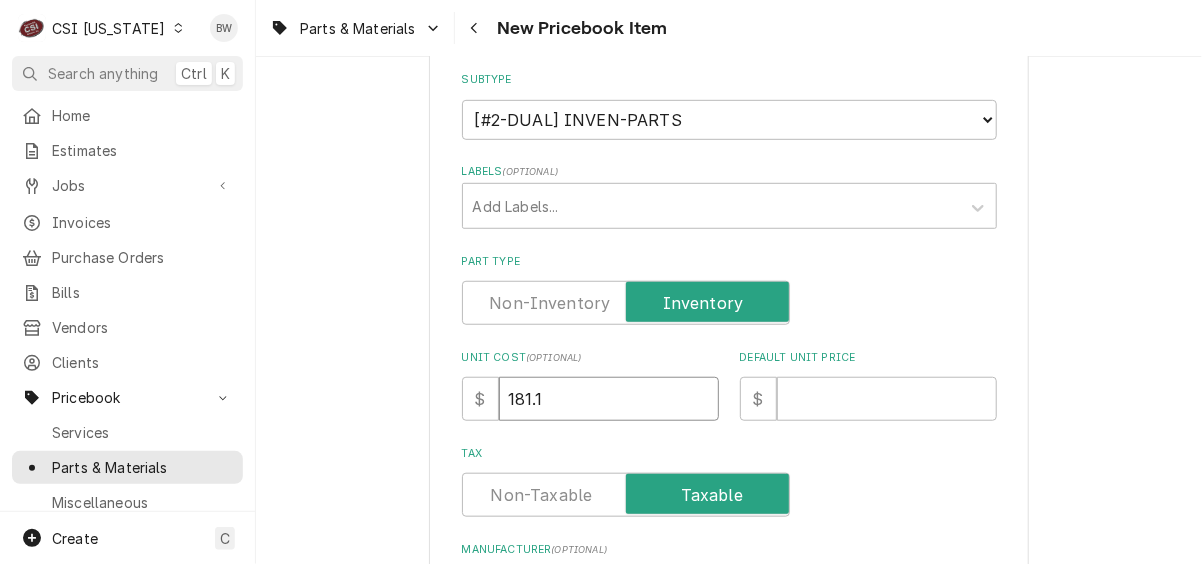 type on "181.18" 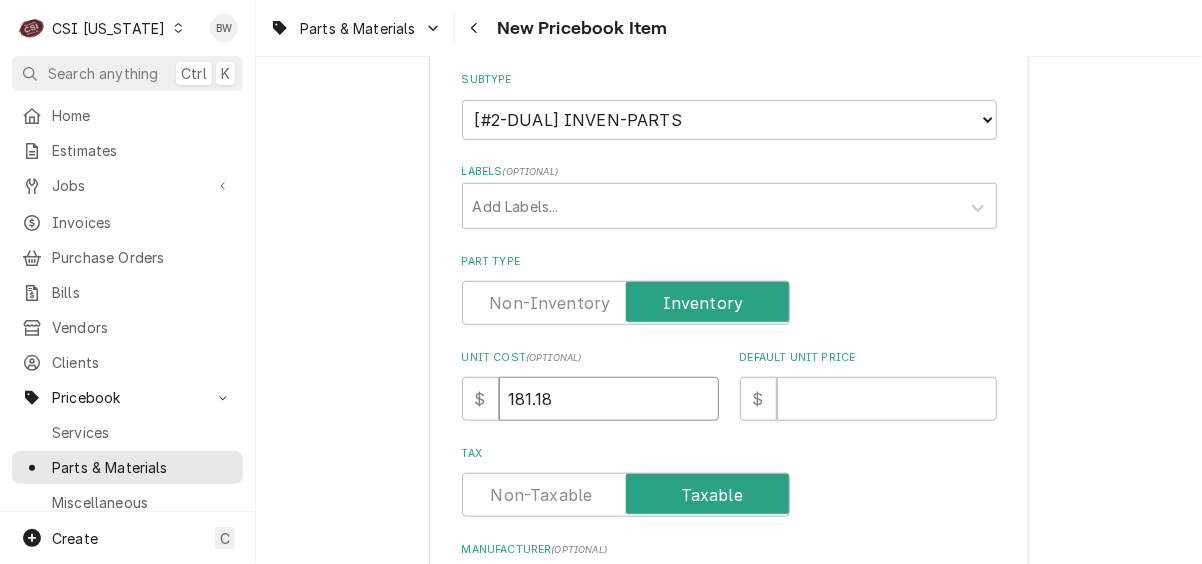 type on "x" 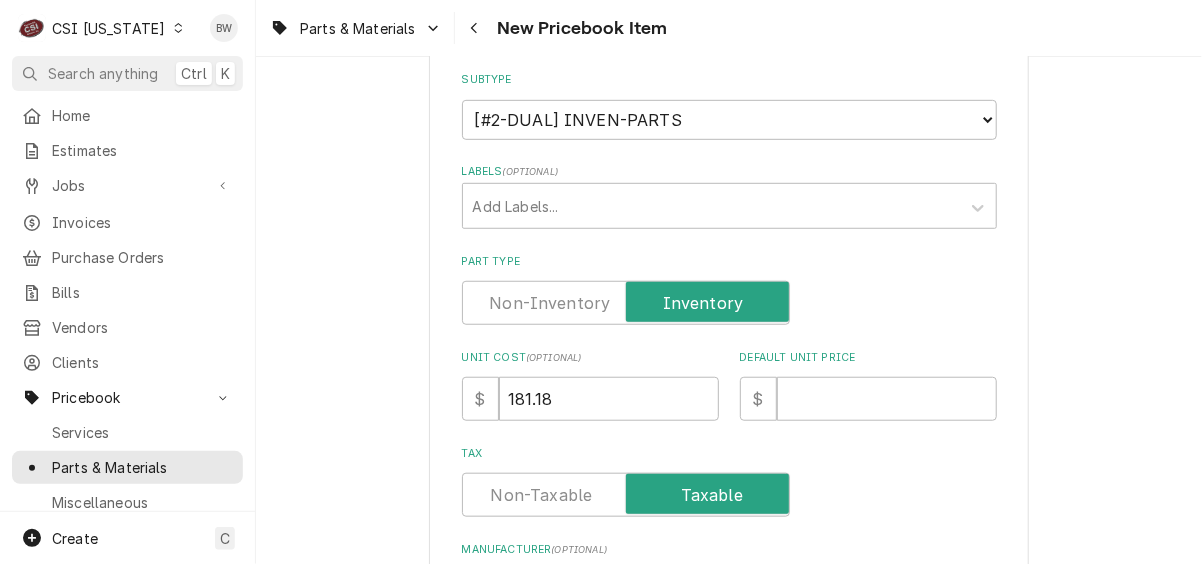 click on "Please provide the following information to create a PriceBook item. Active Status Item Type Choose PriceBook item type... Service Charge Part or Material Miscellaneous Charge Discount Tax Short Description Expansion Valve, TXV, AAE3/4SW85 Subtype Choose a subtype... [#2-DUAL] AFTERHRS-WH-CHG-2 [#2-DUAL] BEV-EQUIP [#2-DUAL] BEV-MATS [#2-DUAL] CONT-LABR-2 [#2-DUAL] CRANE-LIFT-2 [#2-DUAL] EQUIP-RENT-2 [#2-DUAL] INVEN-PARTS [#2-DUAL] MAINT-SUPPLY [#2-DUAL] MISC-EQUIP [#2-DUAL] MISC-NON-INVEN [#2-DUAL] PROJ-CONT-LABR-2 [#2-DUAL] PROJ-EQUIP [#2-DUAL] PROJ-MATS [#3-BILL] SHOP-TOOLS Labels  ( optional ) Add Labels... Part Type Unit Cost  ( optional ) $ 181.18 Default Unit Price $ Tax Manufacturer  ( optional ) Manufacturer Part #  ( optional ) Detailed Summary Template  ( optional ) Internal Notes  ( optional ) Vendor Part Information Add Vendor Cost Inventory Levels Full Inventory Location ALTO-SHAAM GO BOX Quantity on Hand 0 Quantity on Order 0 Quantity Desired 0 Quantity Low Alert Threshold 0 Bin -- Full 0 0 0 0" at bounding box center (729, 2247) 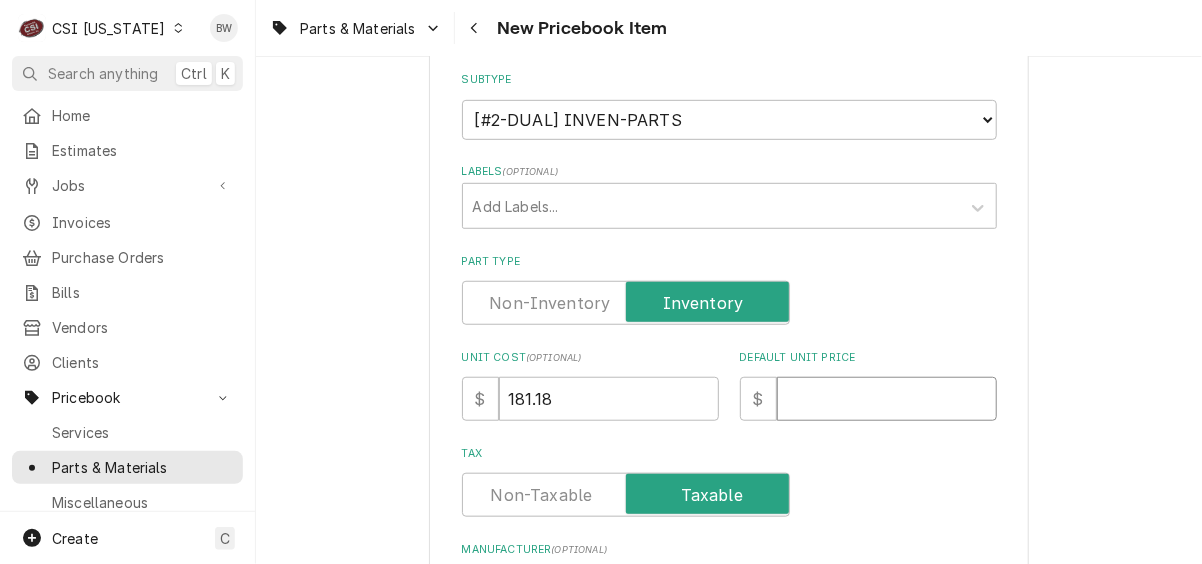 click on "Default Unit Price" at bounding box center (887, 399) 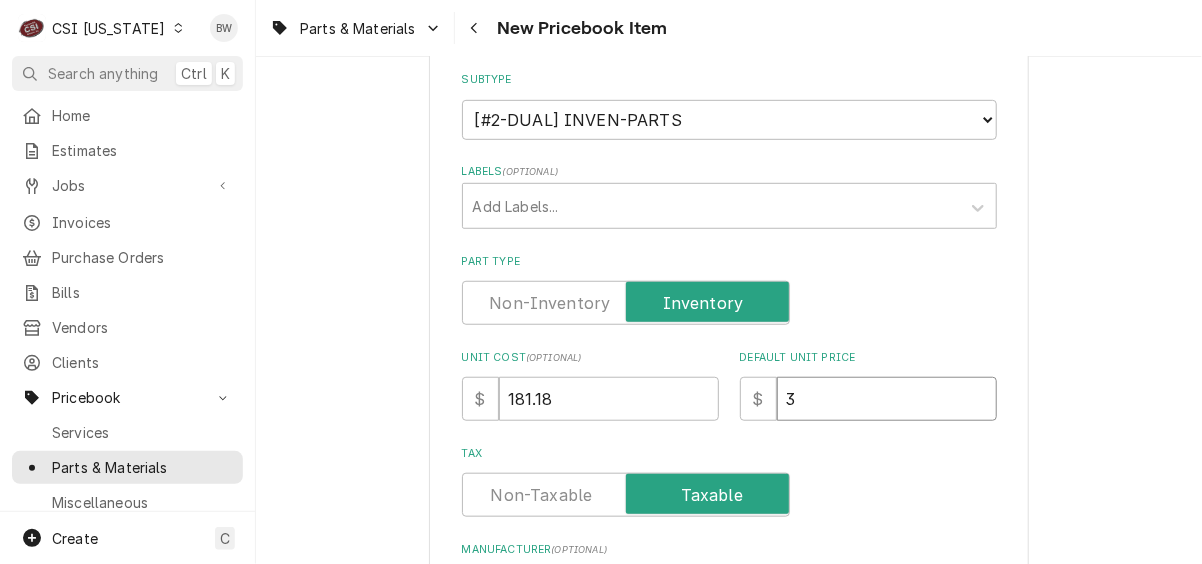type on "x" 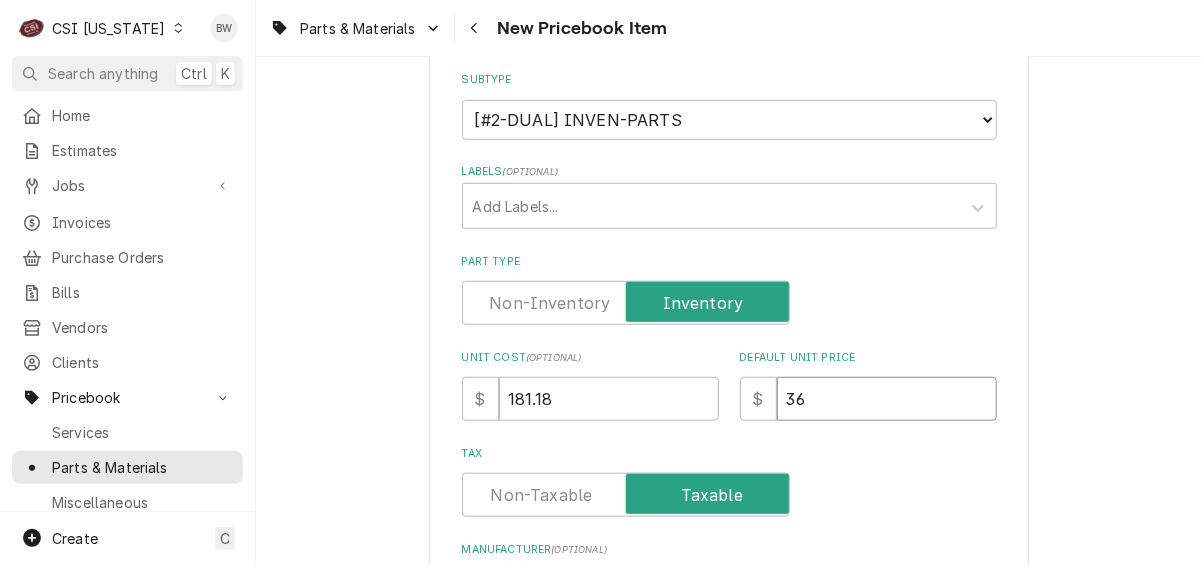 type on "x" 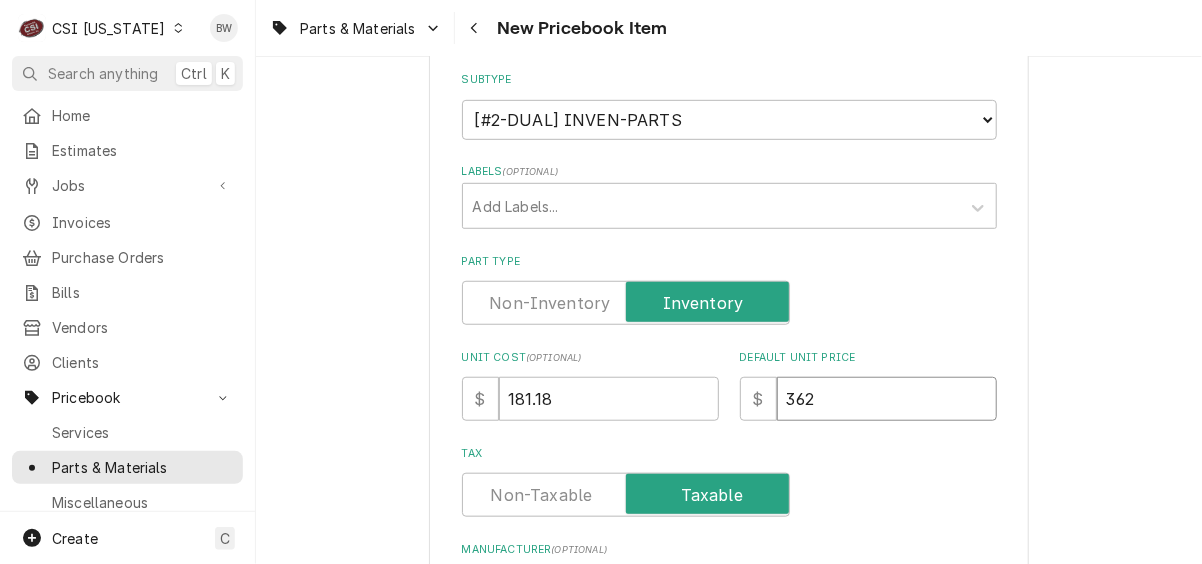 type on "x" 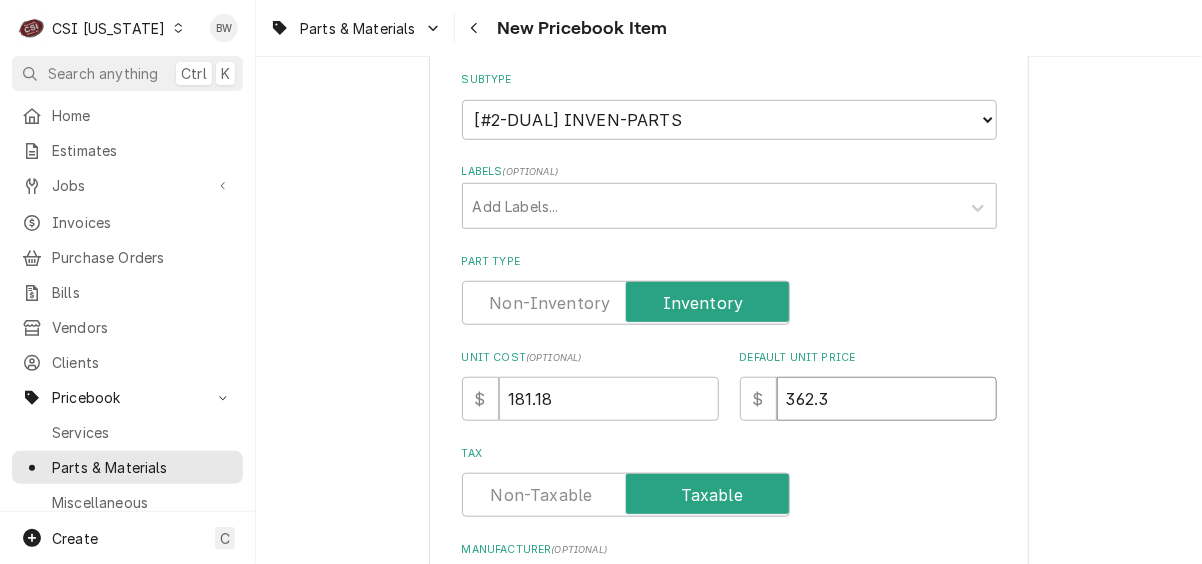 type on "x" 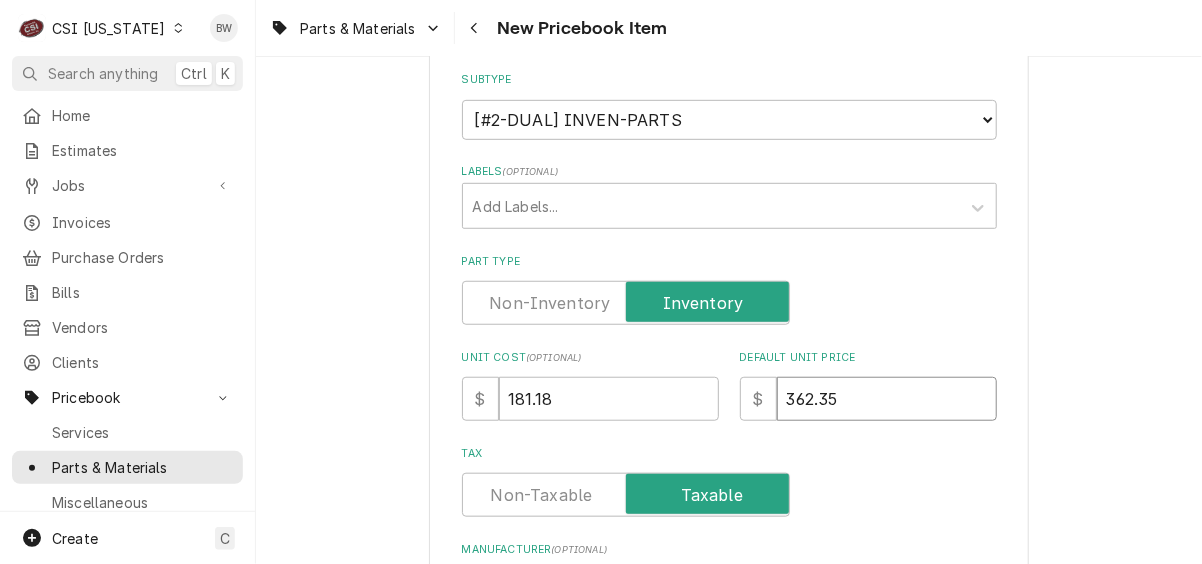 type on "362.35" 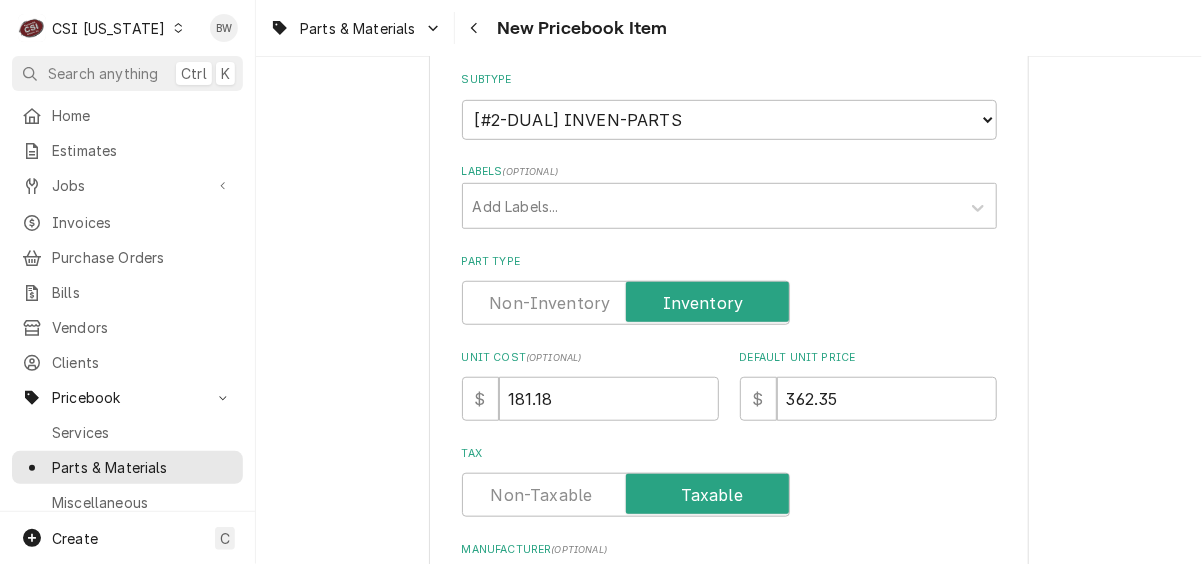 click on "Please provide the following information to create a PriceBook item. Active Status Item Type Choose PriceBook item type... Service Charge Part or Material Miscellaneous Charge Discount Tax Short Description Expansion Valve, TXV, AAE3/4SW85 Subtype Choose a subtype... [#2-DUAL] AFTERHRS-WH-CHG-2 [#2-DUAL] BEV-EQUIP [#2-DUAL] BEV-MATS [#2-DUAL] CONT-LABR-2 [#2-DUAL] CRANE-LIFT-2 [#2-DUAL] EQUIP-RENT-2 [#2-DUAL] INVEN-PARTS [#2-DUAL] MAINT-SUPPLY [#2-DUAL] MISC-EQUIP [#2-DUAL] MISC-NON-INVEN [#2-DUAL] PROJ-CONT-LABR-2 [#2-DUAL] PROJ-EQUIP [#2-DUAL] PROJ-MATS [#3-BILL] SHOP-TOOLS Labels  ( optional ) Add Labels... Part Type Unit Cost  ( optional ) $ 181.18 Default Unit Price $ 362.35 Tax Manufacturer  ( optional ) Manufacturer Part #  ( optional ) Detailed Summary Template  ( optional ) Internal Notes  ( optional ) Vendor Part Information Add Vendor Cost Inventory Levels Full Inventory Location ALTO-SHAAM GO BOX Quantity on Hand 0 Quantity on Order 0 Quantity Desired 0 Quantity Low Alert Threshold 0 Bin -- Full 0" at bounding box center [729, 2247] 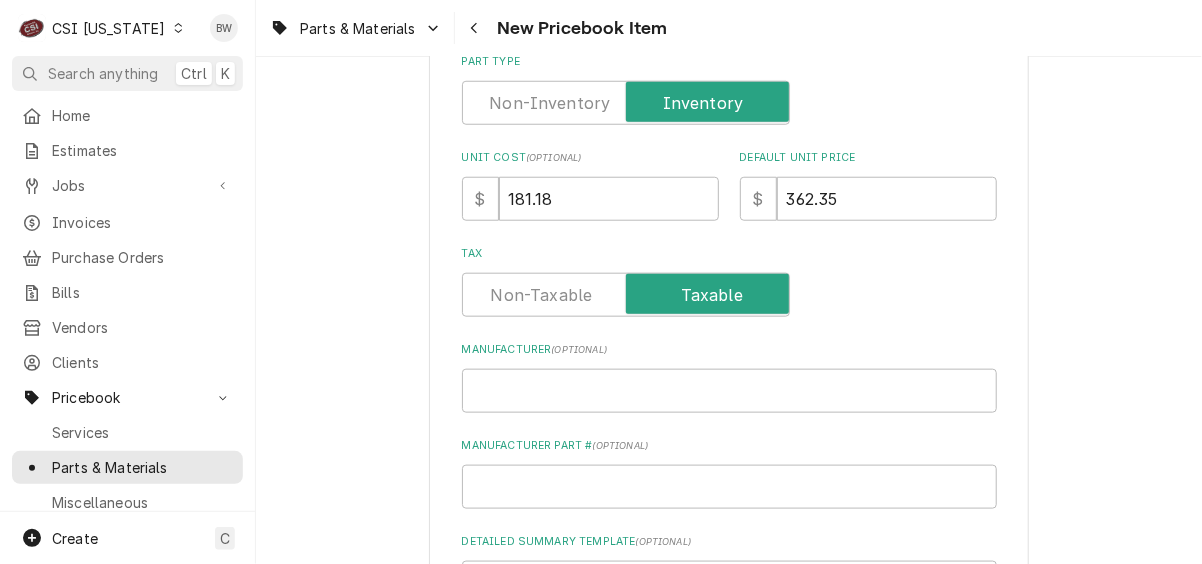 scroll, scrollTop: 700, scrollLeft: 0, axis: vertical 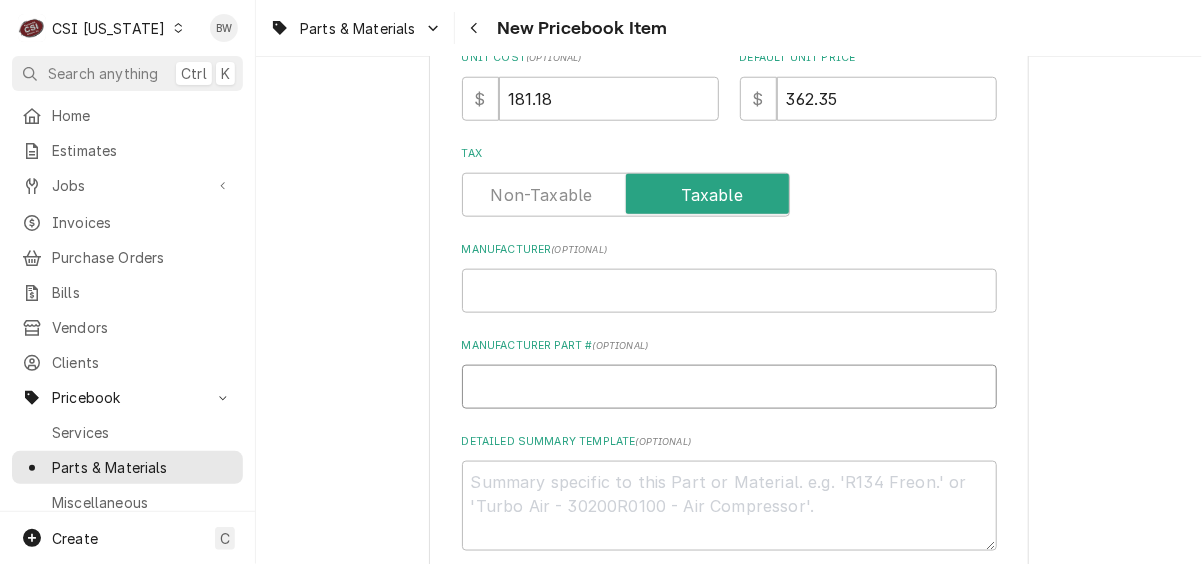 click on "Manufacturer Part #  ( optional )" at bounding box center (729, 387) 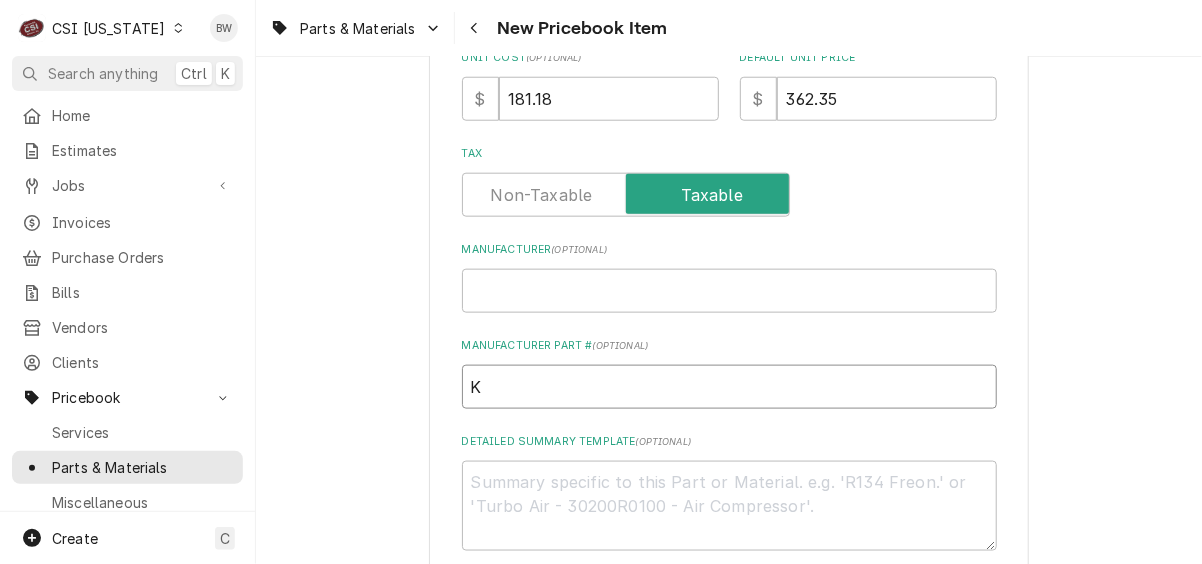 type on "x" 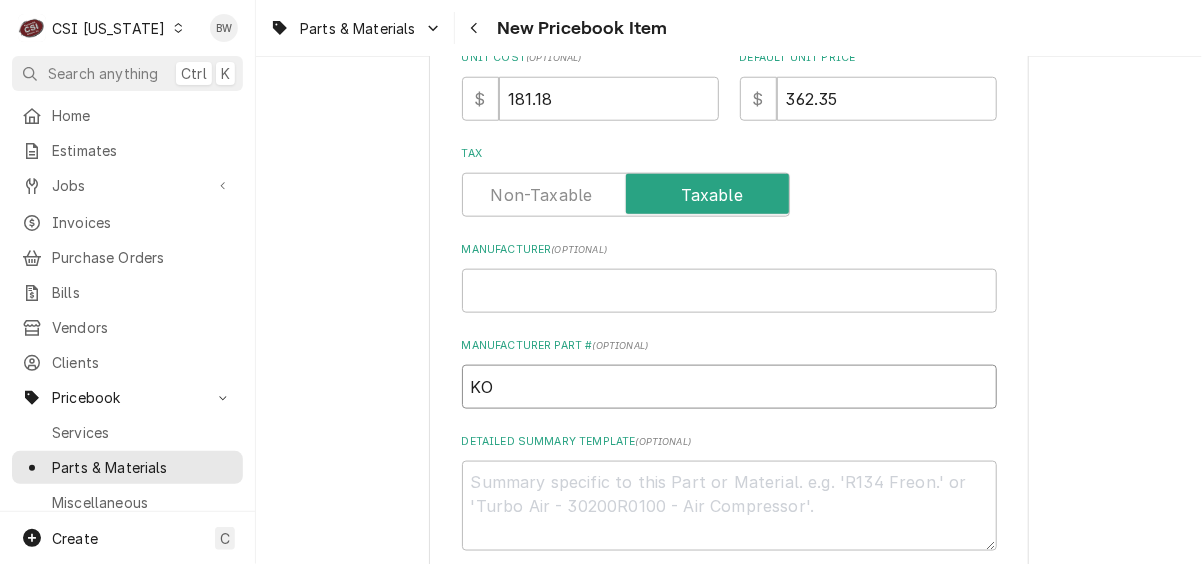 type on "KOL" 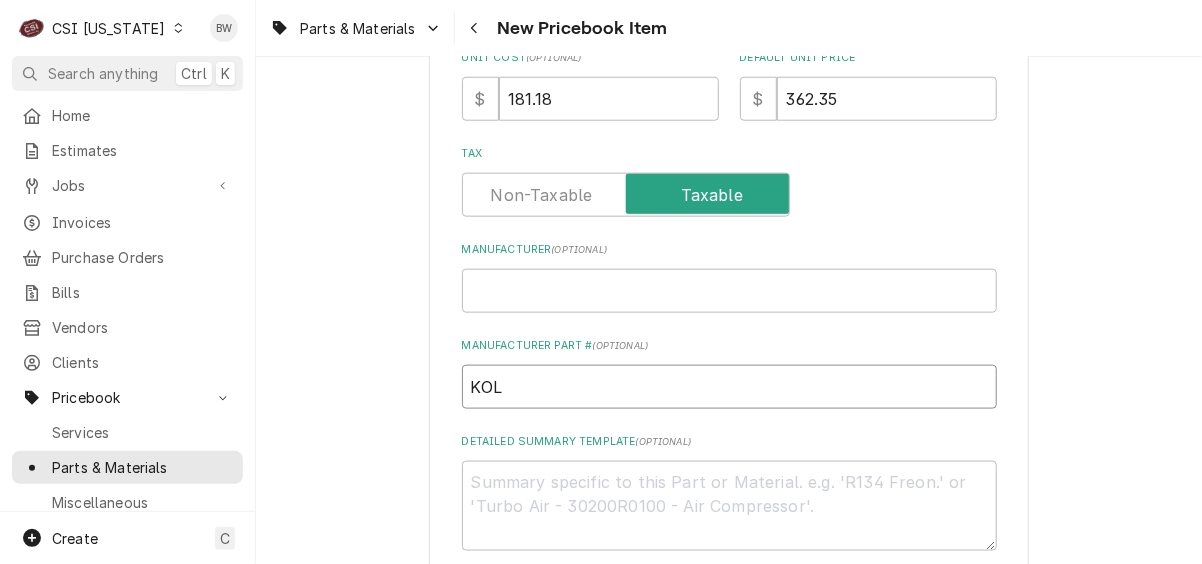 type on "x" 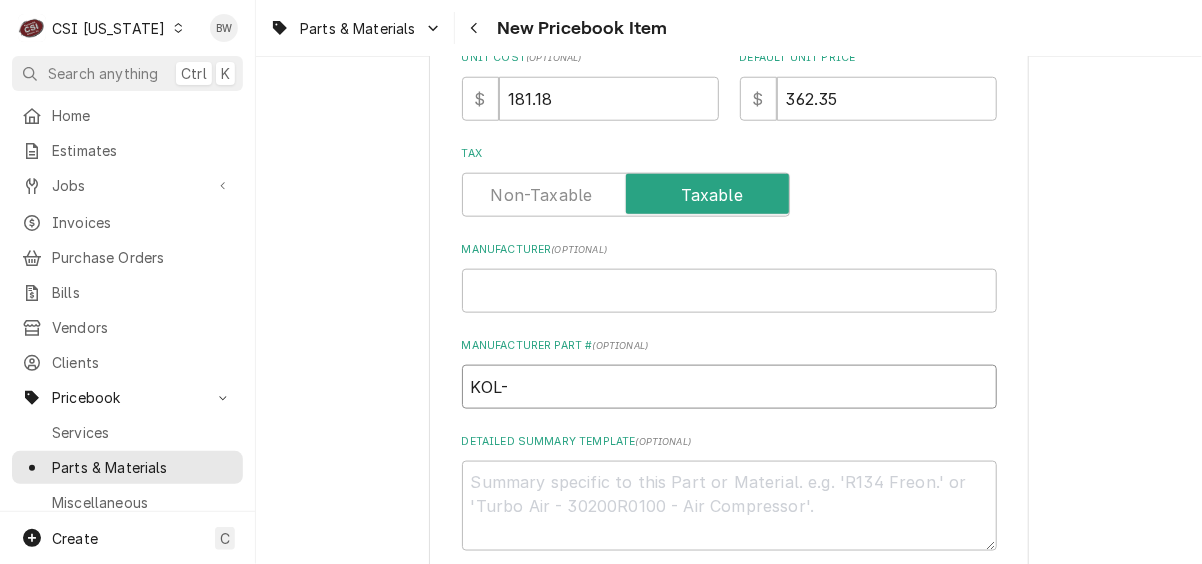 type on "KOL-" 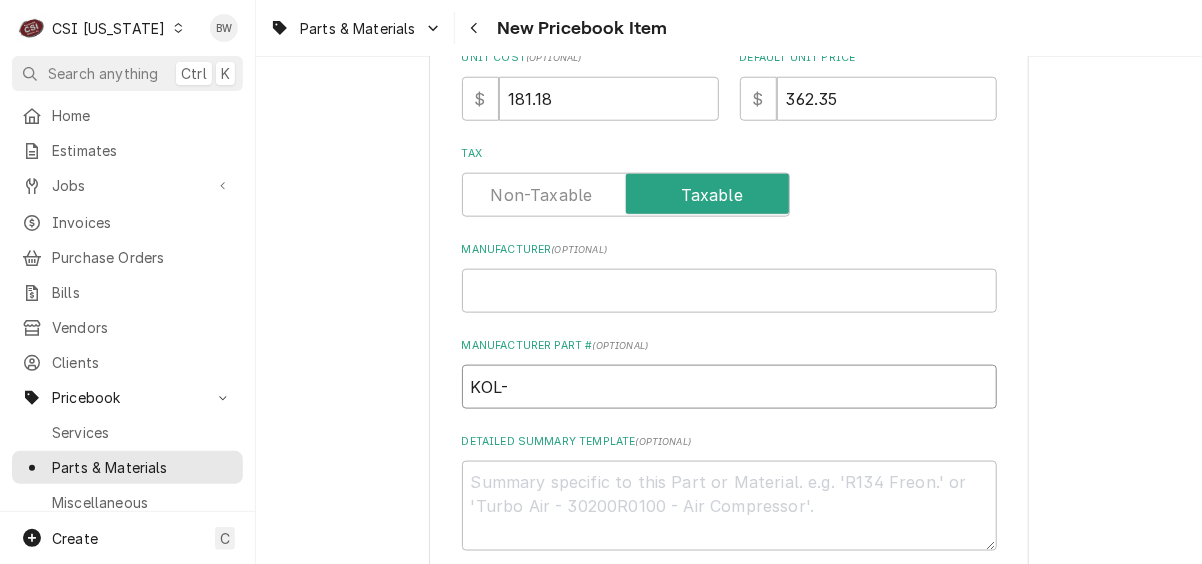 click on "KOL-" at bounding box center (729, 387) 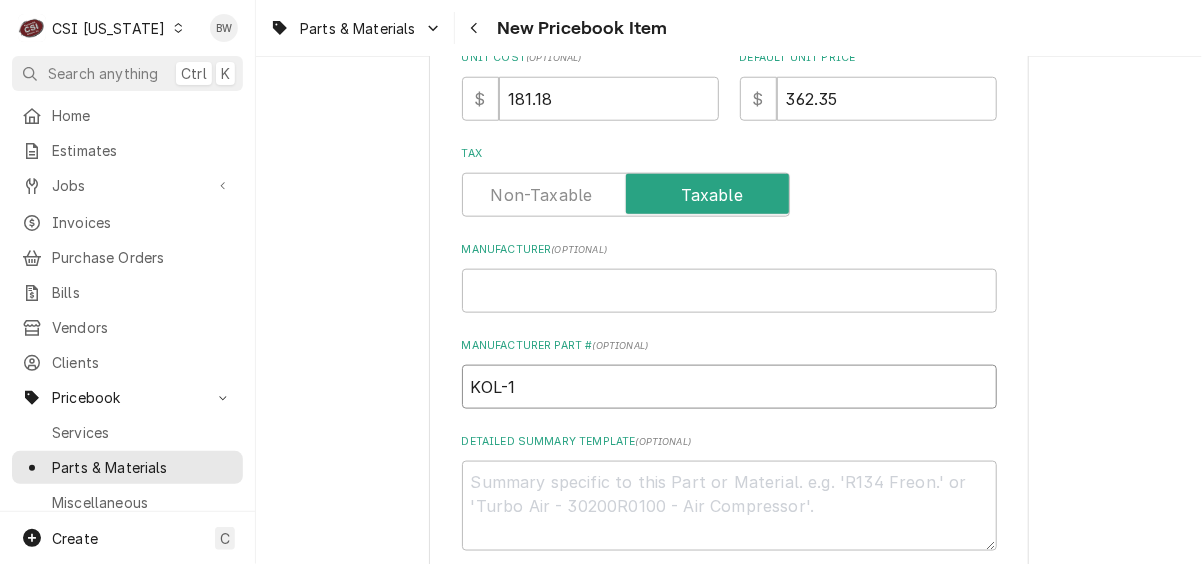 type on "x" 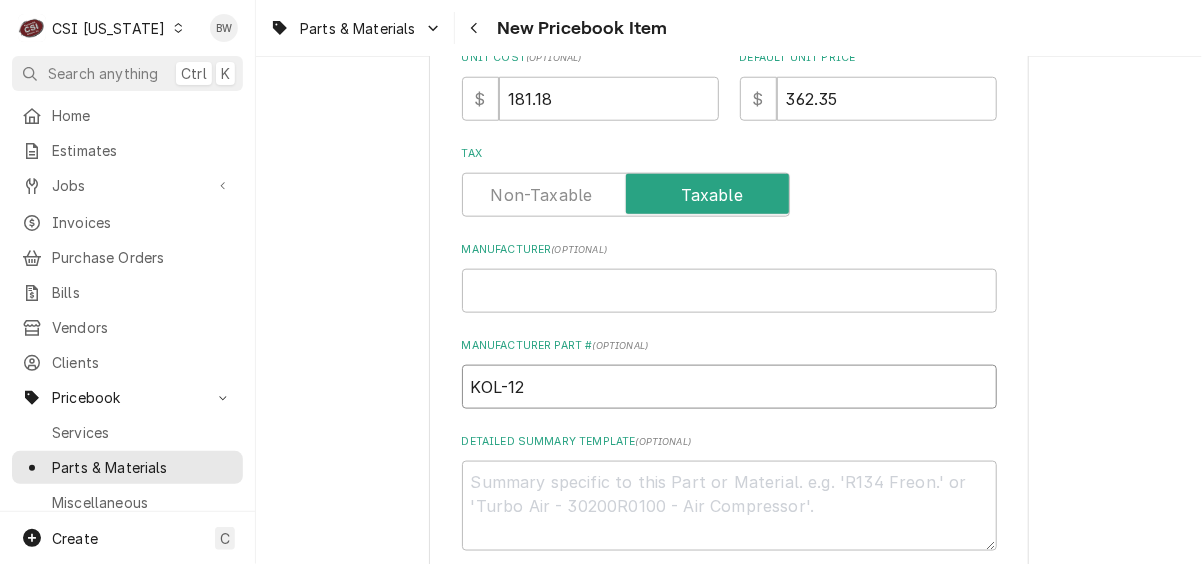 type on "x" 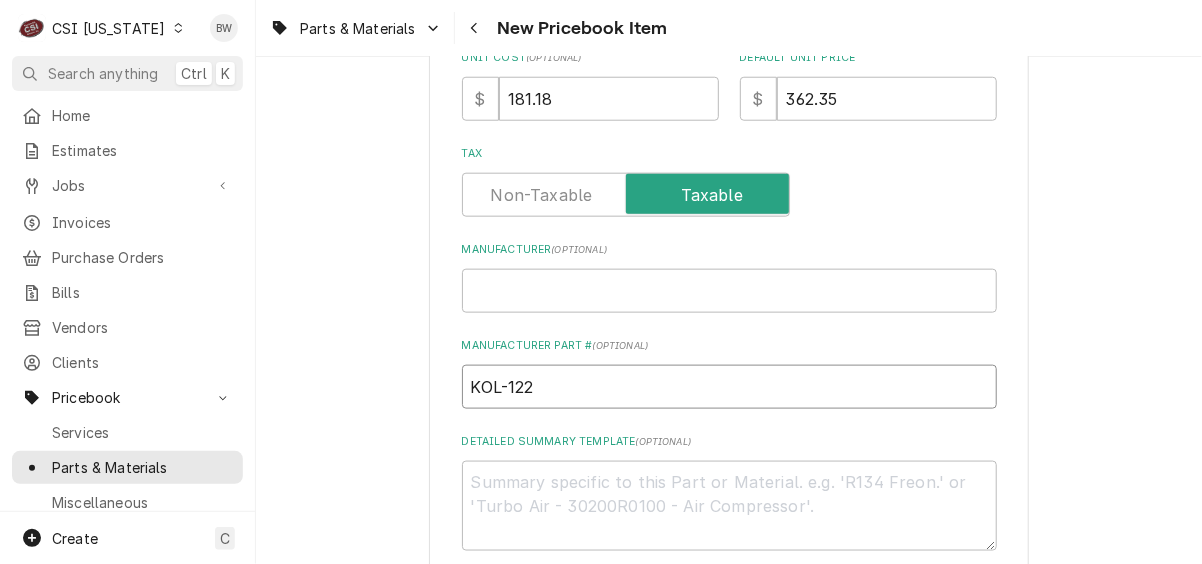 type on "x" 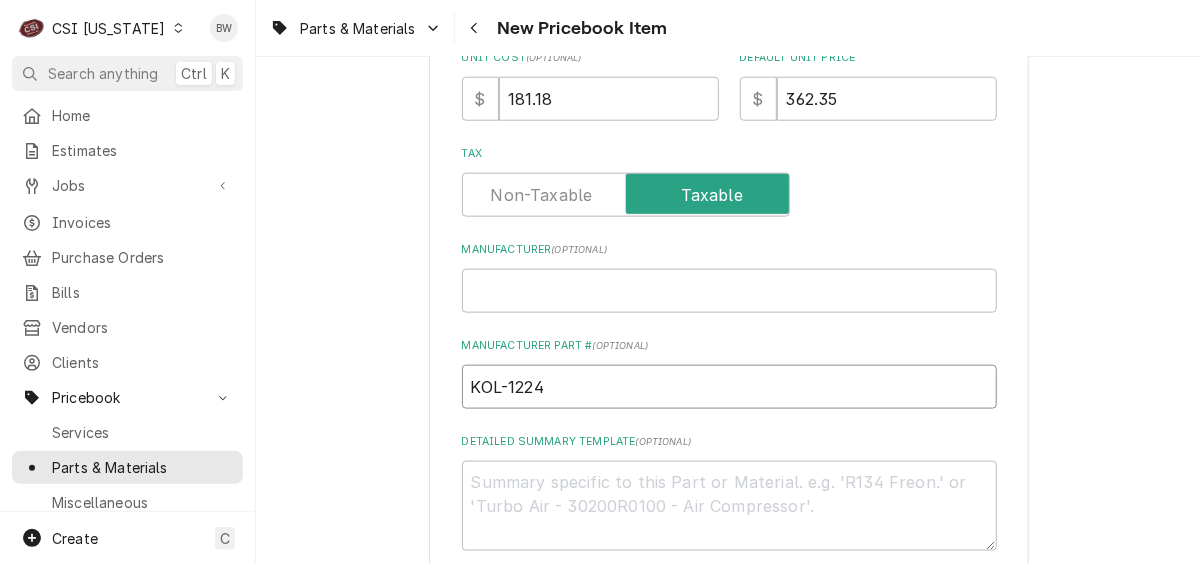 type on "x" 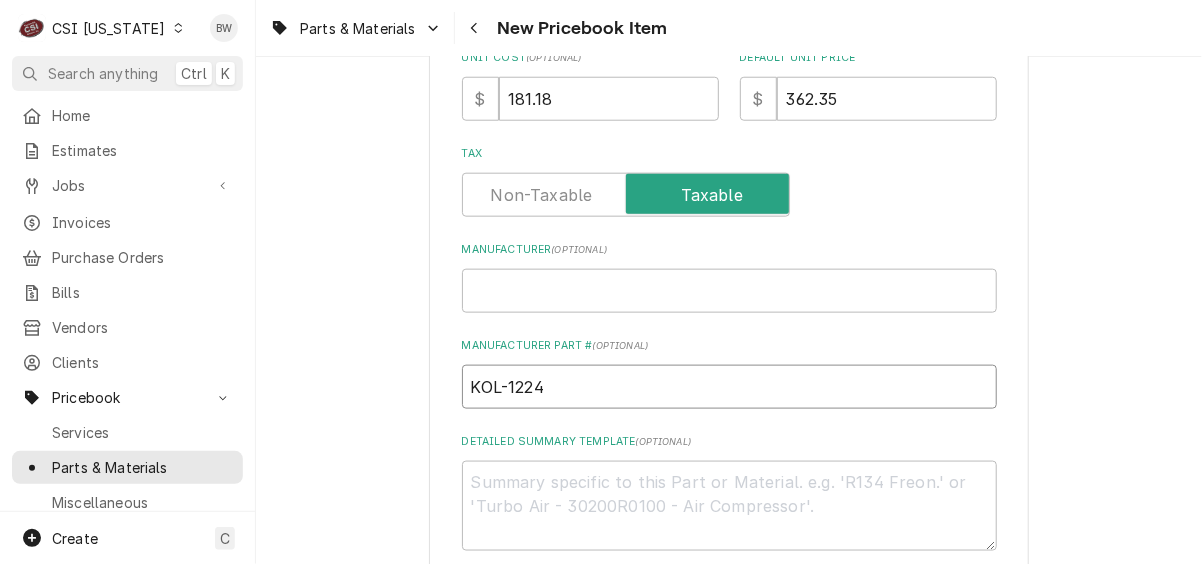 type on "KOL-12242" 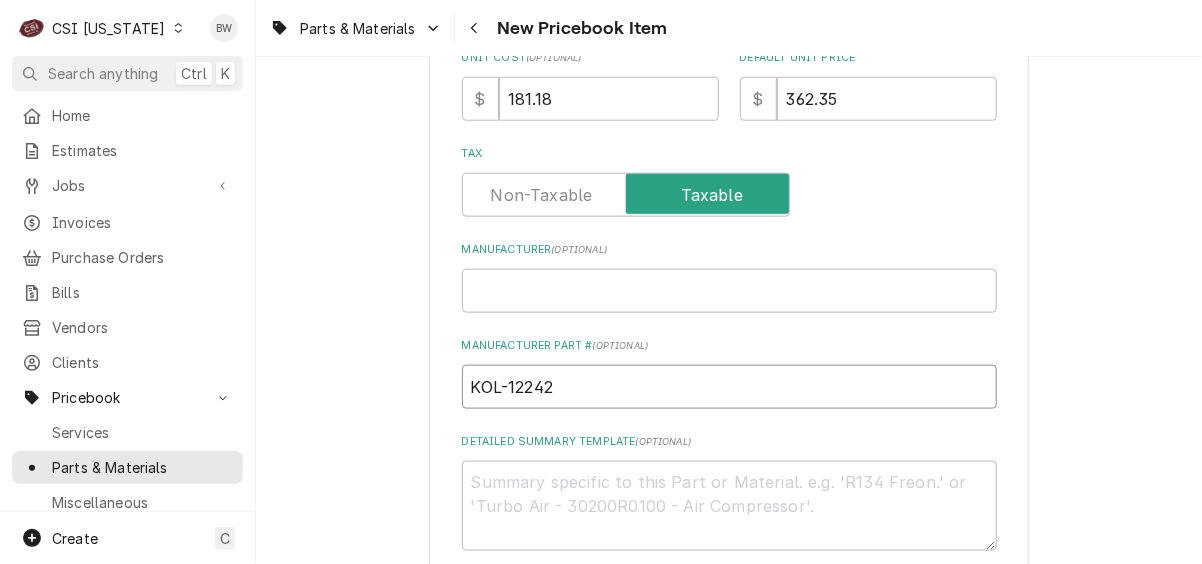 type on "x" 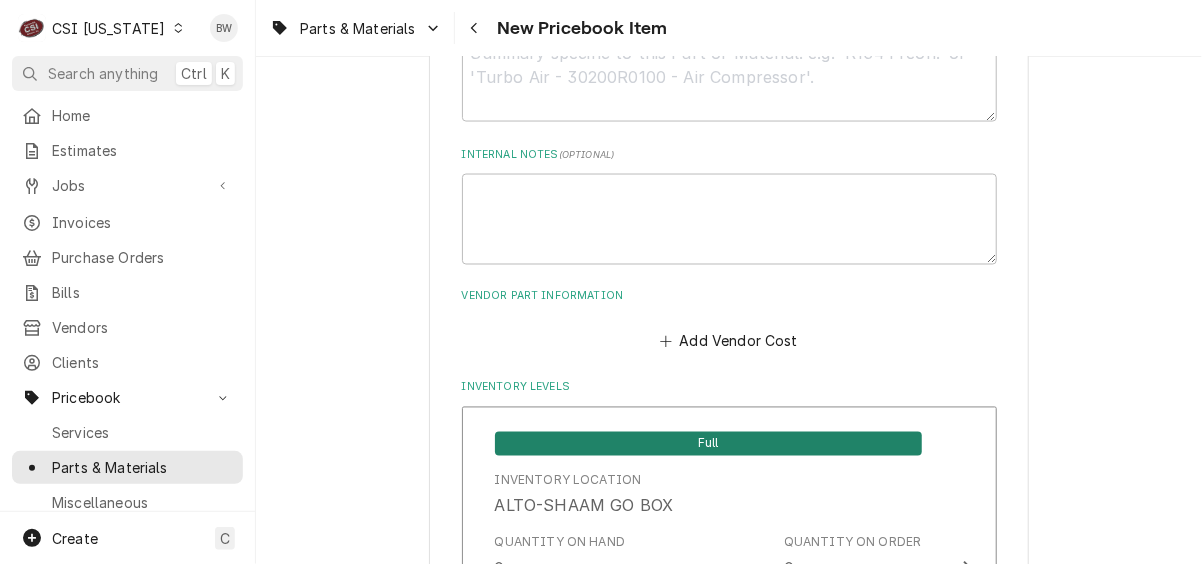 scroll, scrollTop: 1200, scrollLeft: 0, axis: vertical 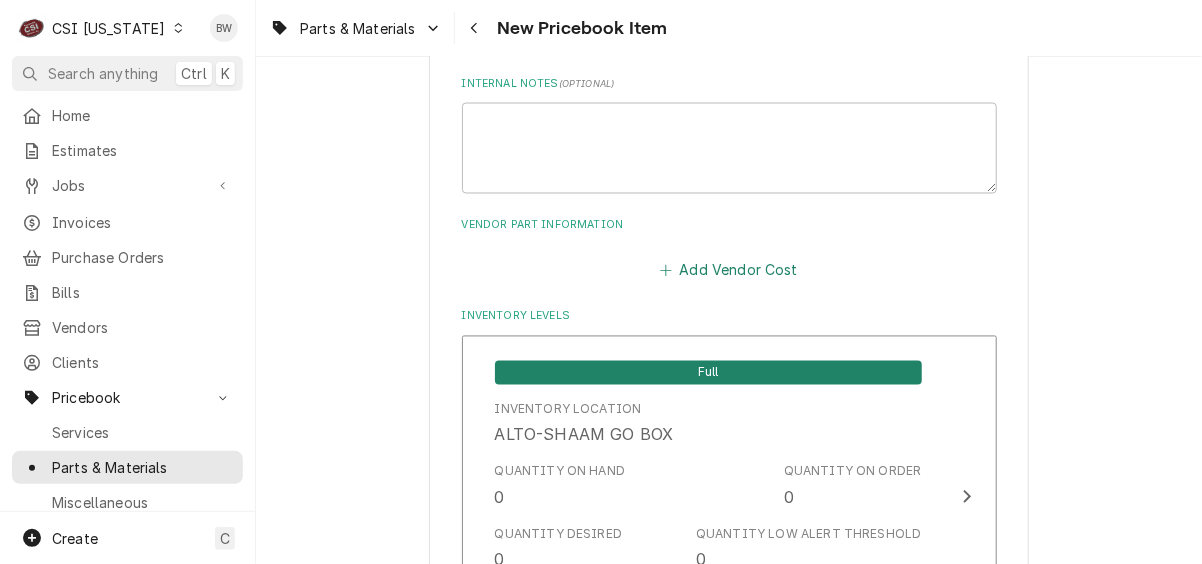 type on "KOL-12242R" 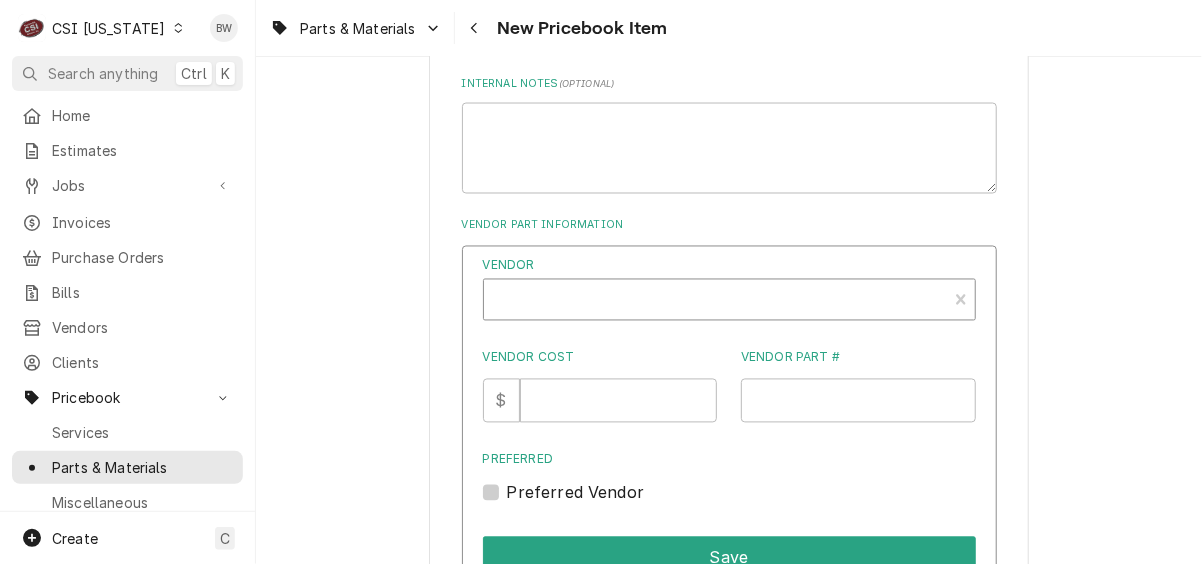 type on "x" 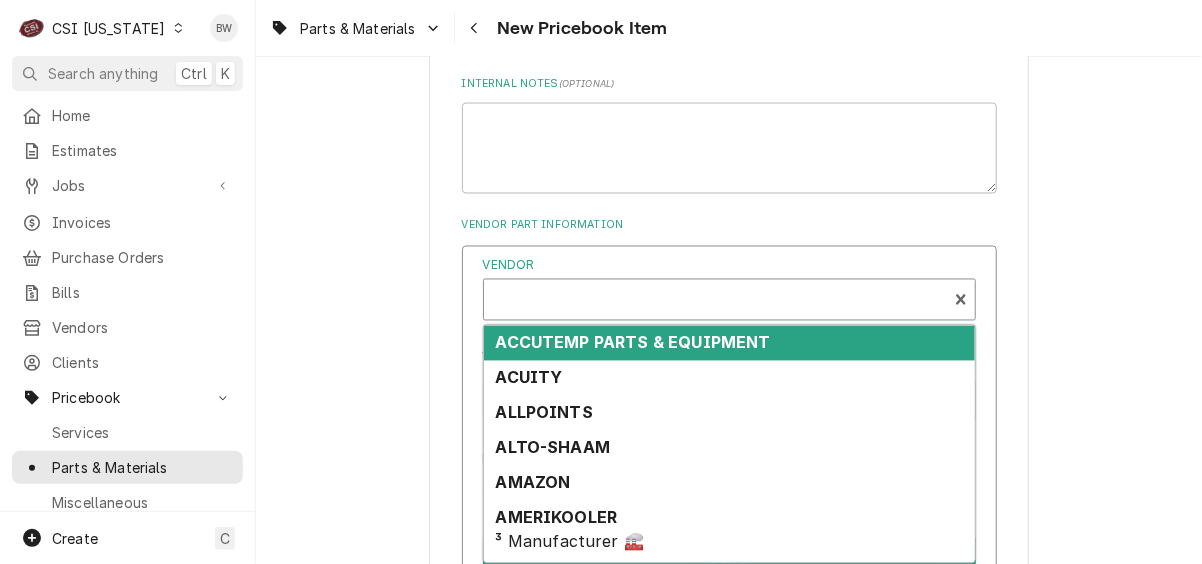 scroll, scrollTop: 6, scrollLeft: 0, axis: vertical 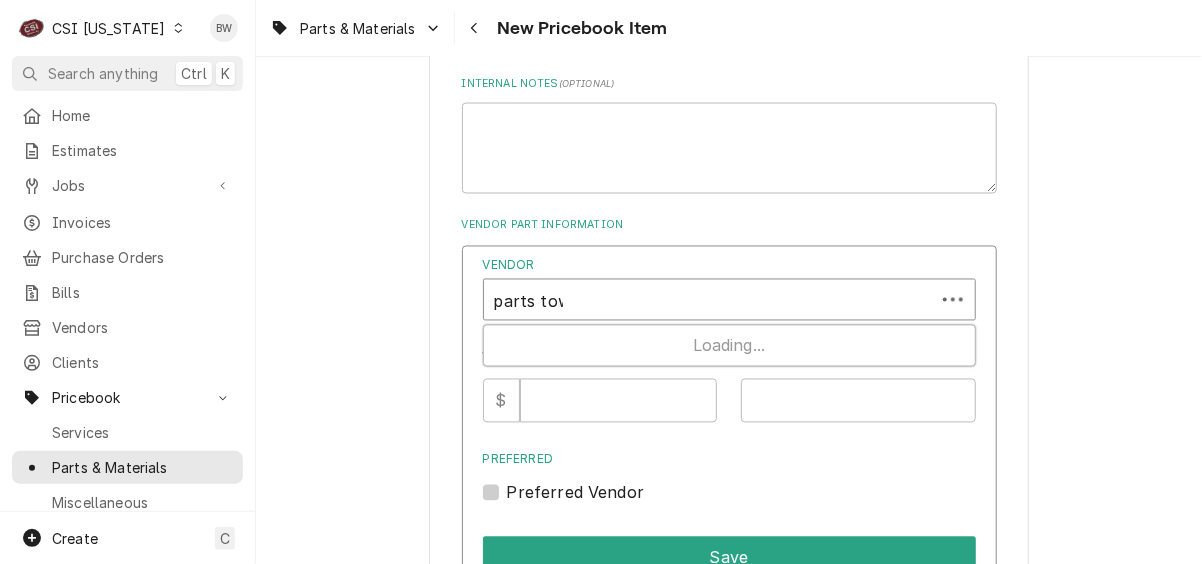 type on "parts town" 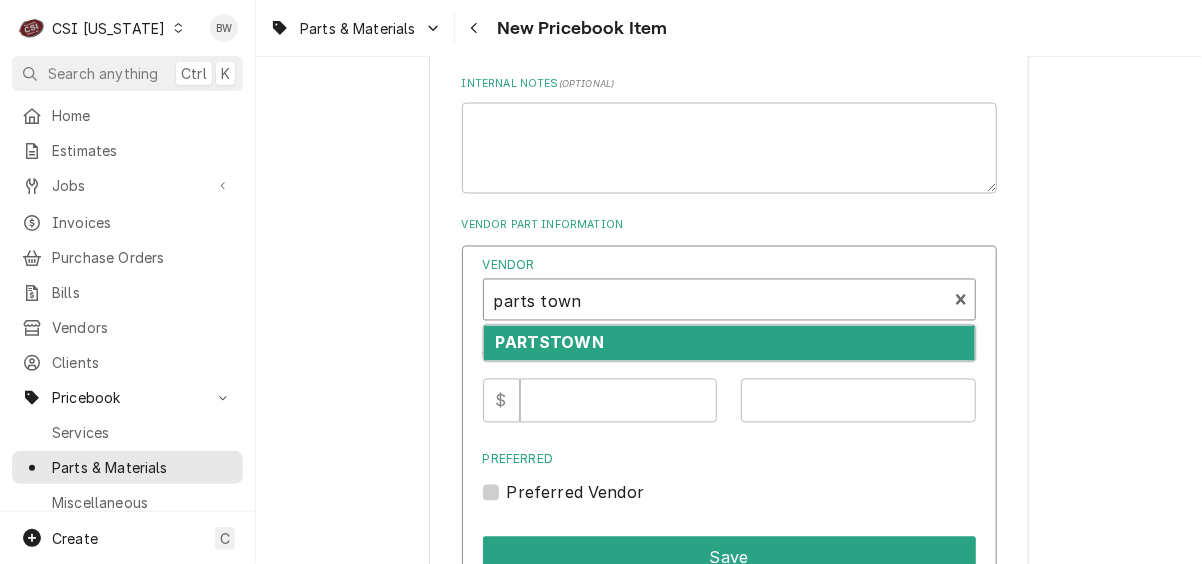 click on "PARTSTOWN" at bounding box center (729, 343) 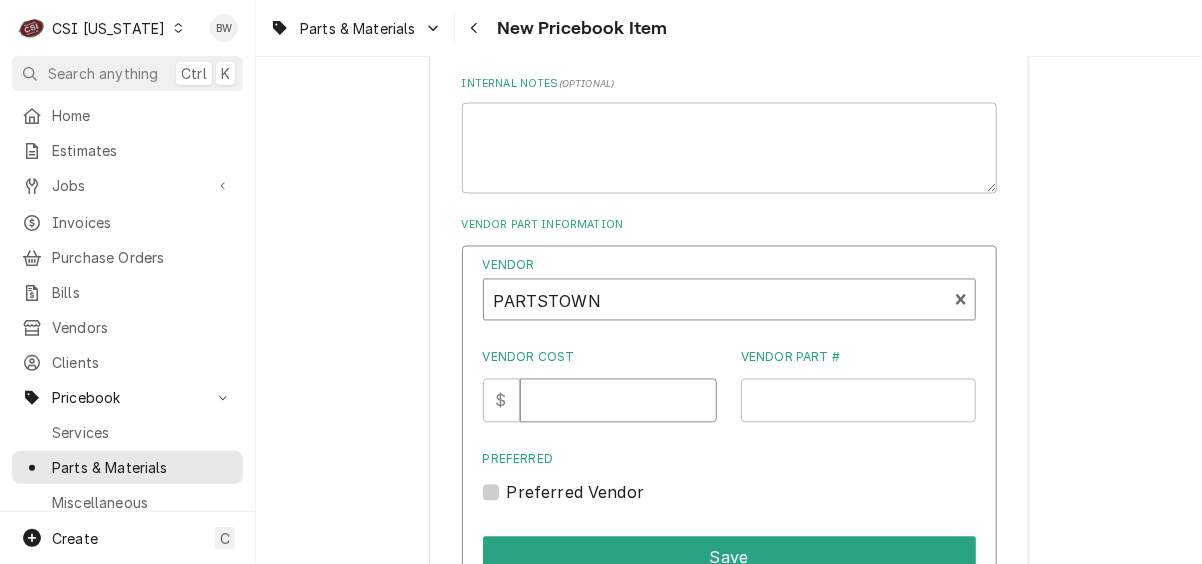 click on "Vendor Cost" at bounding box center (618, 401) 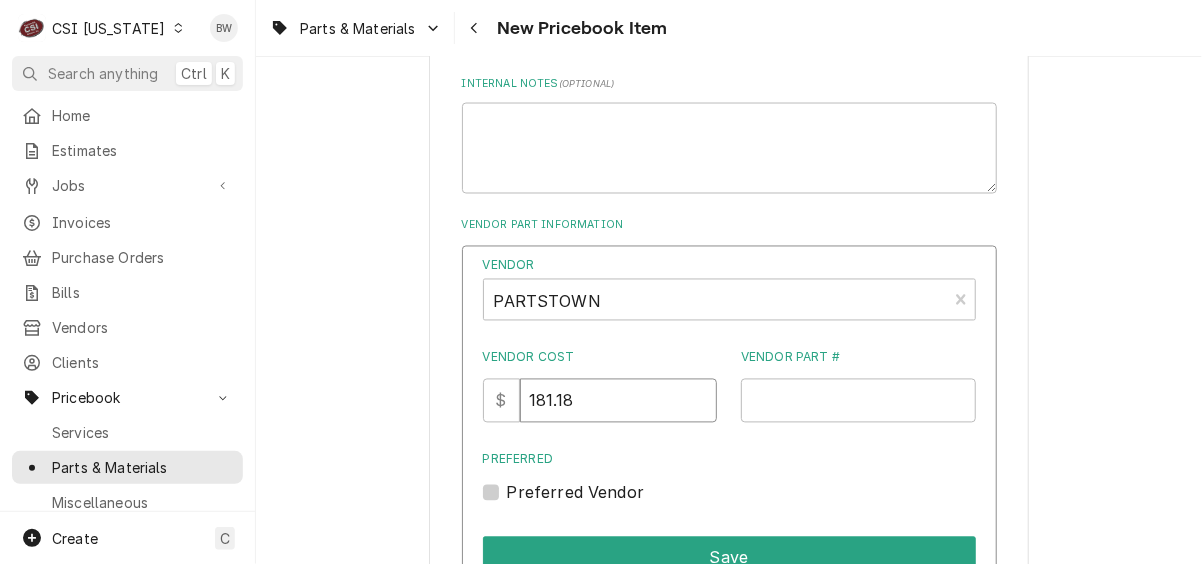 type on "181.18" 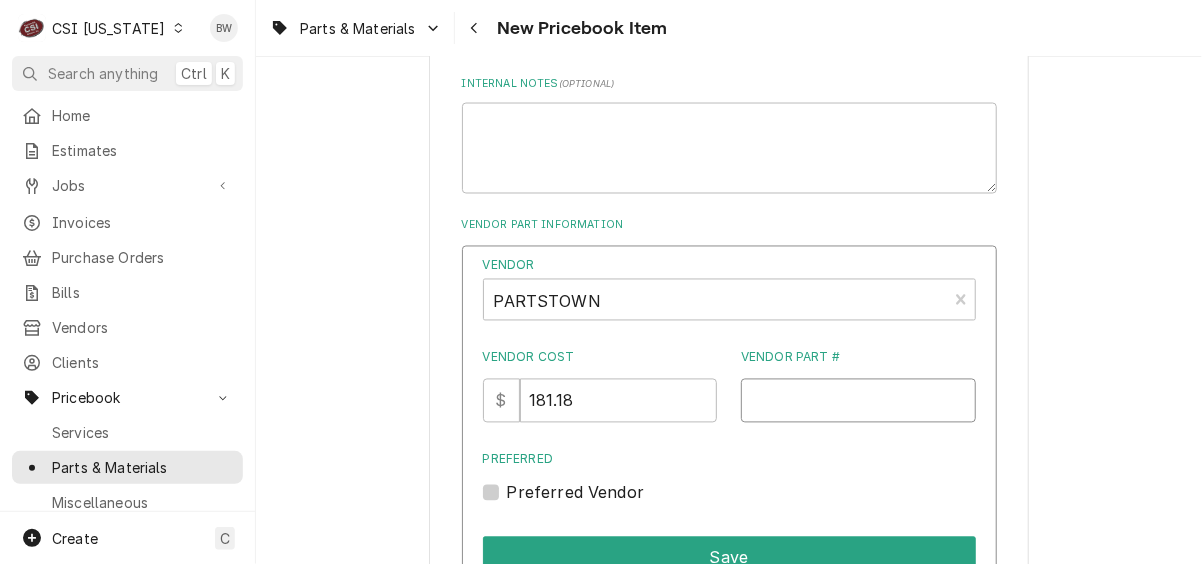 click on "Vendor Part #" at bounding box center (858, 401) 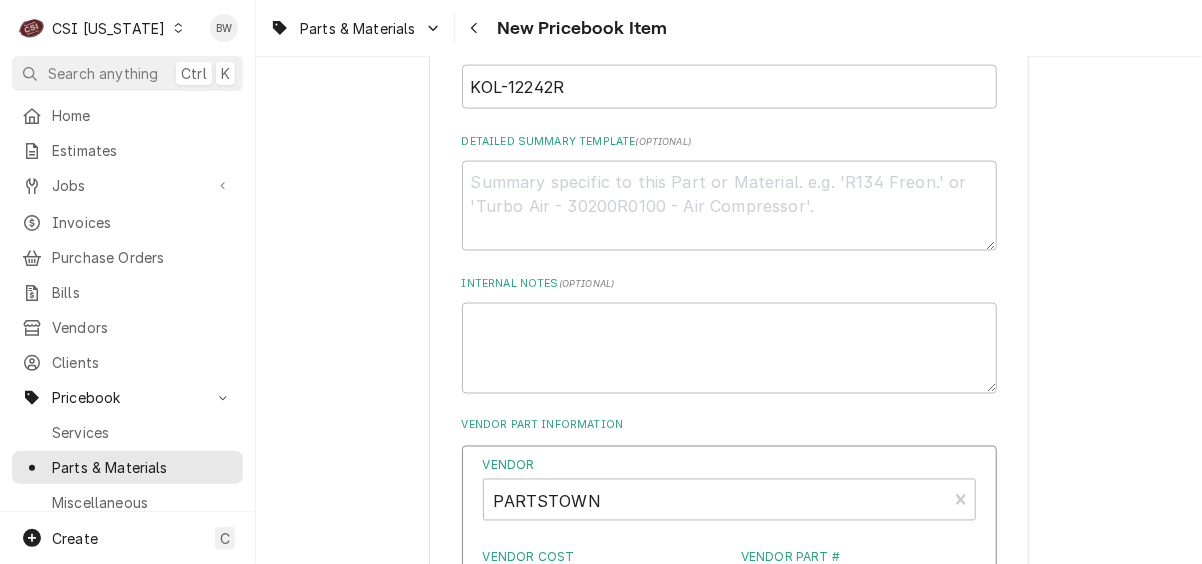 scroll, scrollTop: 900, scrollLeft: 0, axis: vertical 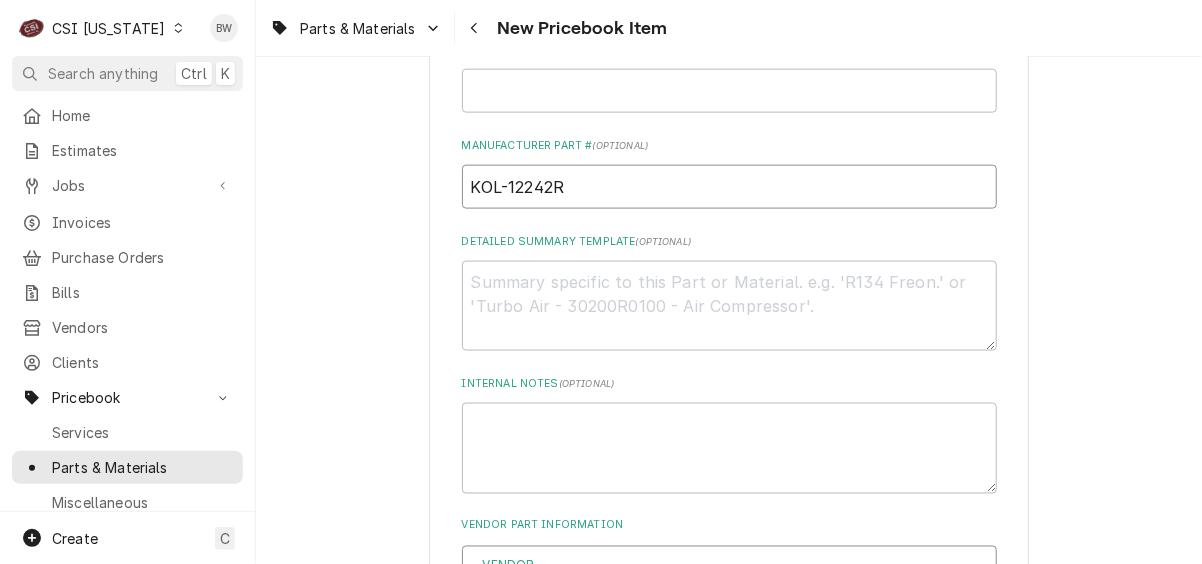 drag, startPoint x: 579, startPoint y: 191, endPoint x: 463, endPoint y: 176, distance: 116.965805 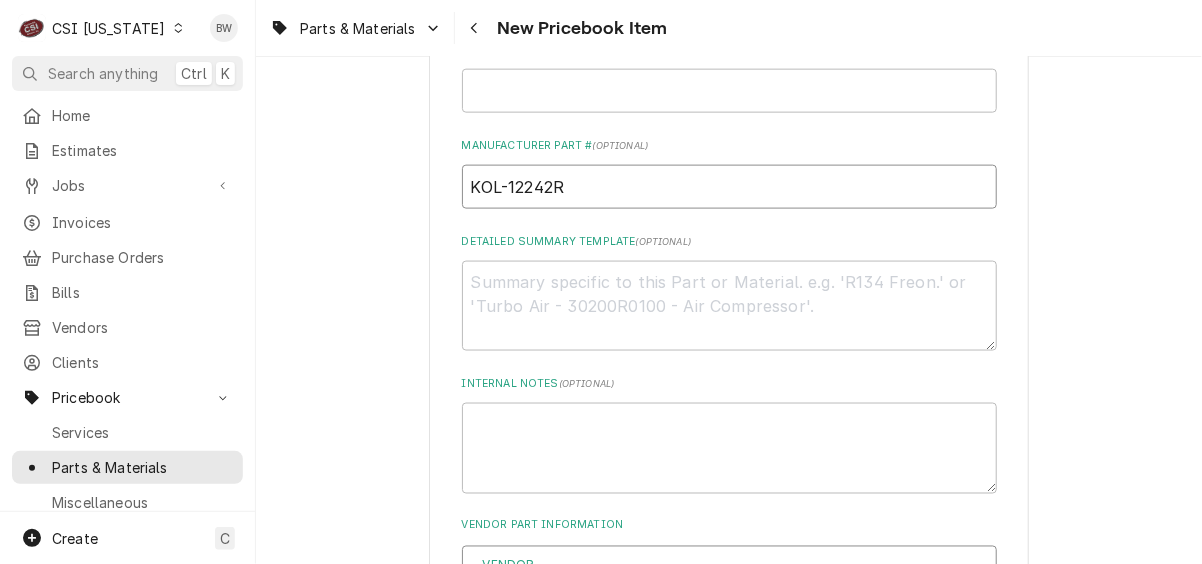 click on "KOL-12242R" at bounding box center (729, 187) 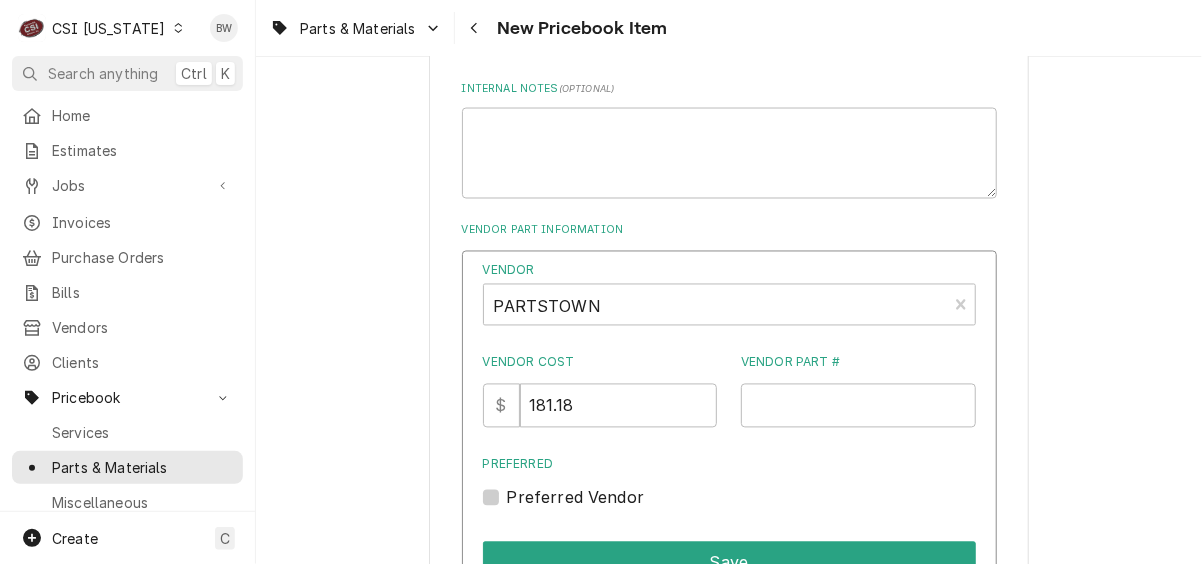 scroll, scrollTop: 1200, scrollLeft: 0, axis: vertical 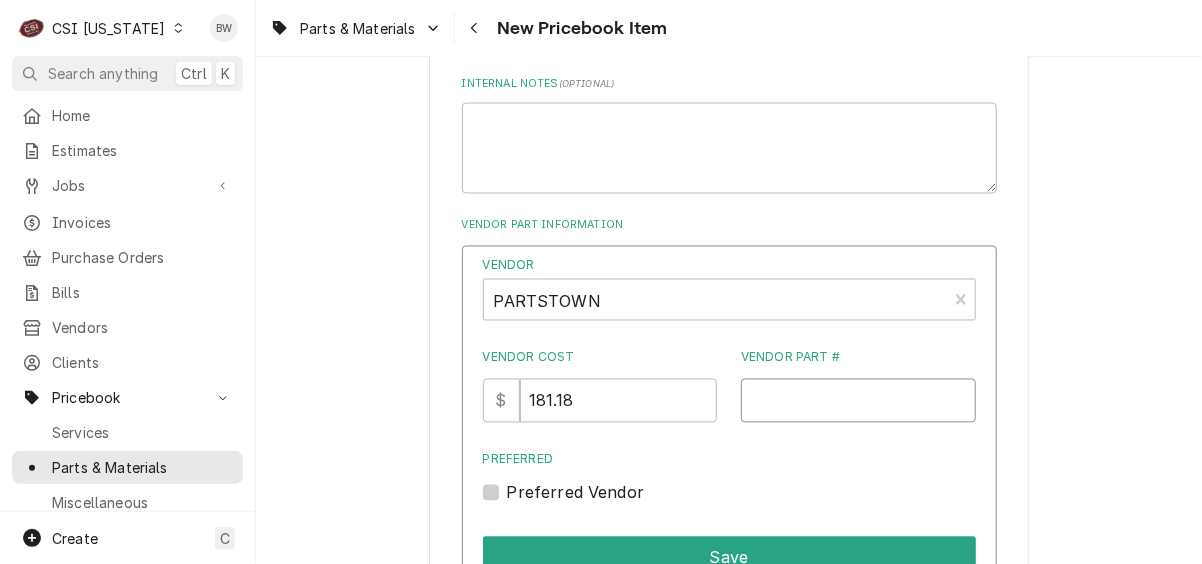 click on "Vendor Part #" at bounding box center [858, 401] 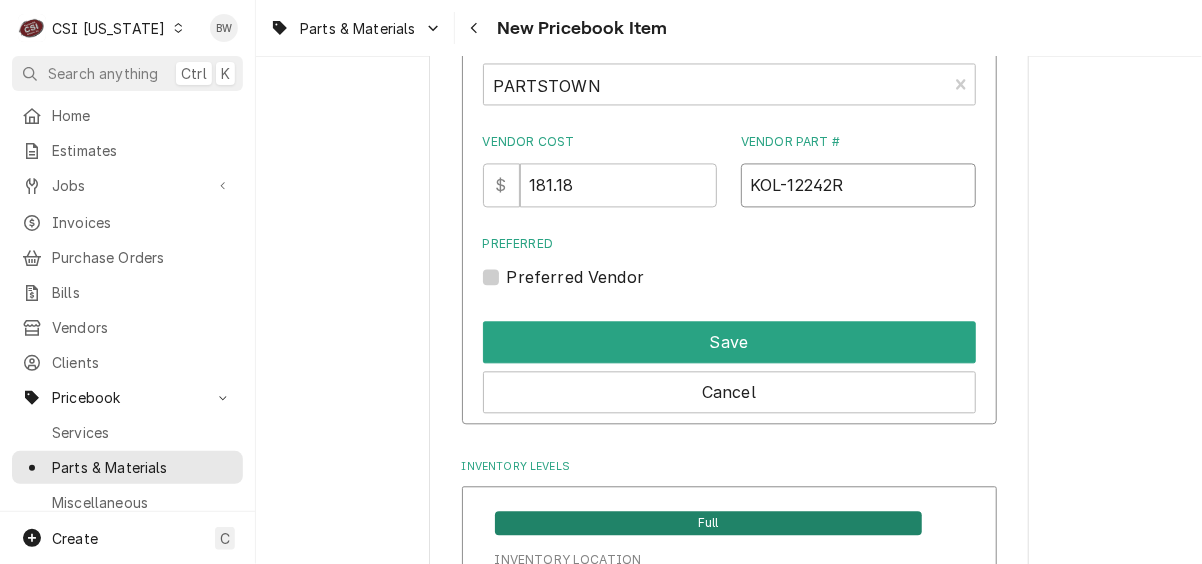 scroll, scrollTop: 1500, scrollLeft: 0, axis: vertical 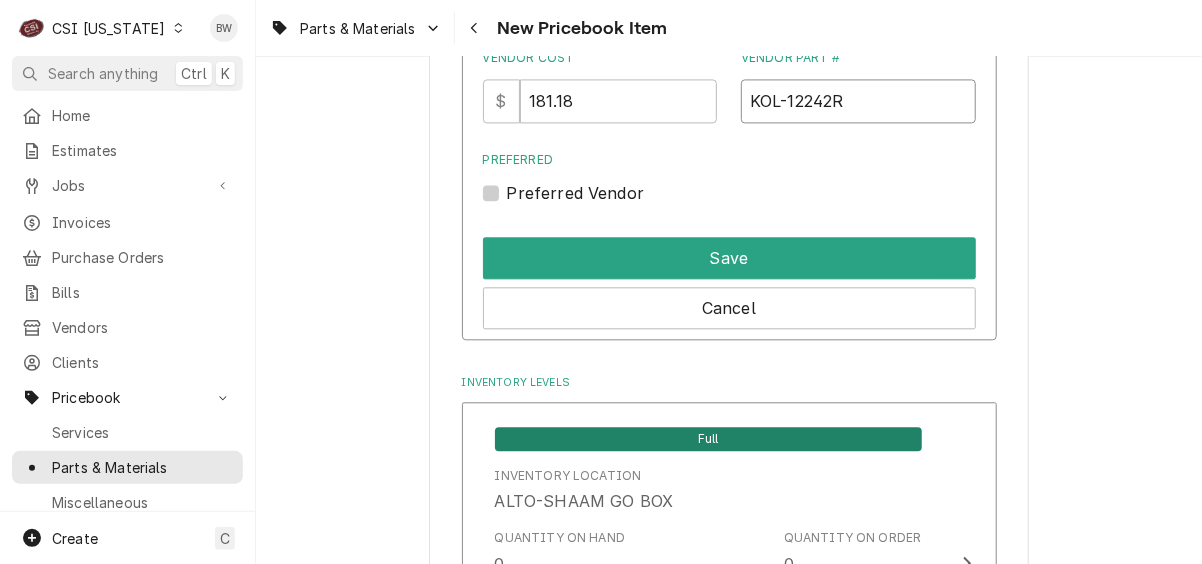type on "KOL-12242R" 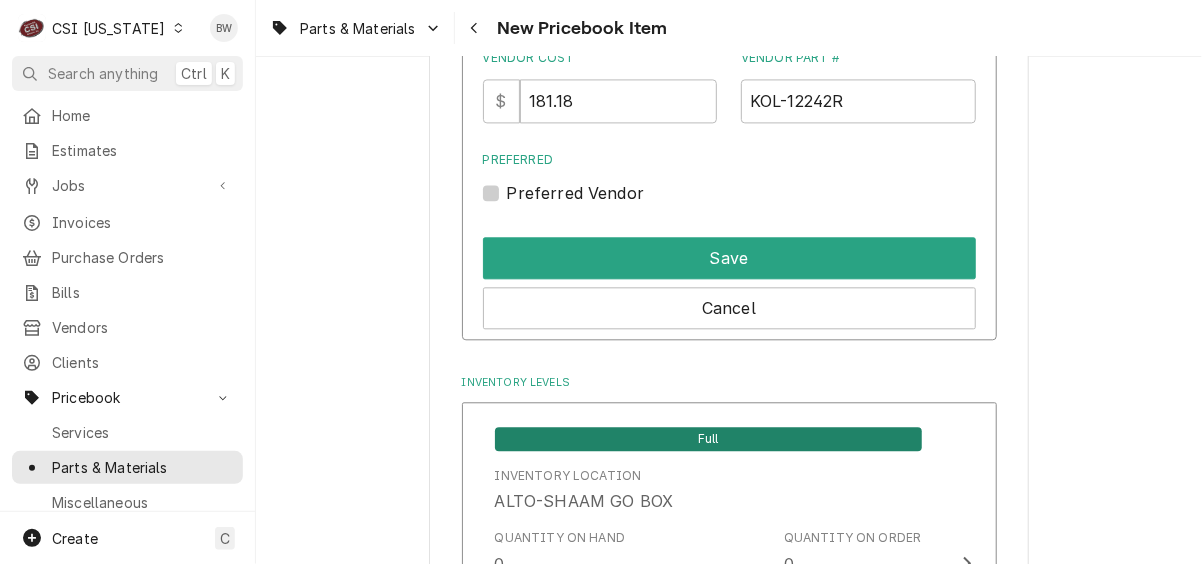 click on "Preferred Vendor" at bounding box center (576, 193) 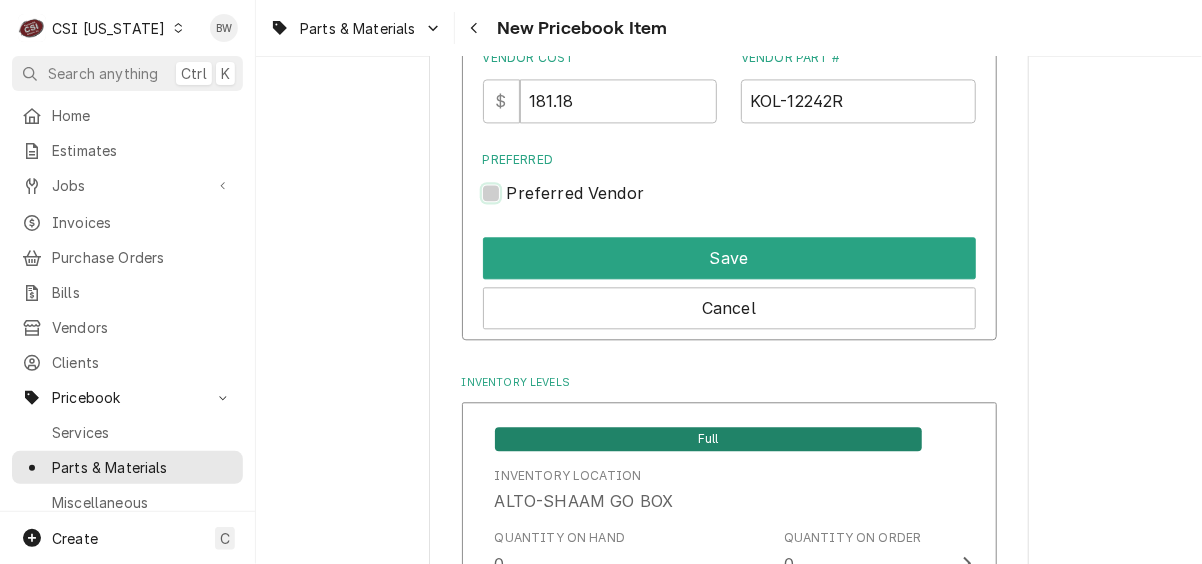 click on "Preferred" at bounding box center (753, 203) 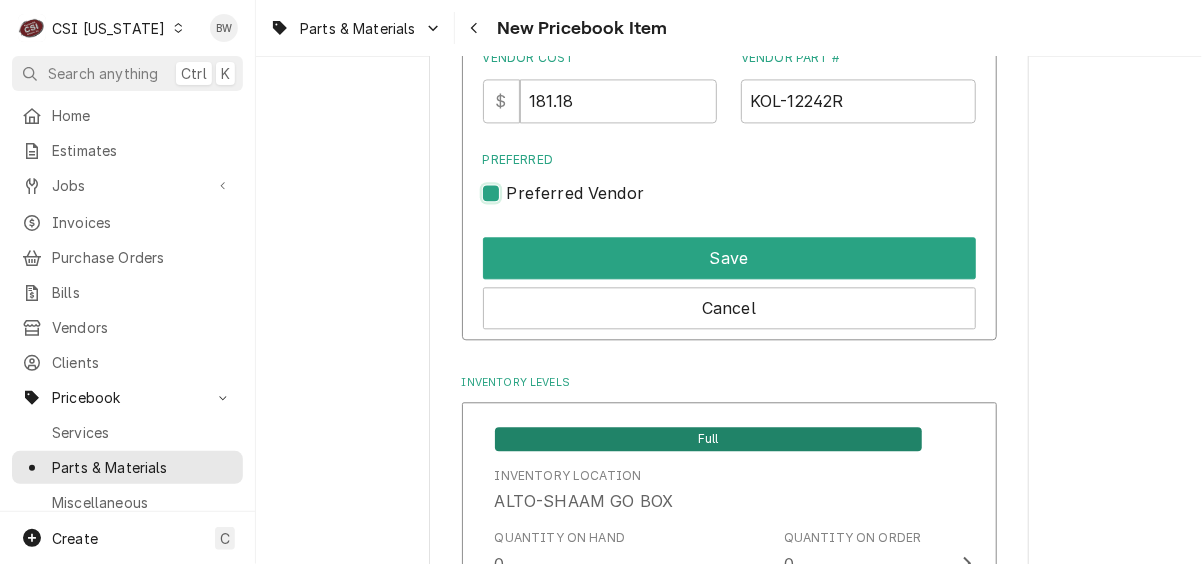 checkbox on "true" 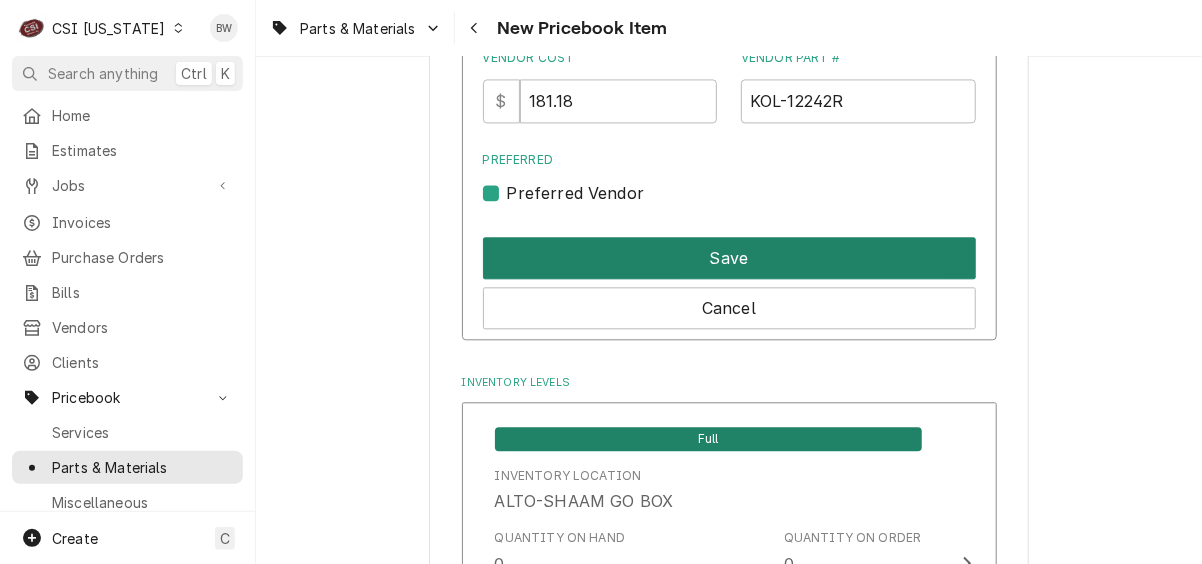 click on "Save" at bounding box center (729, 258) 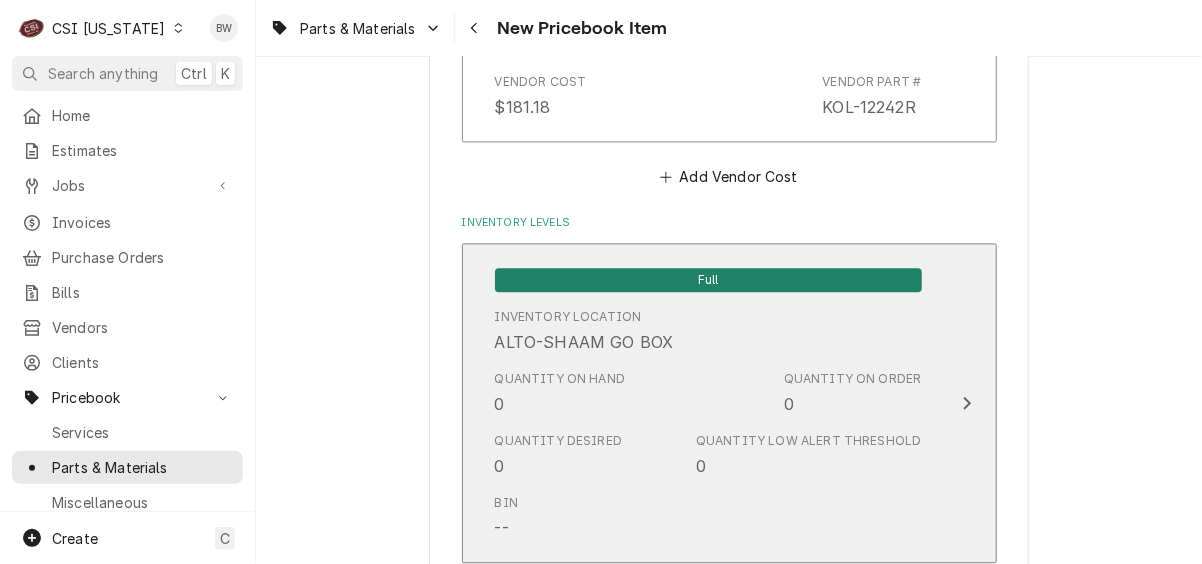 scroll, scrollTop: 4940, scrollLeft: 0, axis: vertical 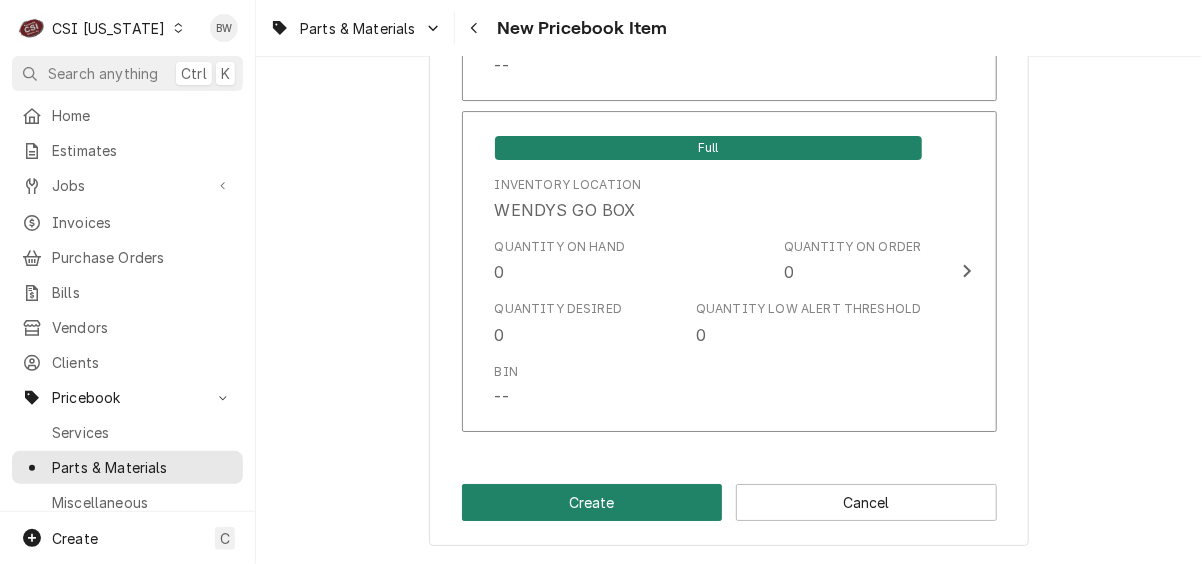 click on "Create" at bounding box center (592, 502) 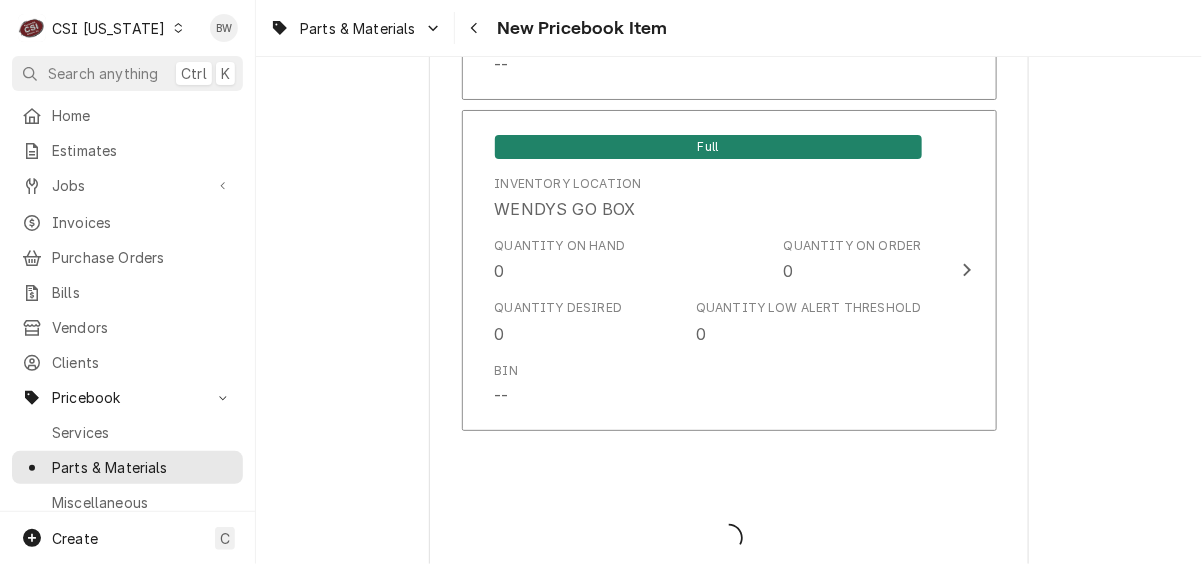 type on "x" 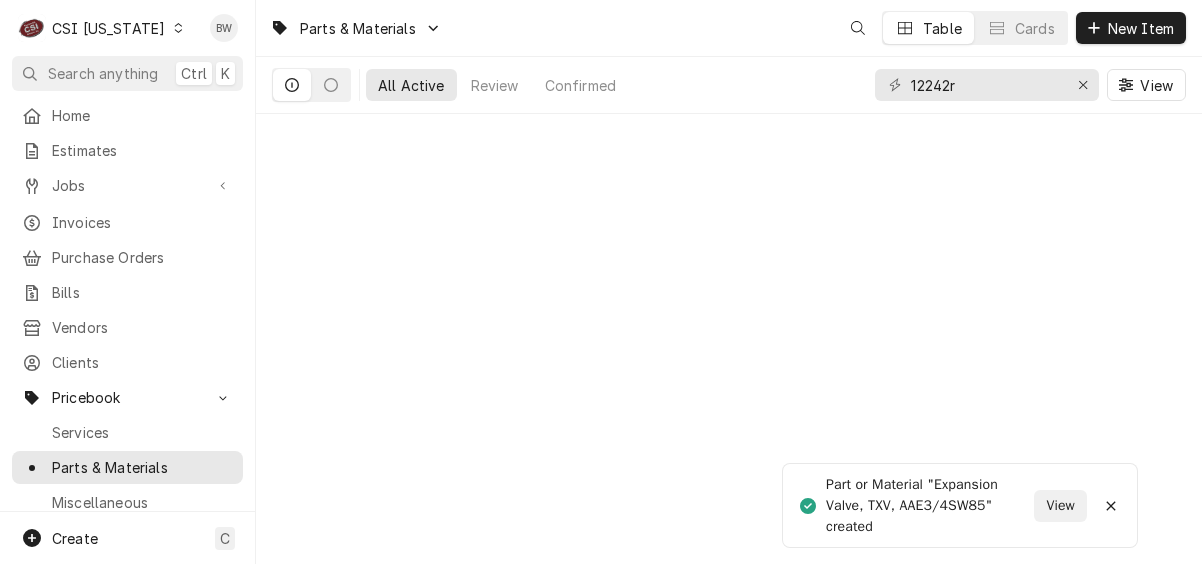 scroll, scrollTop: 0, scrollLeft: 0, axis: both 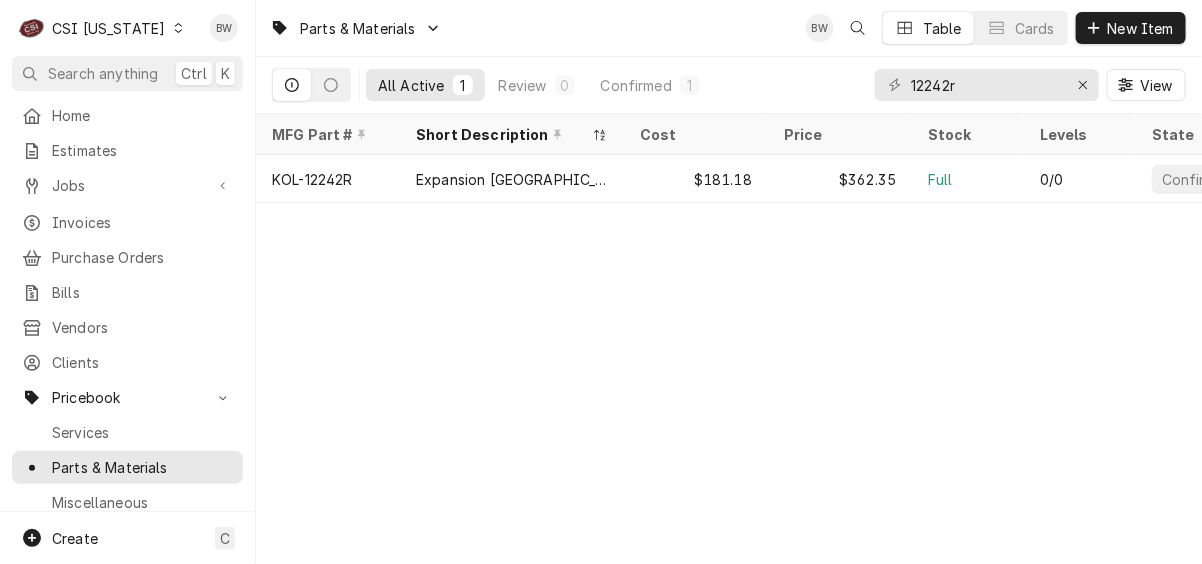 click at bounding box center [178, 28] 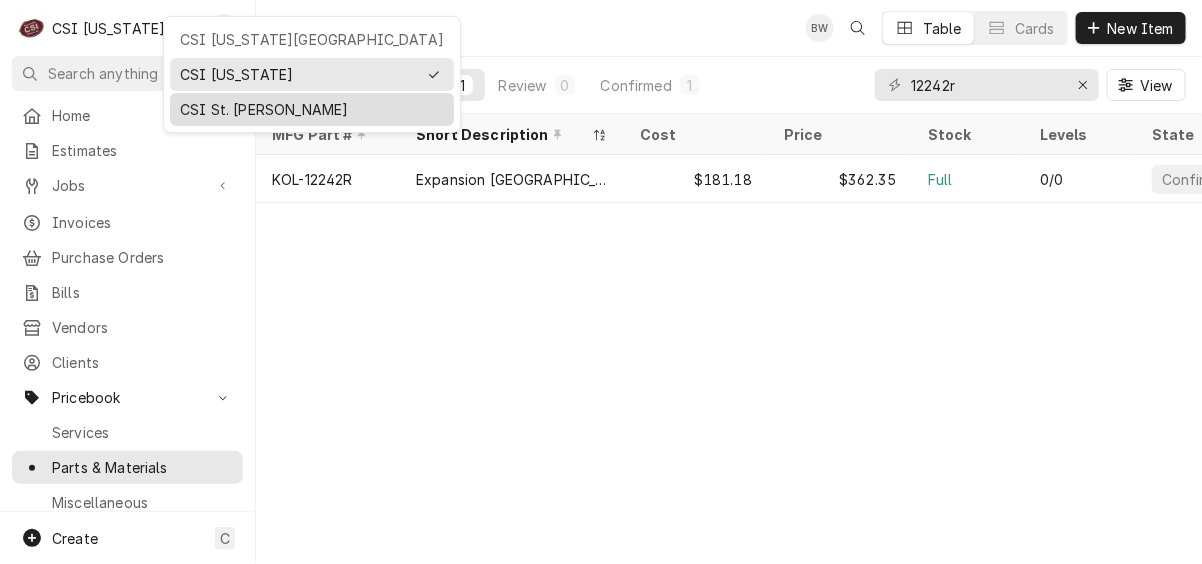 click on "CSI St. [PERSON_NAME]" at bounding box center (312, 109) 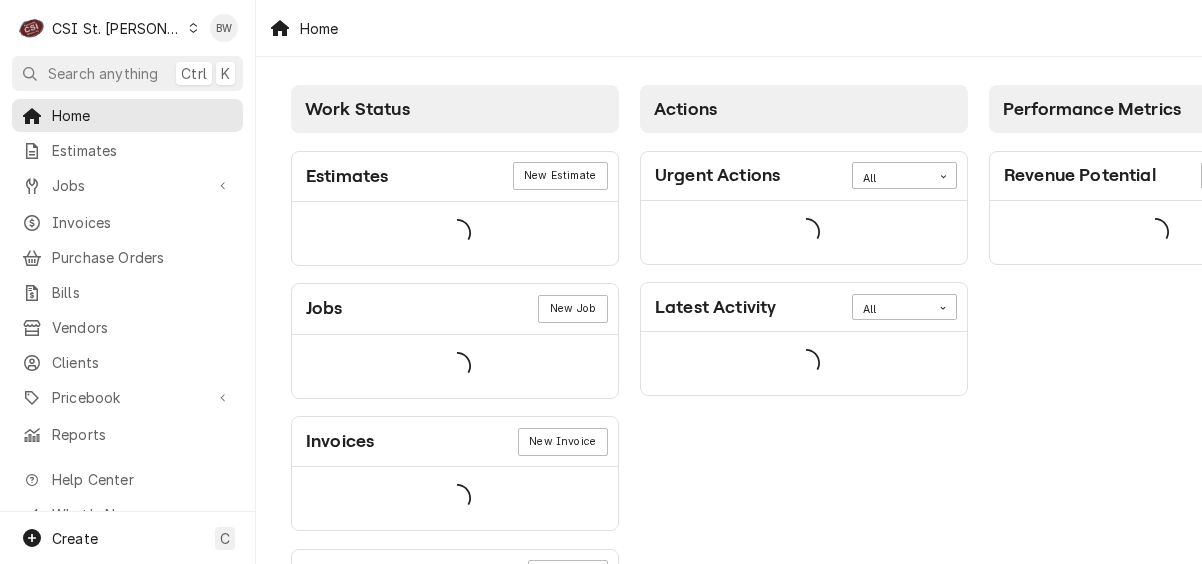 scroll, scrollTop: 0, scrollLeft: 0, axis: both 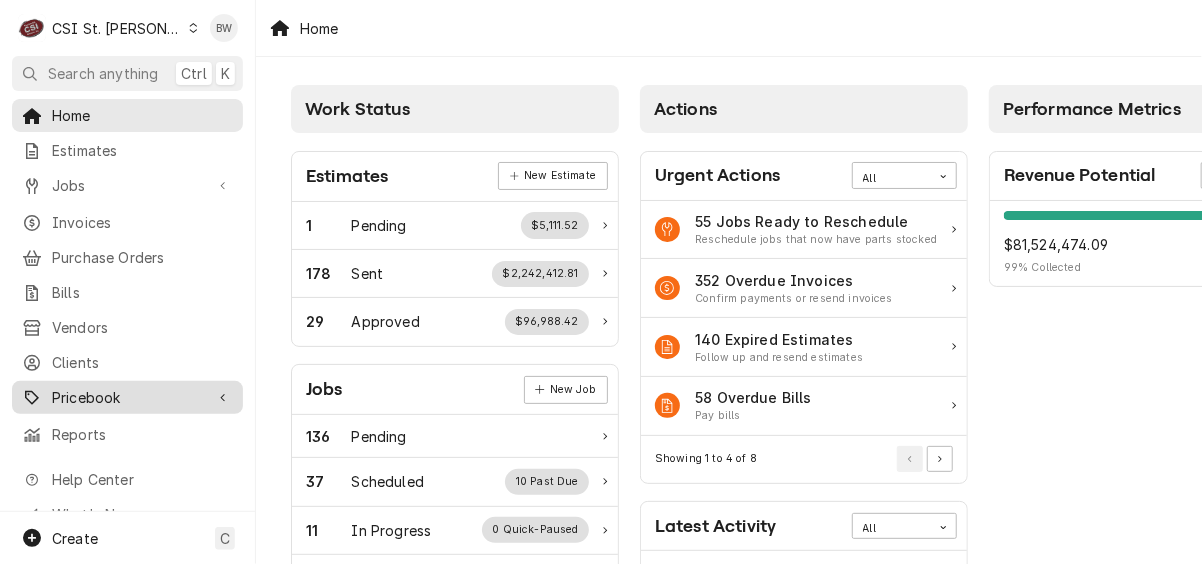 click on "Pricebook" at bounding box center [127, 397] 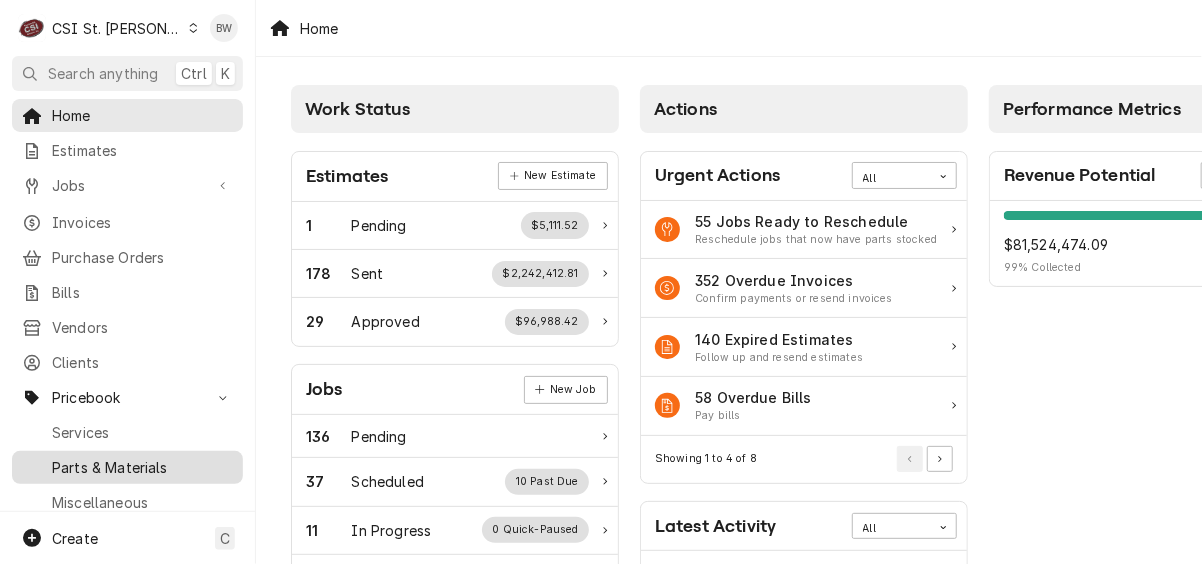 click on "Parts & Materials" at bounding box center [142, 467] 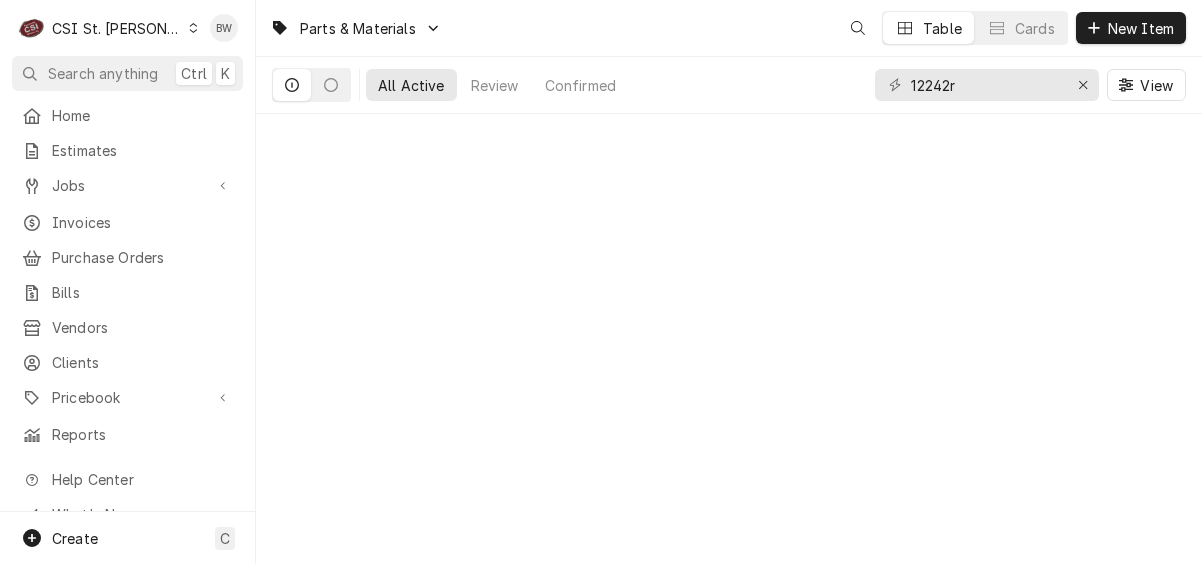 scroll, scrollTop: 0, scrollLeft: 0, axis: both 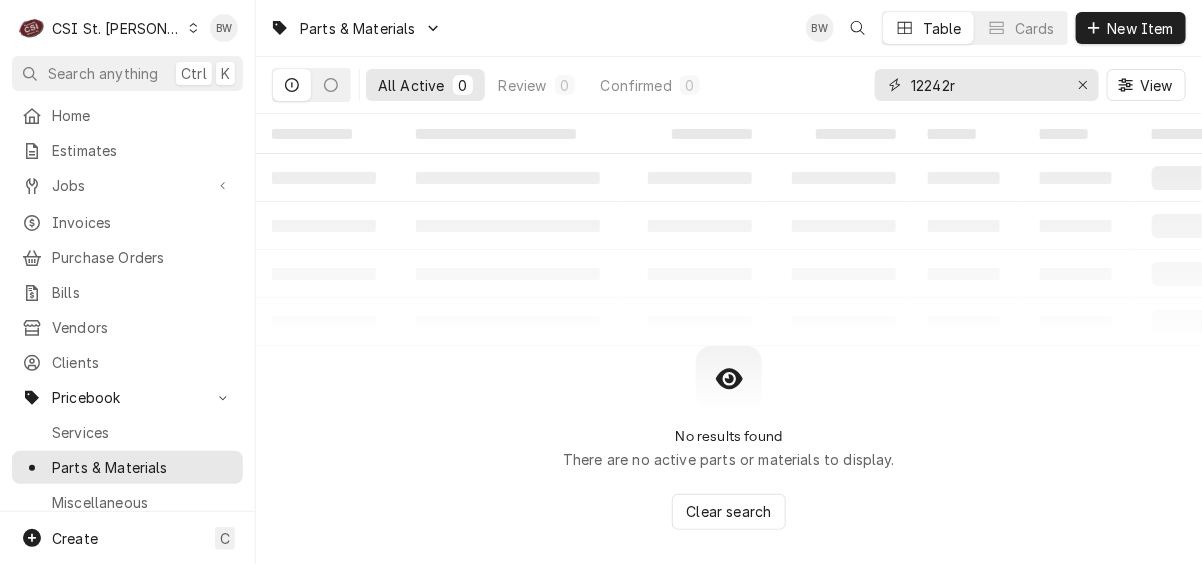 drag, startPoint x: 979, startPoint y: 85, endPoint x: 876, endPoint y: 83, distance: 103.01942 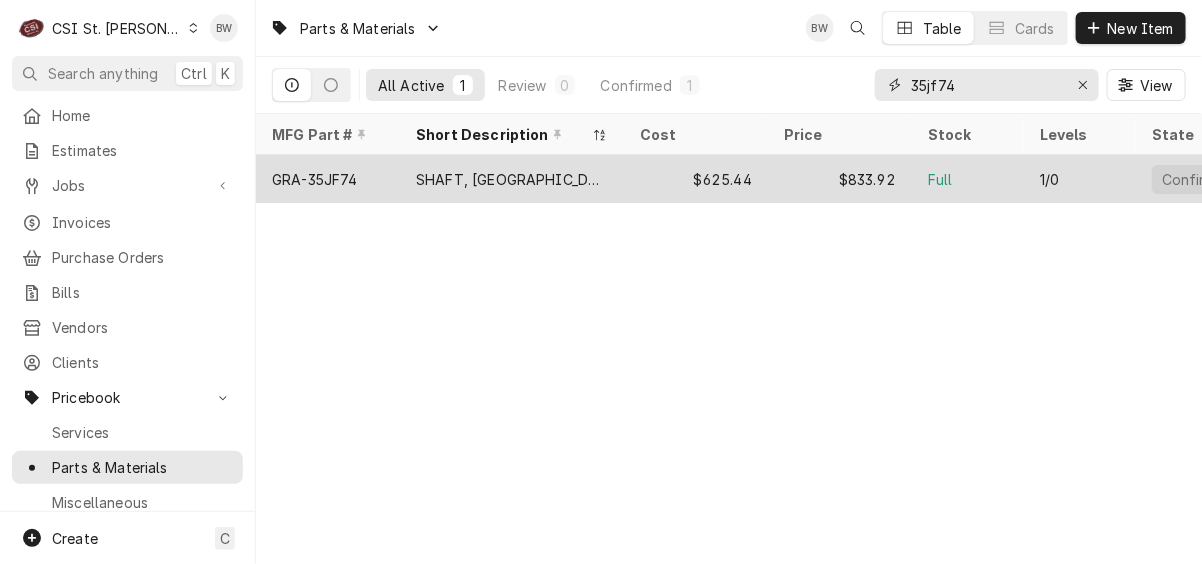 type on "35jf74" 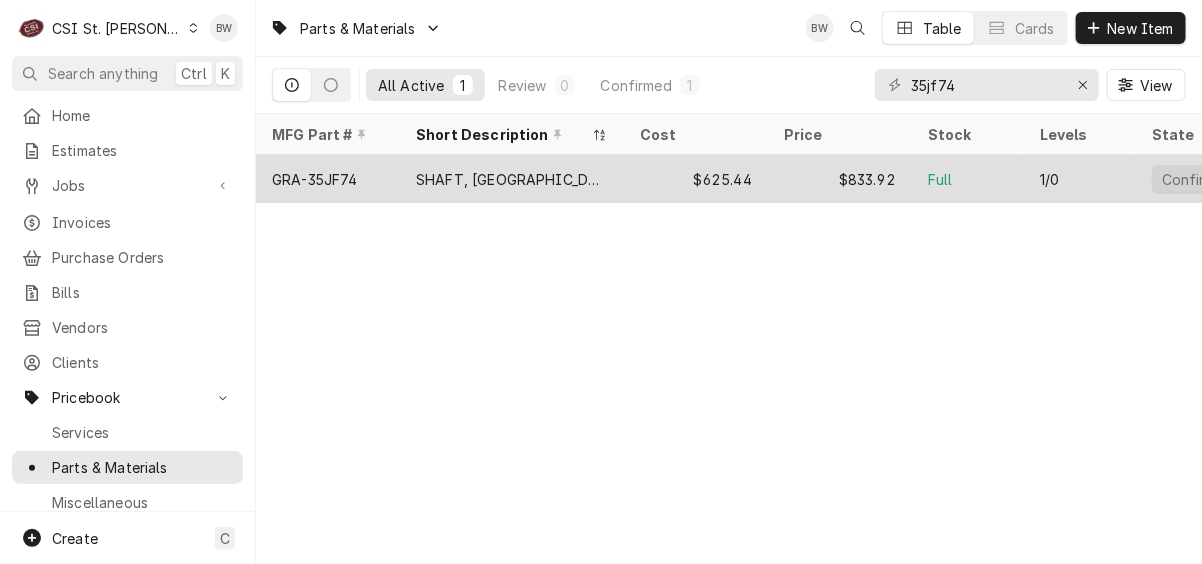 click on "GRA-35JF74" at bounding box center (315, 179) 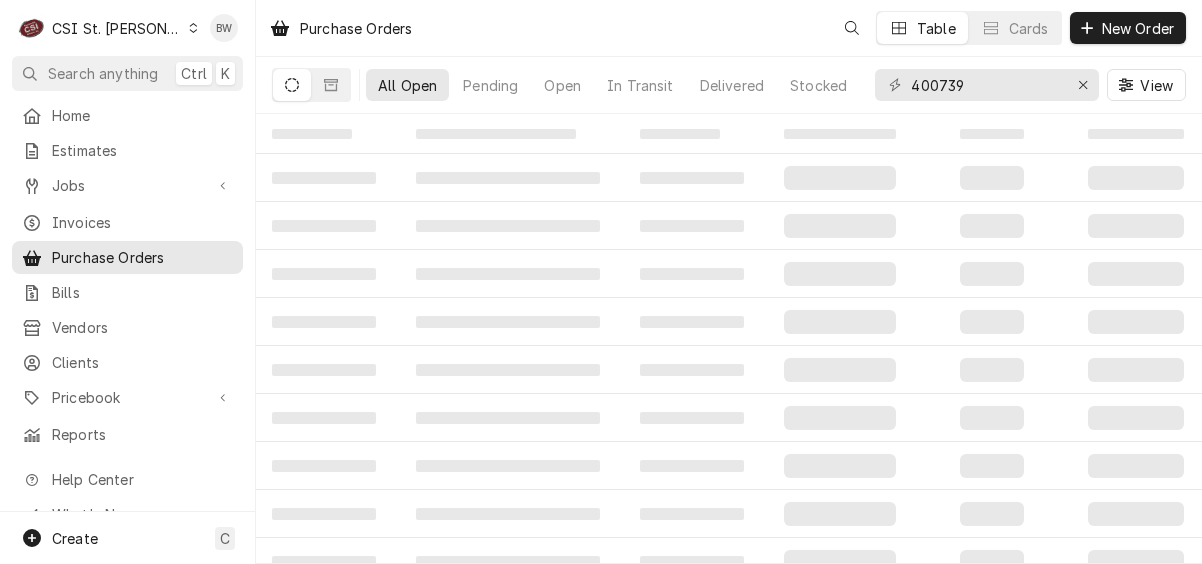scroll, scrollTop: 0, scrollLeft: 0, axis: both 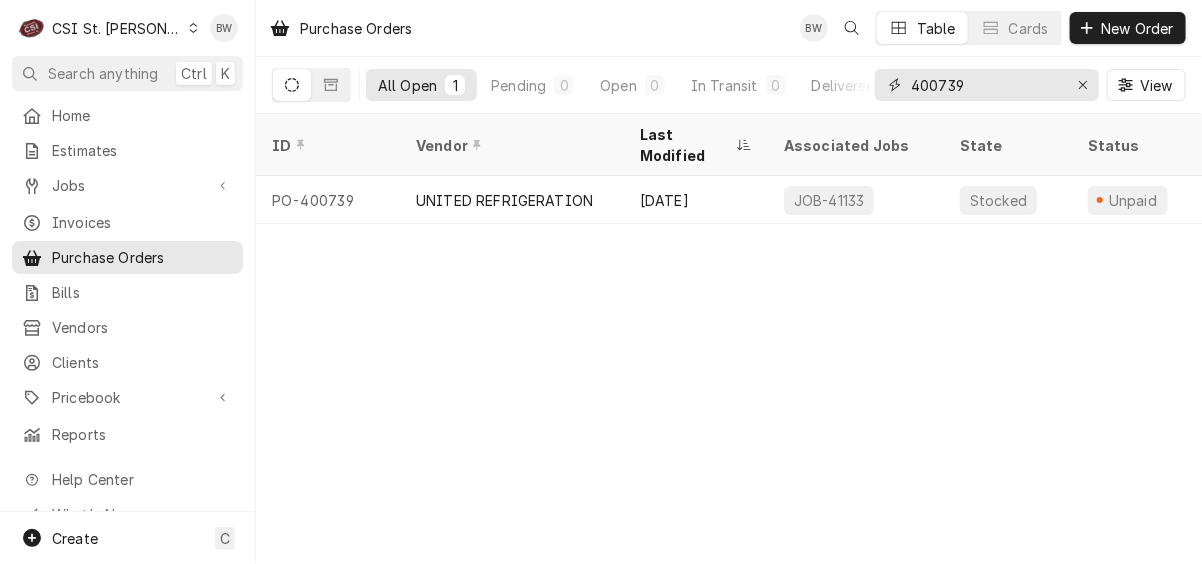 drag, startPoint x: 991, startPoint y: 83, endPoint x: 874, endPoint y: 87, distance: 117.06836 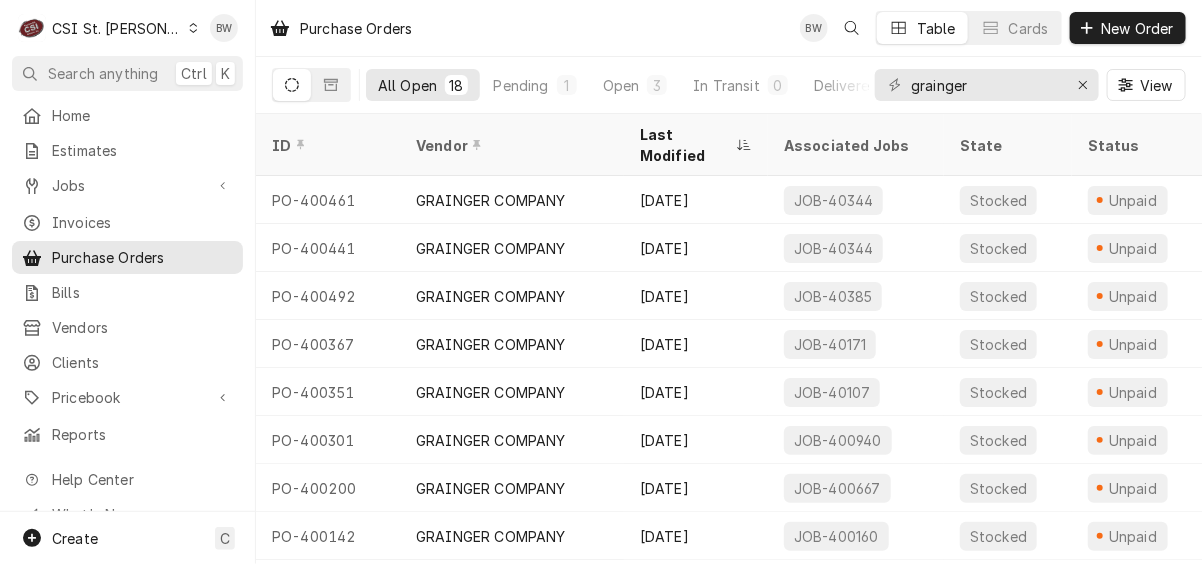 click on "Purchase Orders   BW Table Cards New Order" at bounding box center (729, 28) 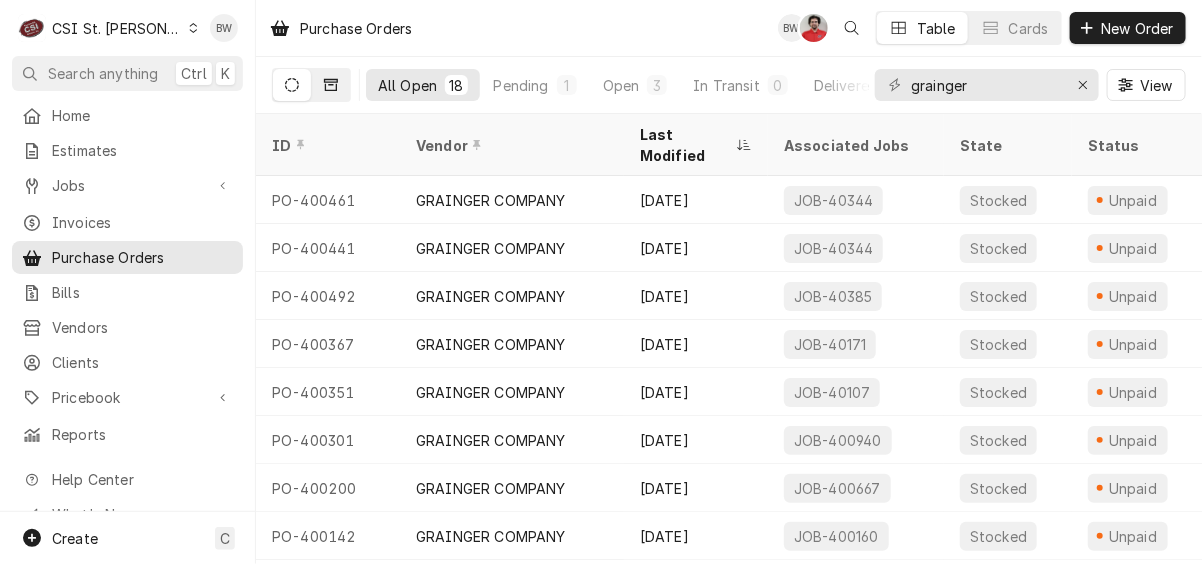 click at bounding box center [331, 85] 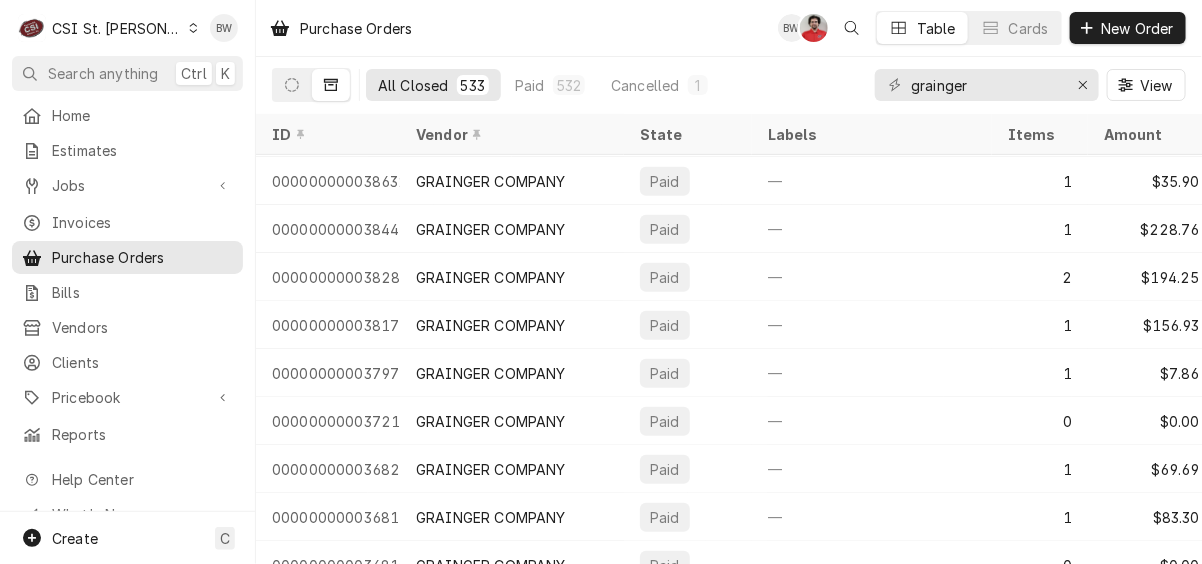 drag, startPoint x: 584, startPoint y: 541, endPoint x: 686, endPoint y: 552, distance: 102.59142 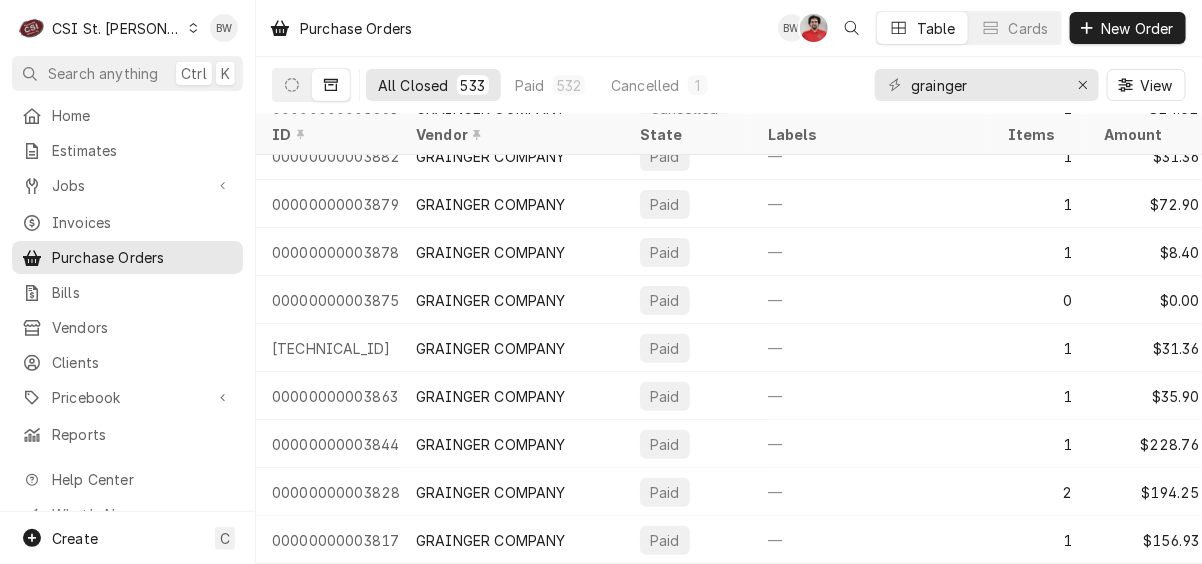 scroll, scrollTop: 0, scrollLeft: 0, axis: both 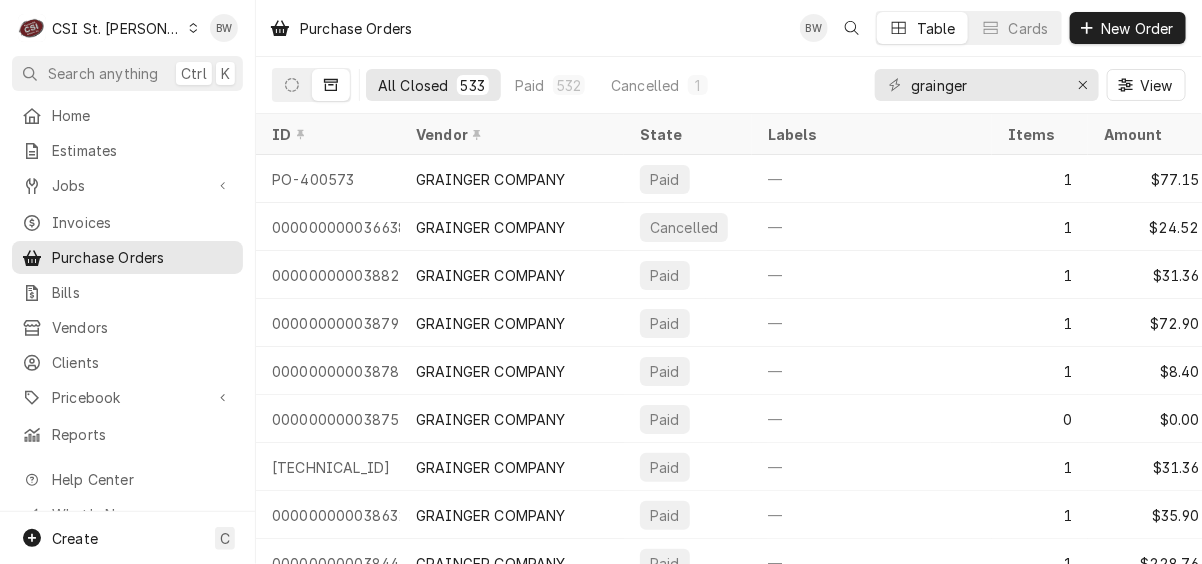 click on "All Closed 533 Paid 532 Cancelled 1 grainger View" at bounding box center (729, 85) 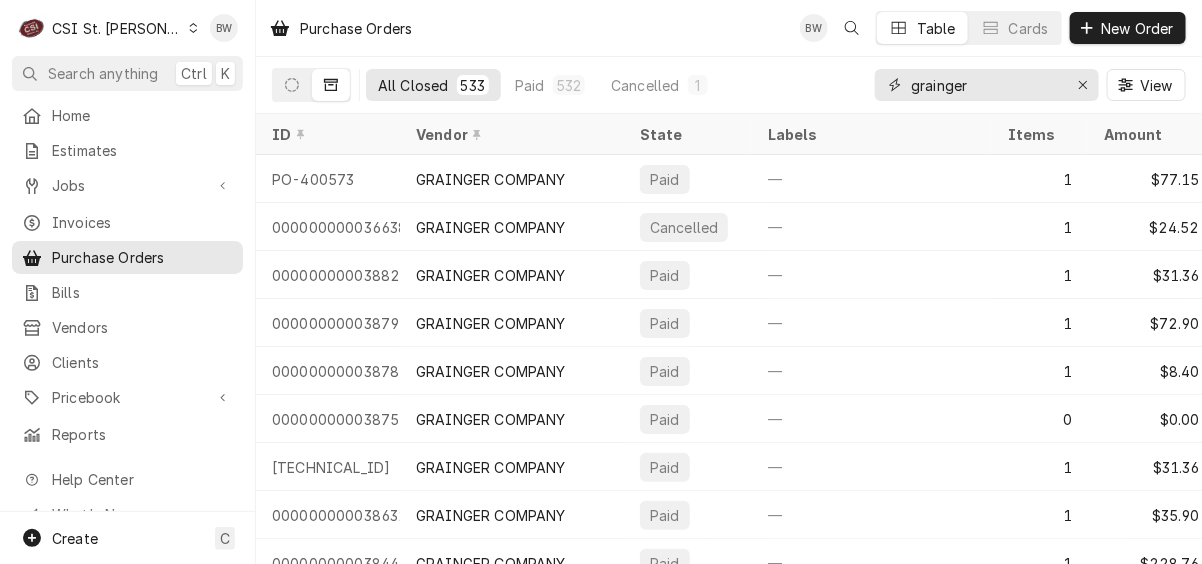 drag, startPoint x: 1024, startPoint y: 85, endPoint x: 836, endPoint y: 72, distance: 188.44893 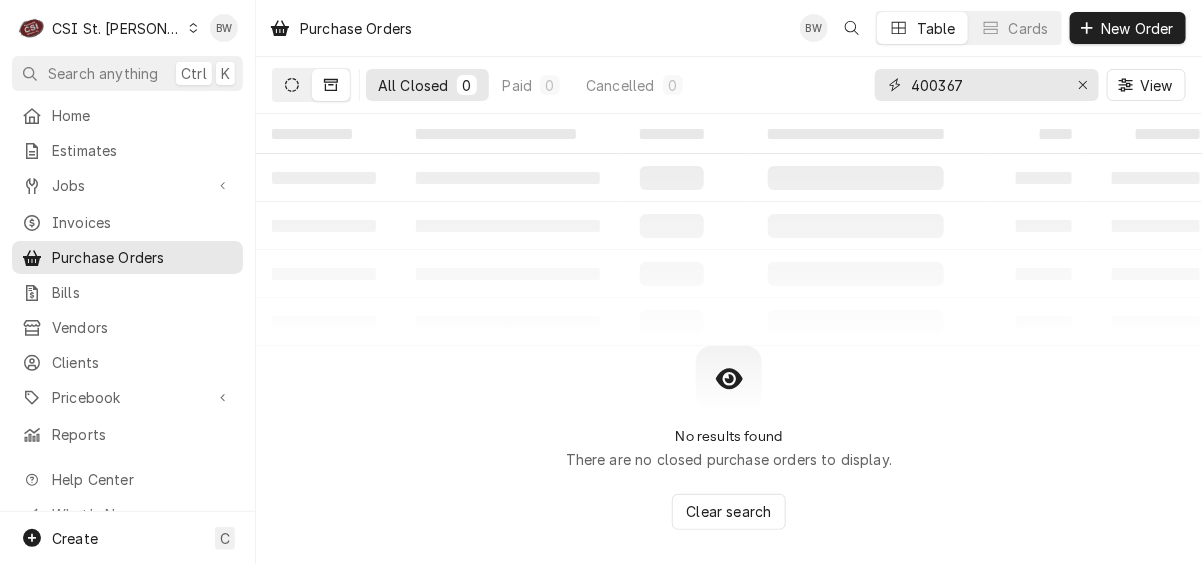 type on "400367" 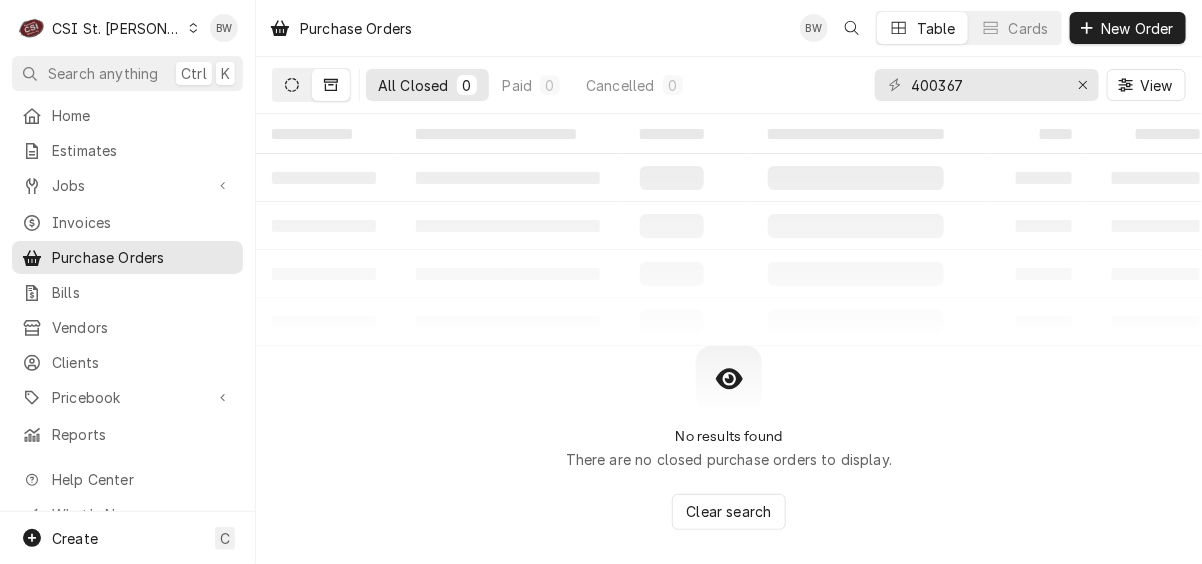 click 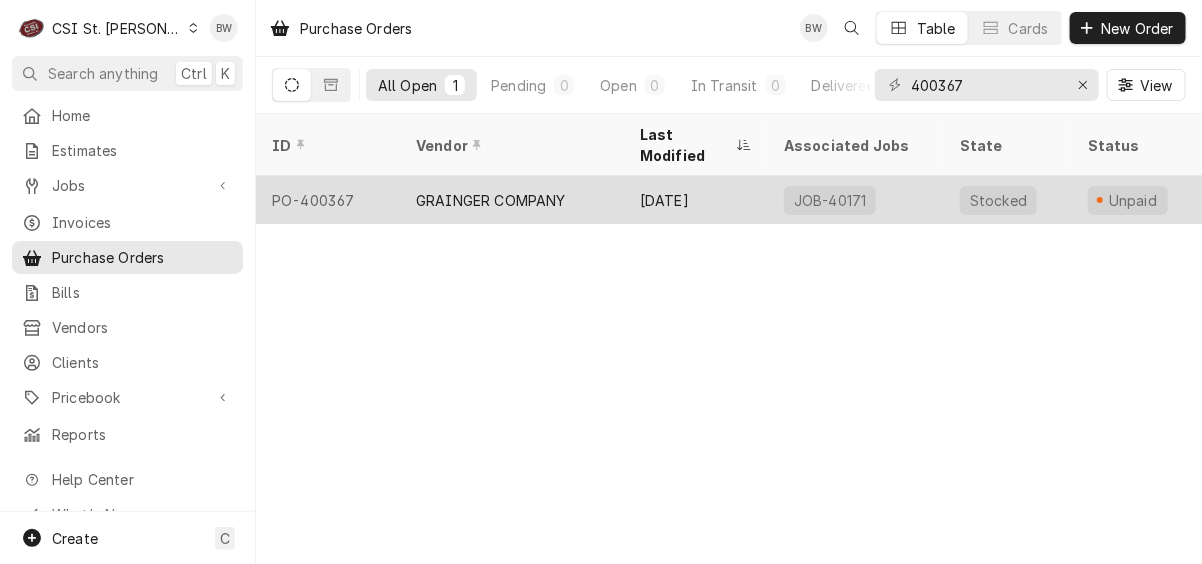 click on "PO-400367" at bounding box center [328, 200] 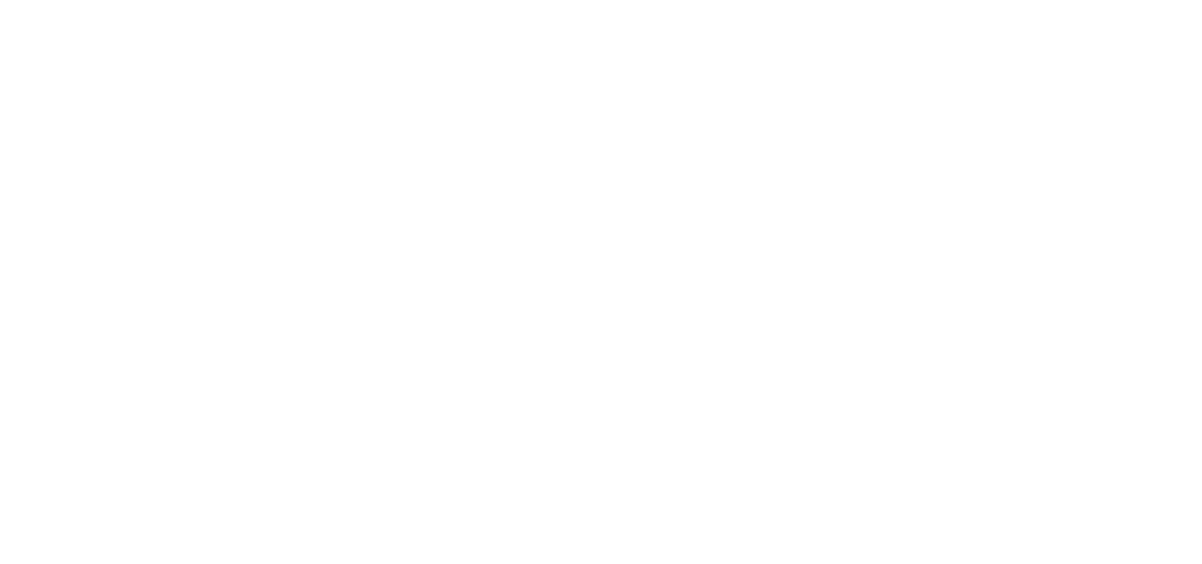 scroll, scrollTop: 0, scrollLeft: 0, axis: both 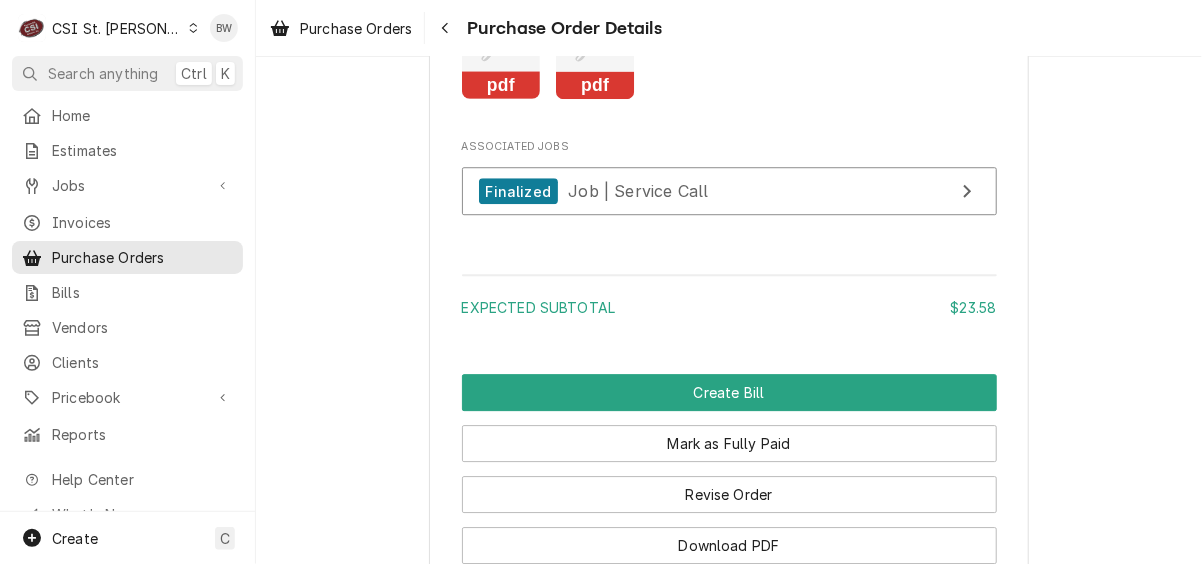 click 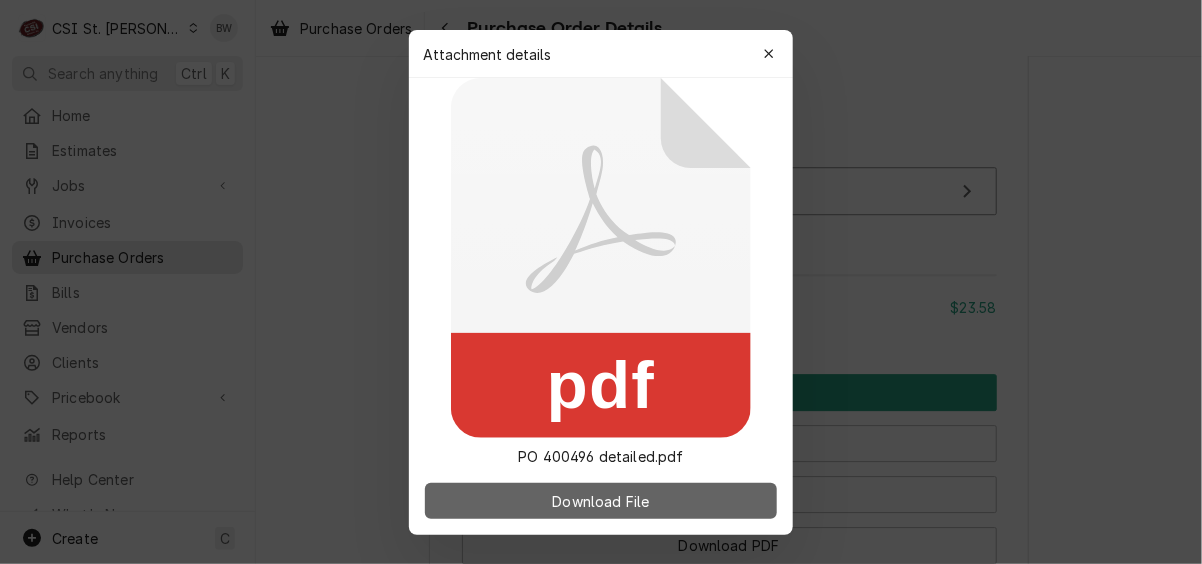 click on "Download File" at bounding box center [600, 500] 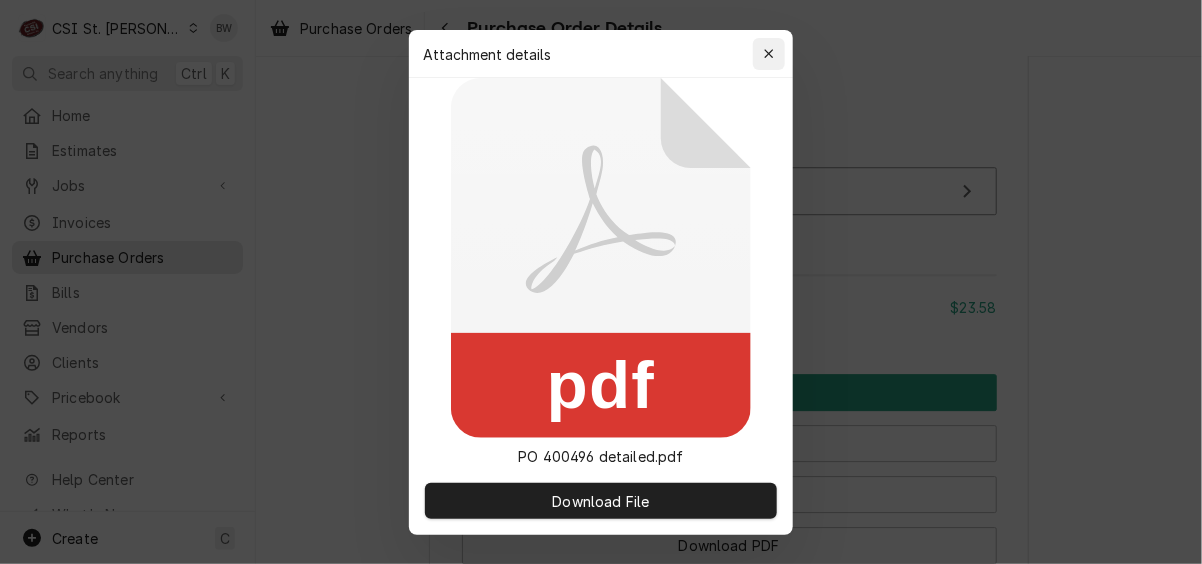click at bounding box center (769, 54) 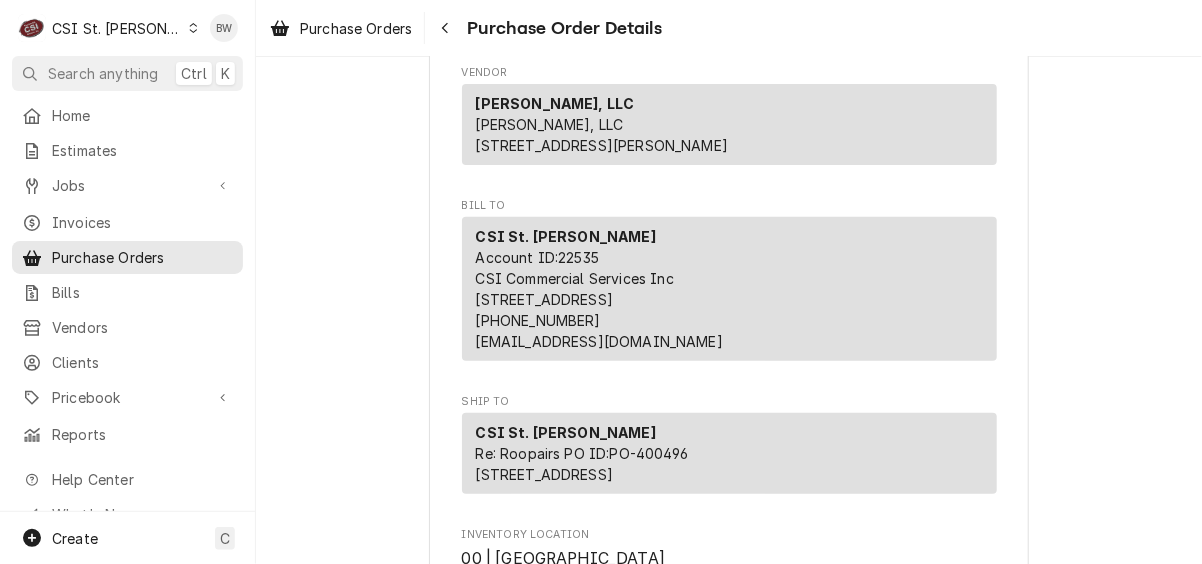 scroll, scrollTop: 0, scrollLeft: 0, axis: both 